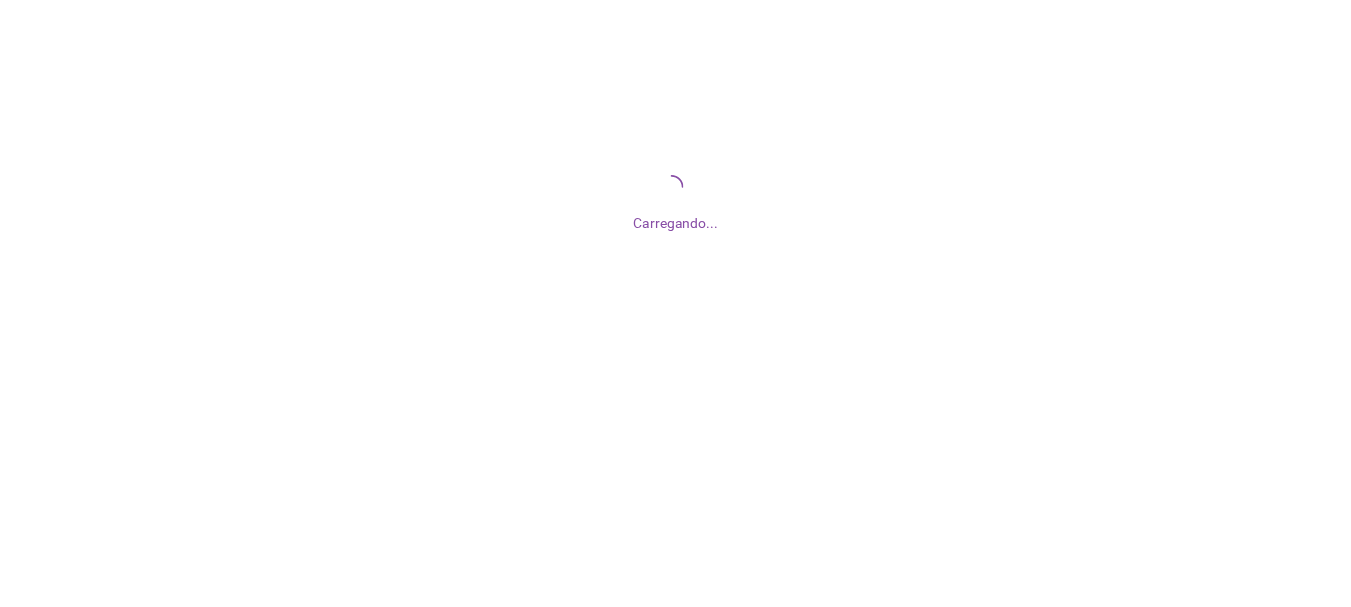 scroll, scrollTop: 0, scrollLeft: 0, axis: both 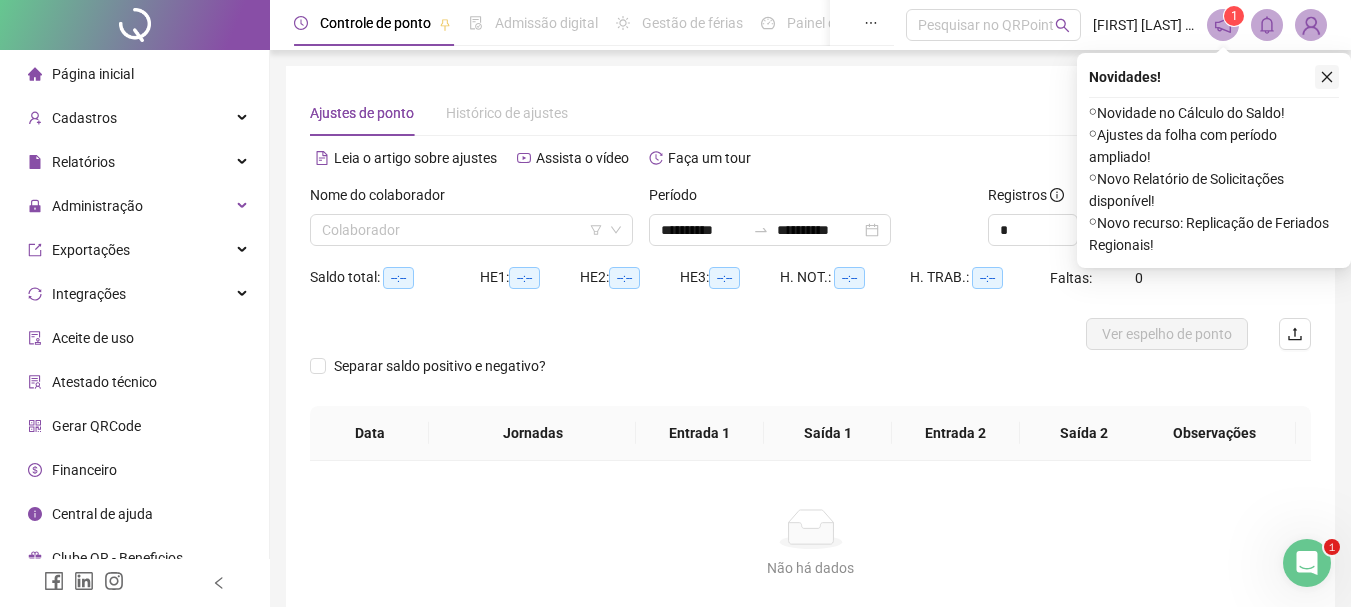 click 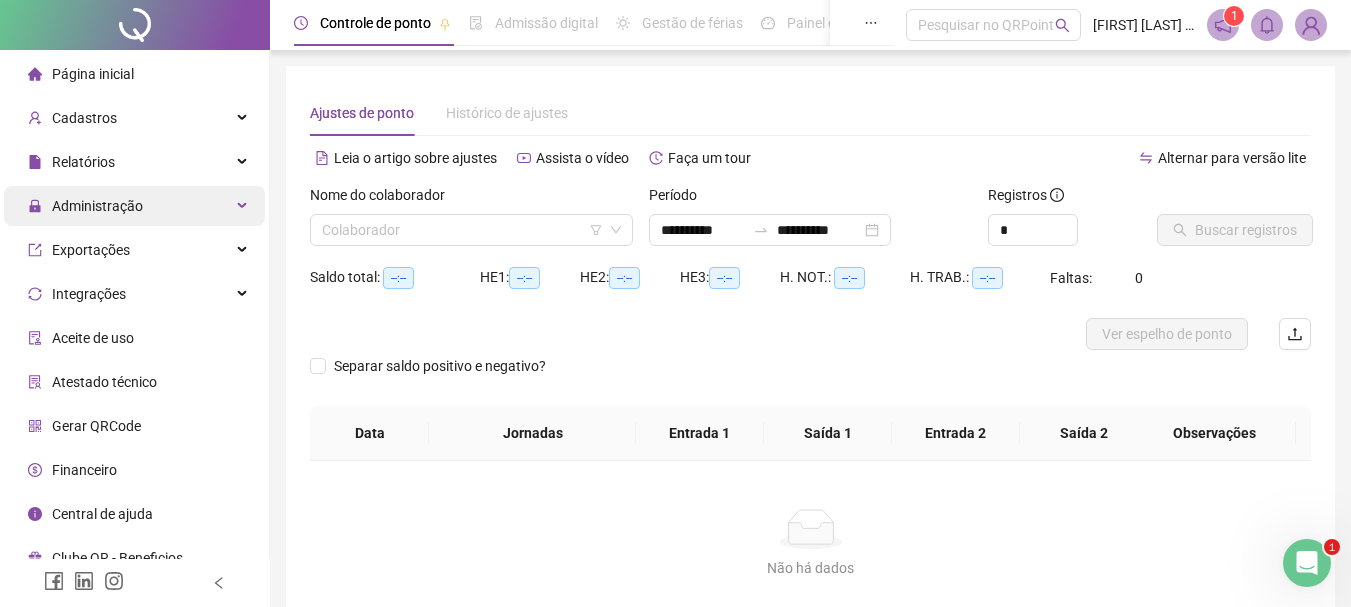 click on "Administração" at bounding box center [97, 206] 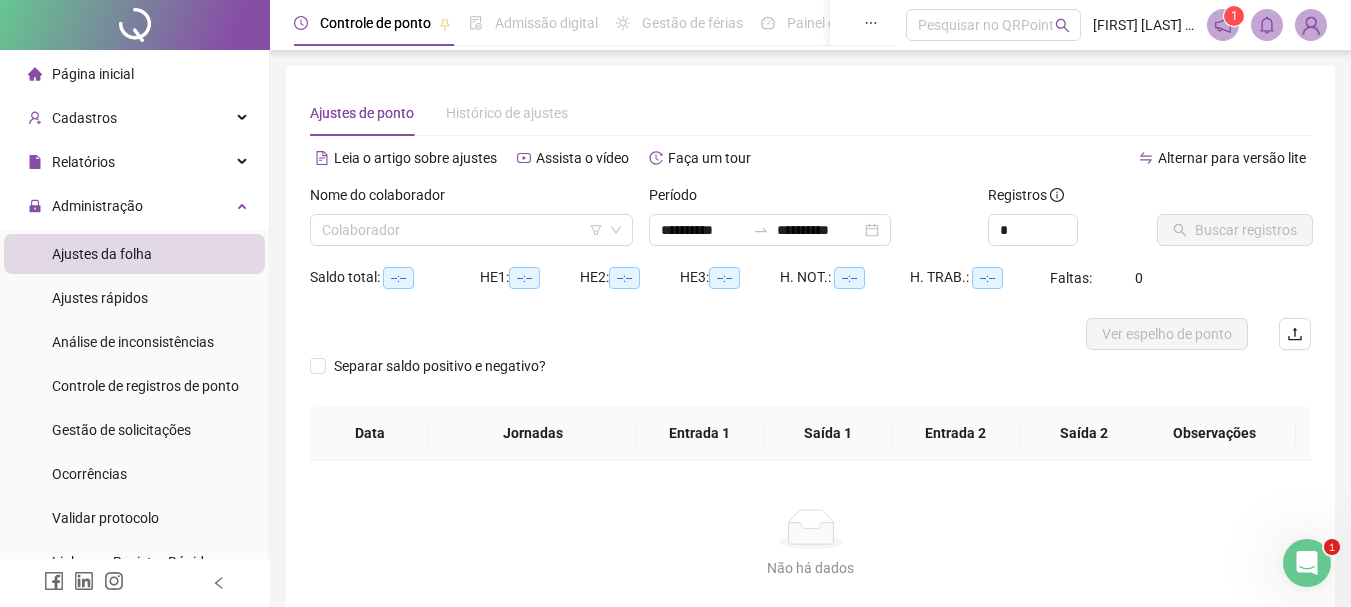 click on "Ajustes da folha" at bounding box center (134, 254) 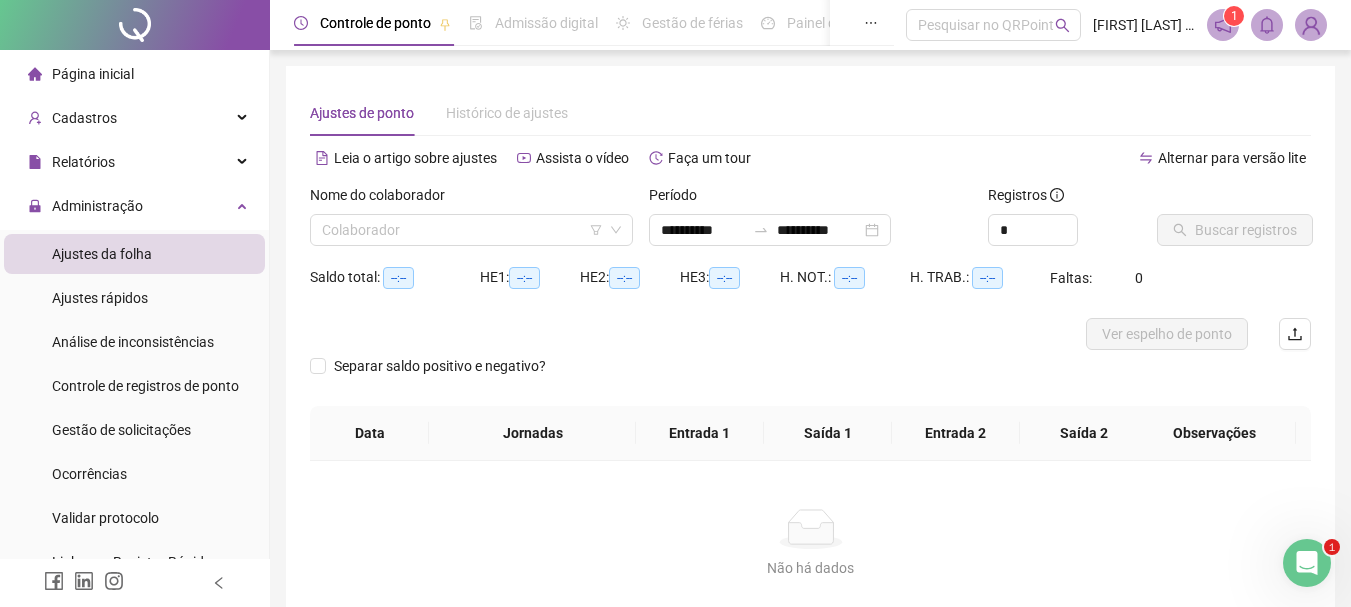 click on "Ajustes da folha" at bounding box center (102, 254) 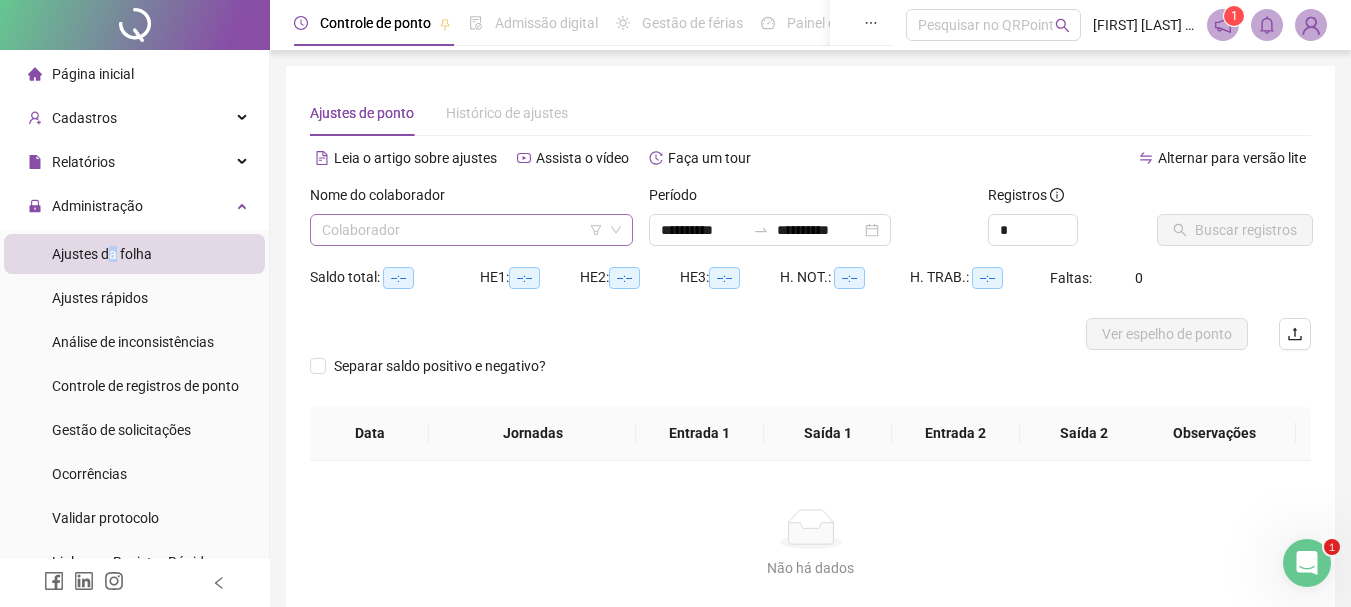click at bounding box center [465, 230] 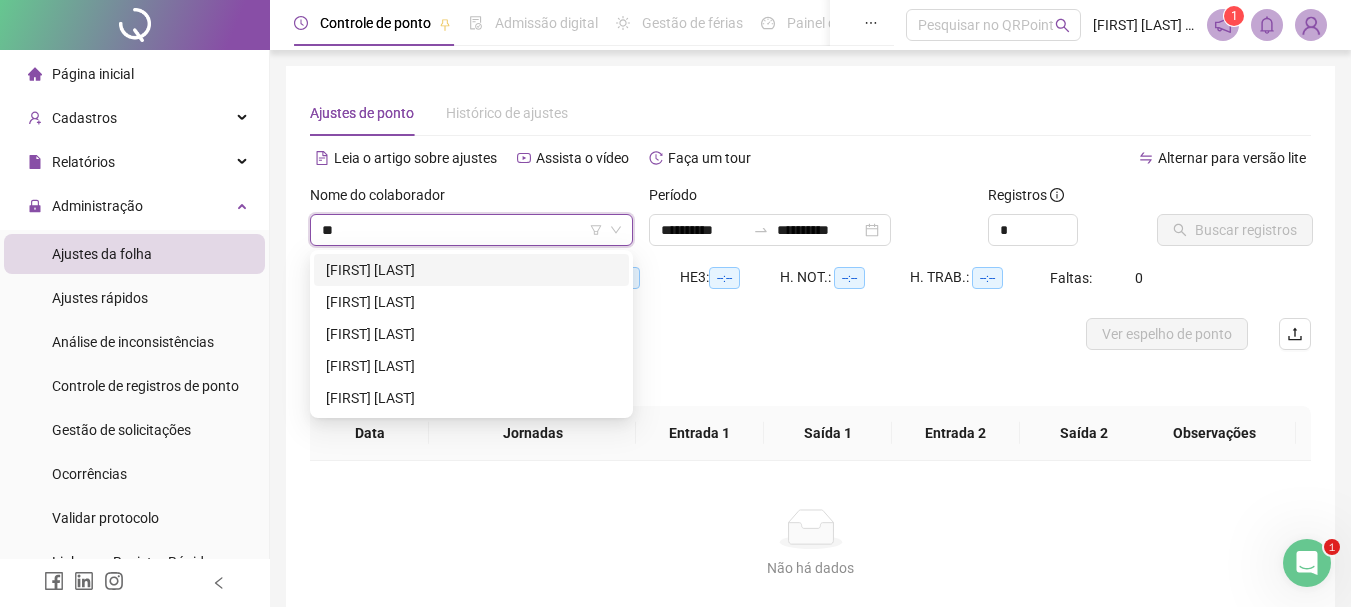 type on "***" 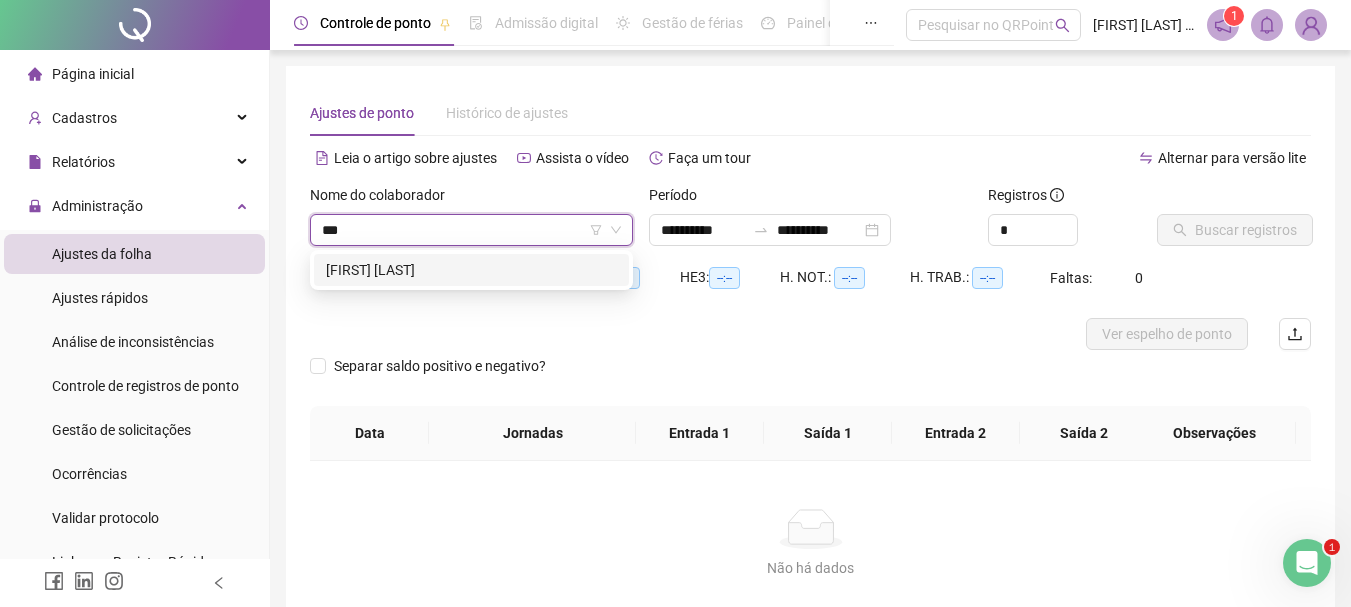 click on "MAX DE ALMEIDA MENEZES" at bounding box center [471, 270] 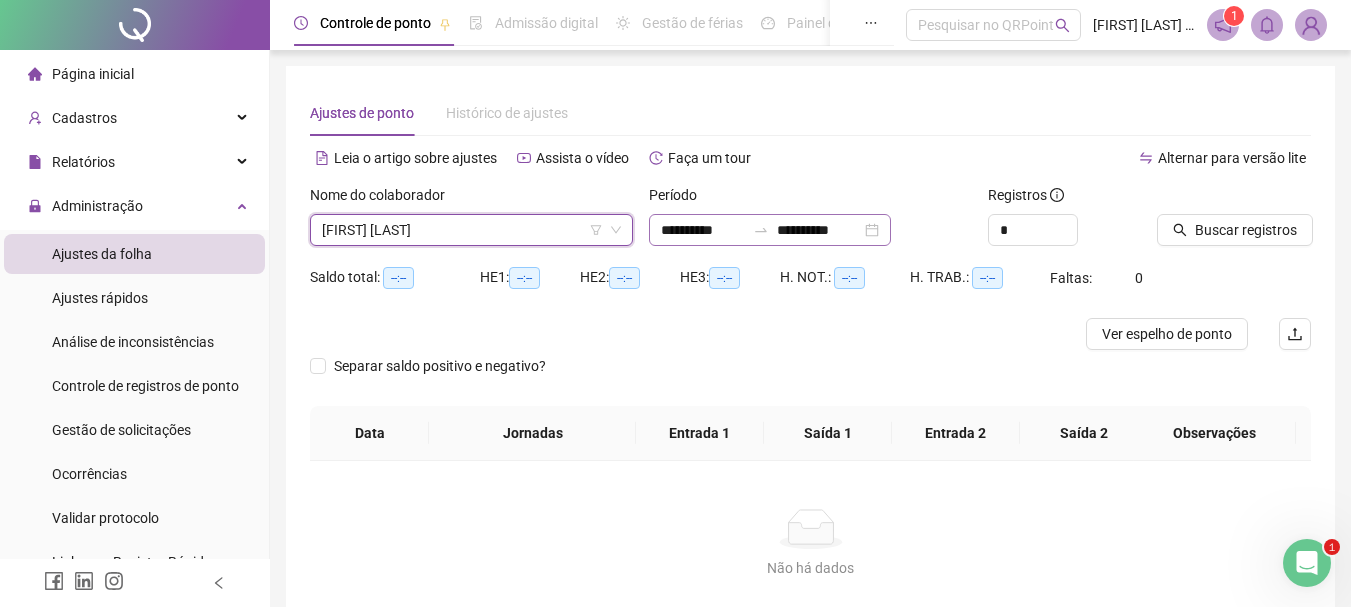 click on "**********" at bounding box center [770, 230] 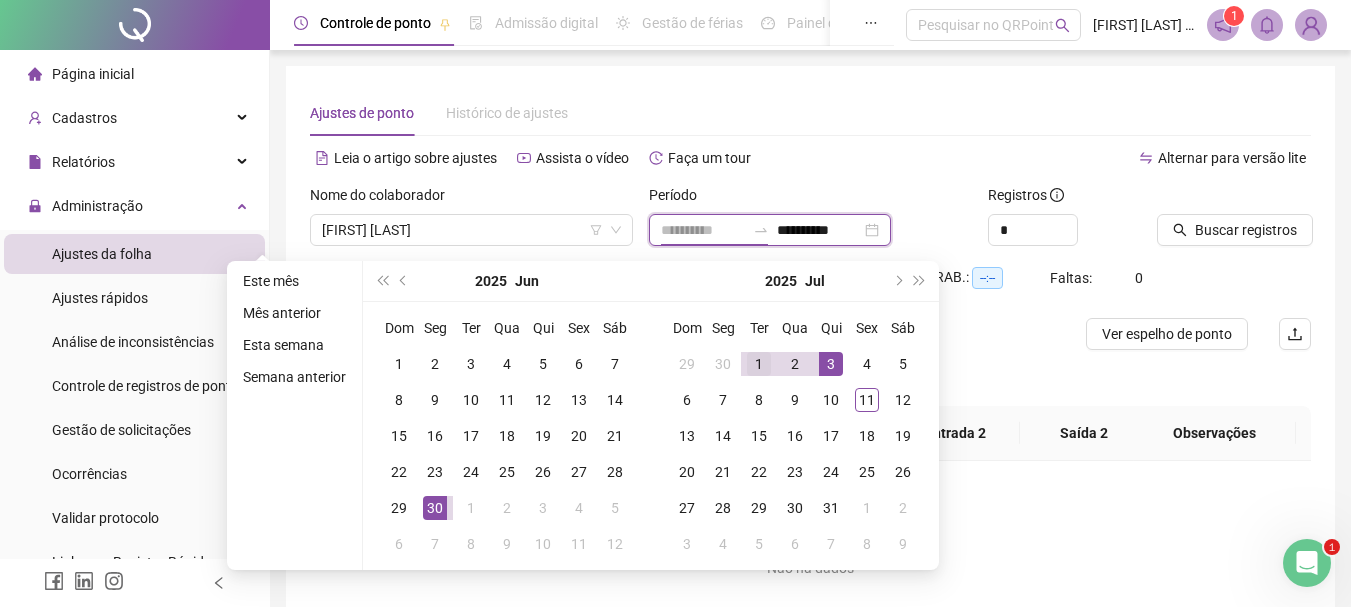 type on "**********" 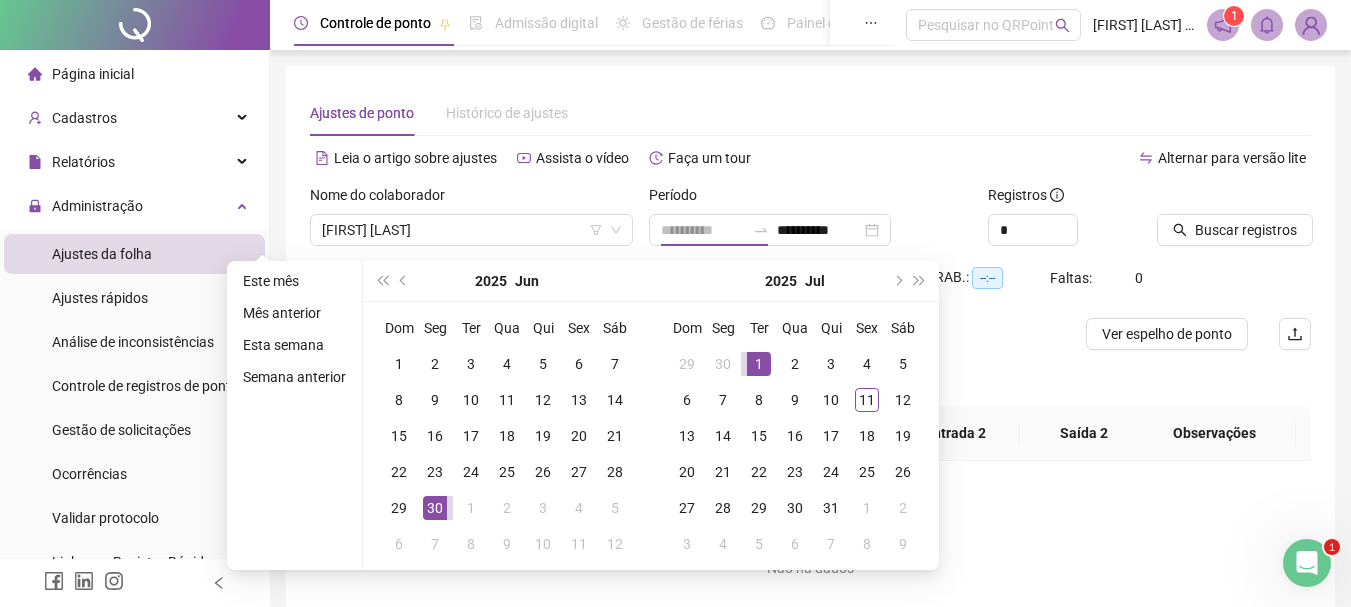 click on "1" at bounding box center (759, 364) 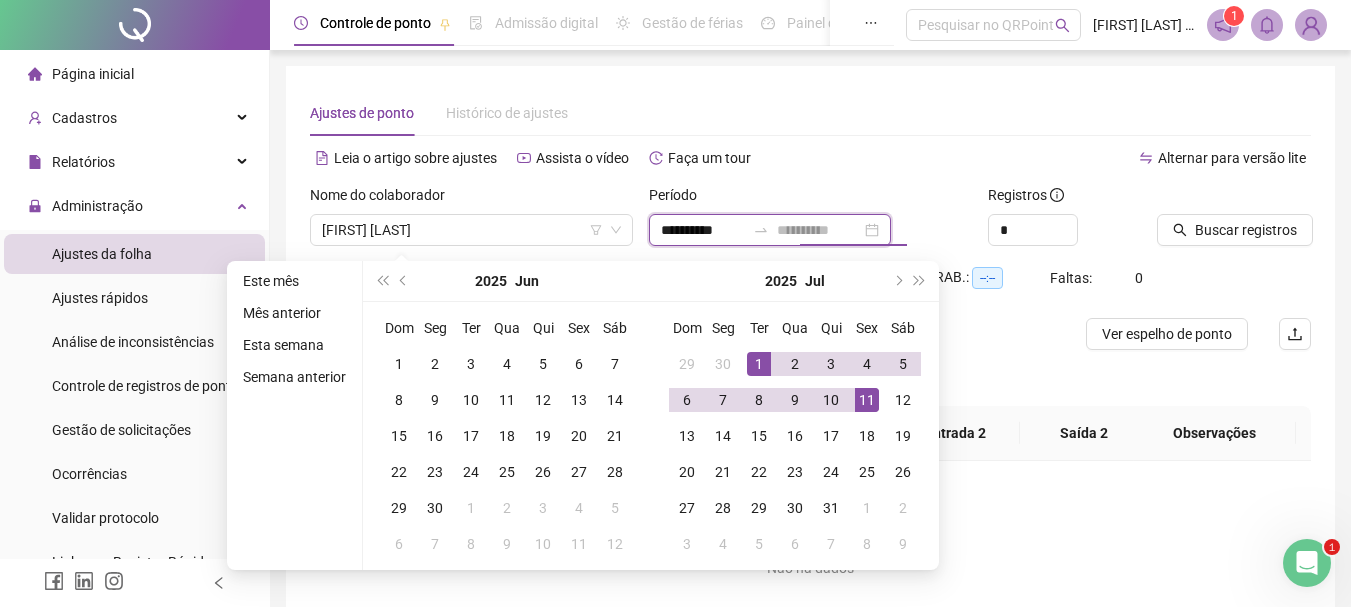 type on "**********" 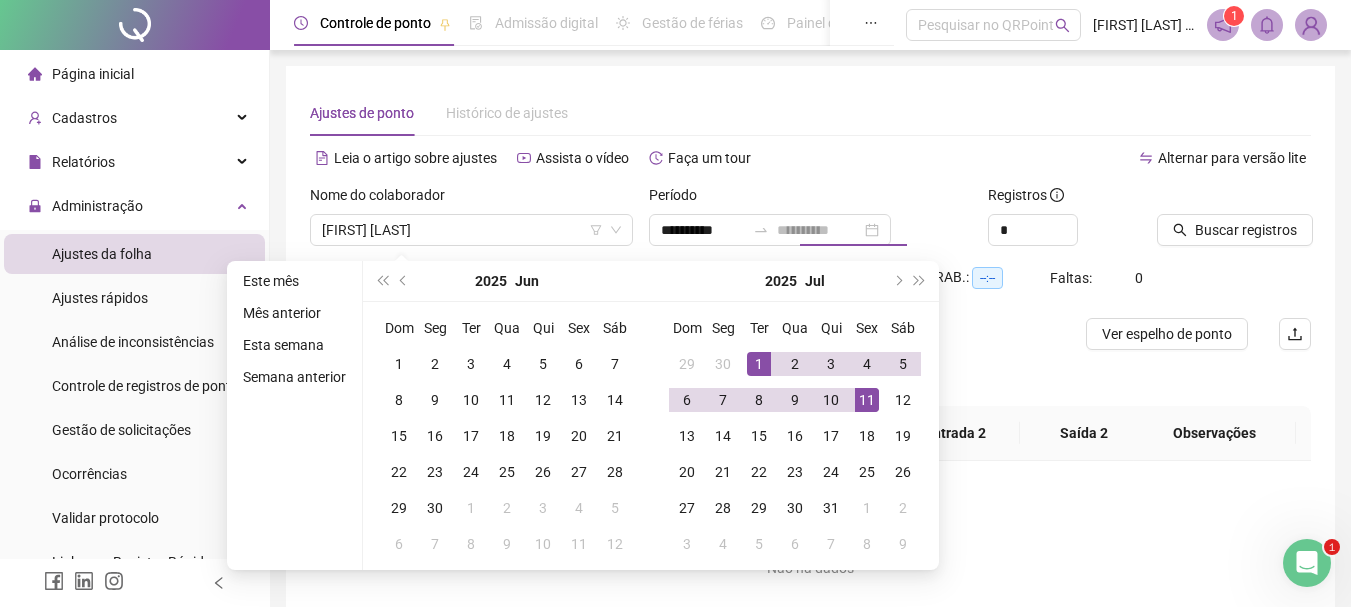 click on "11" at bounding box center [867, 400] 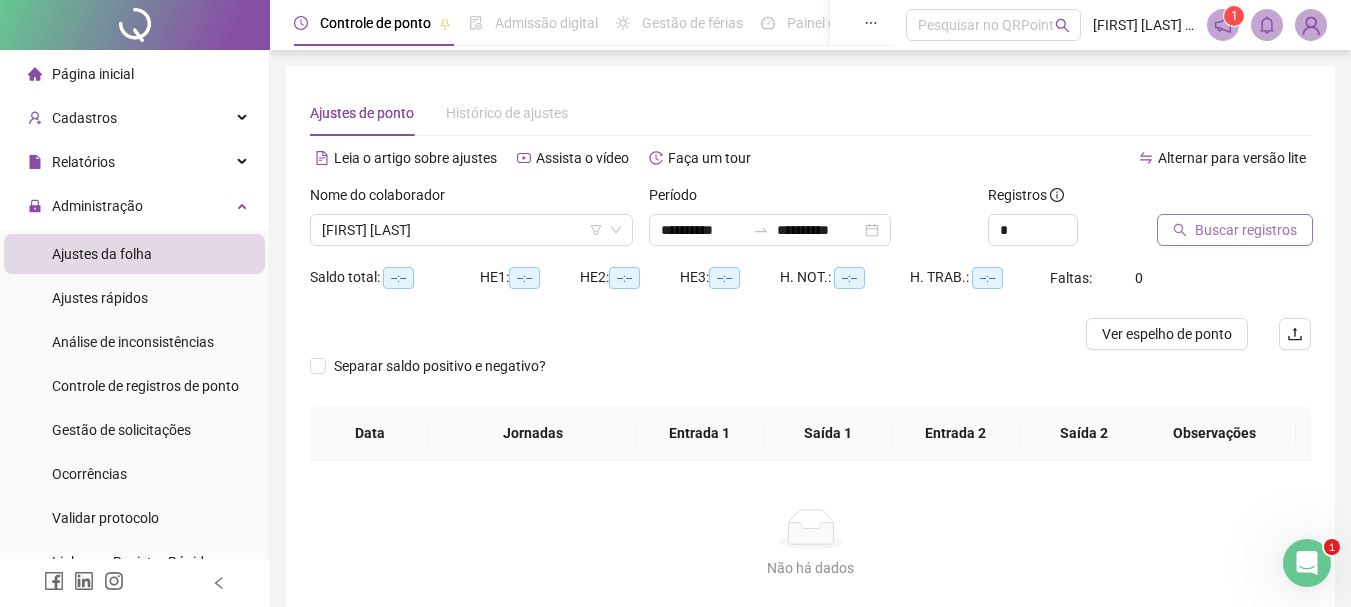 click on "Buscar registros" at bounding box center (1246, 230) 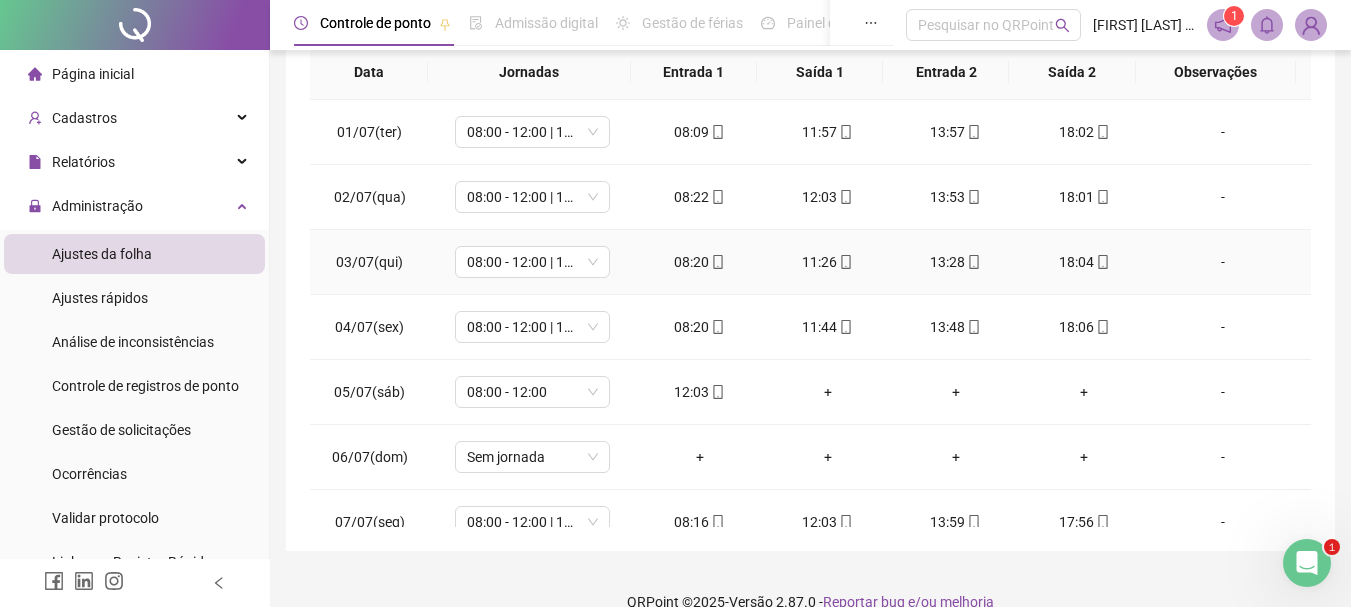 scroll, scrollTop: 400, scrollLeft: 0, axis: vertical 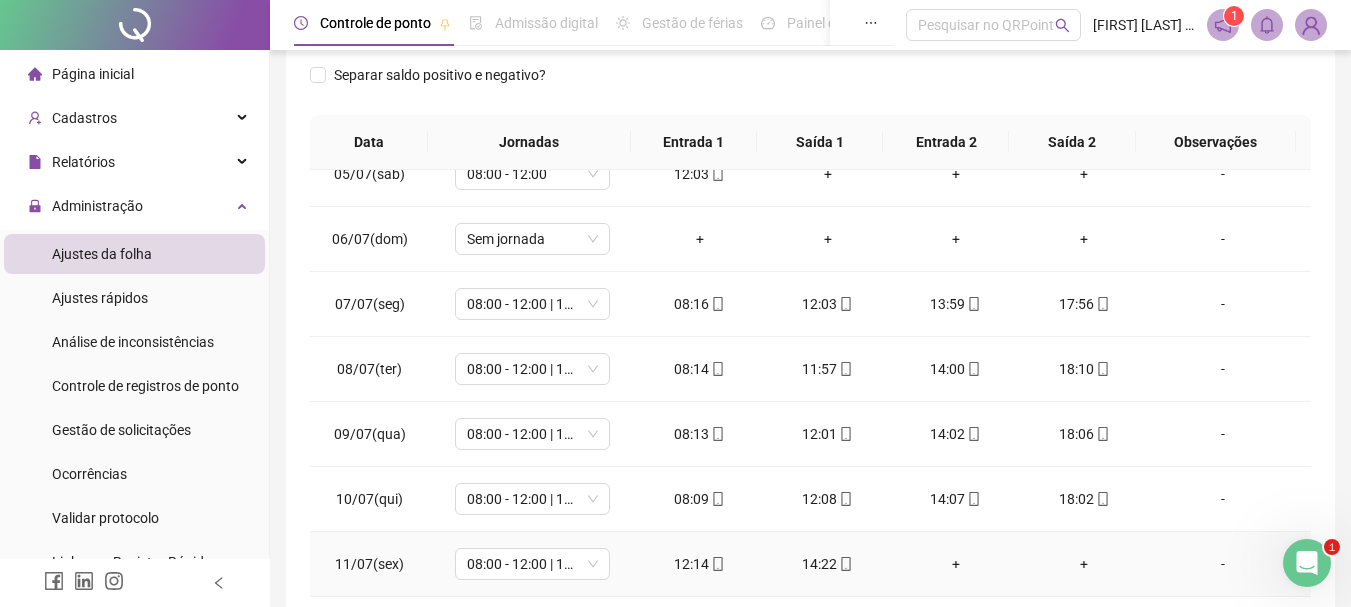 click 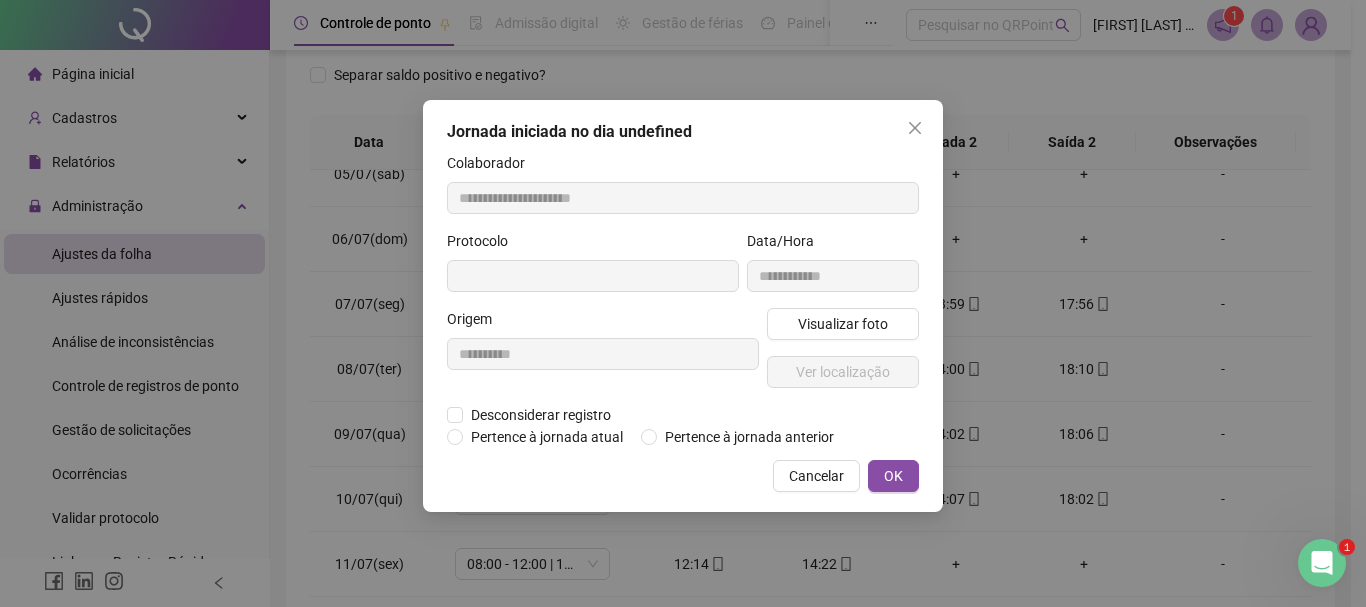 type on "**********" 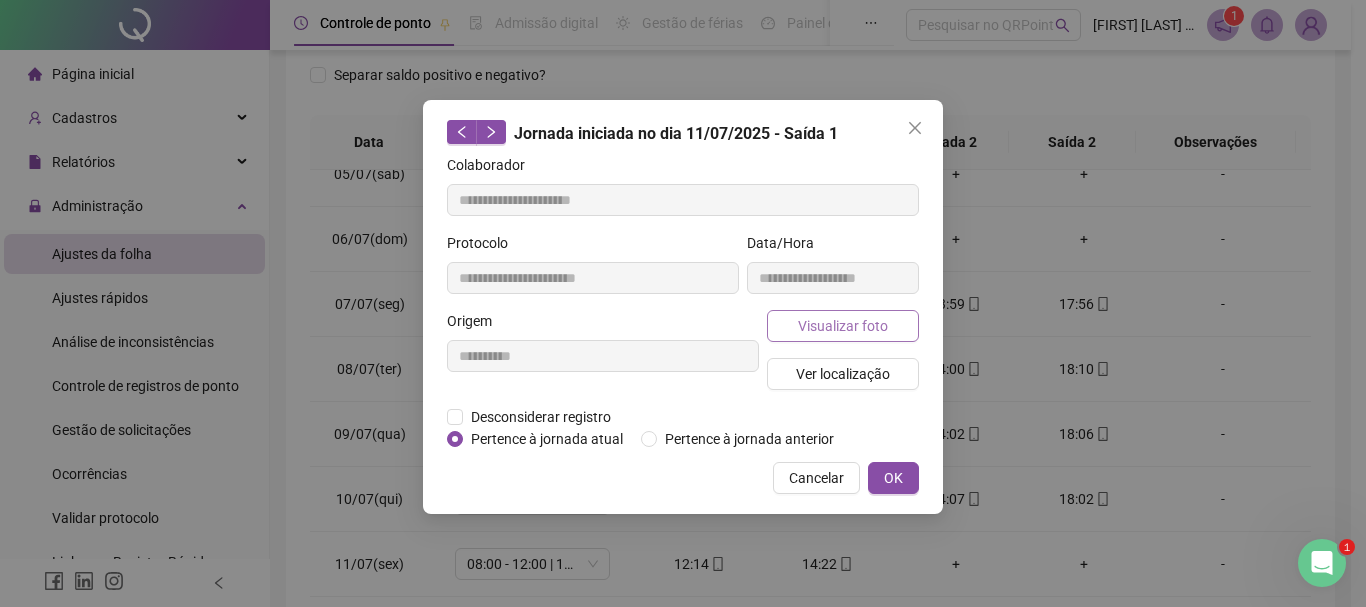 click on "Visualizar foto" at bounding box center (843, 326) 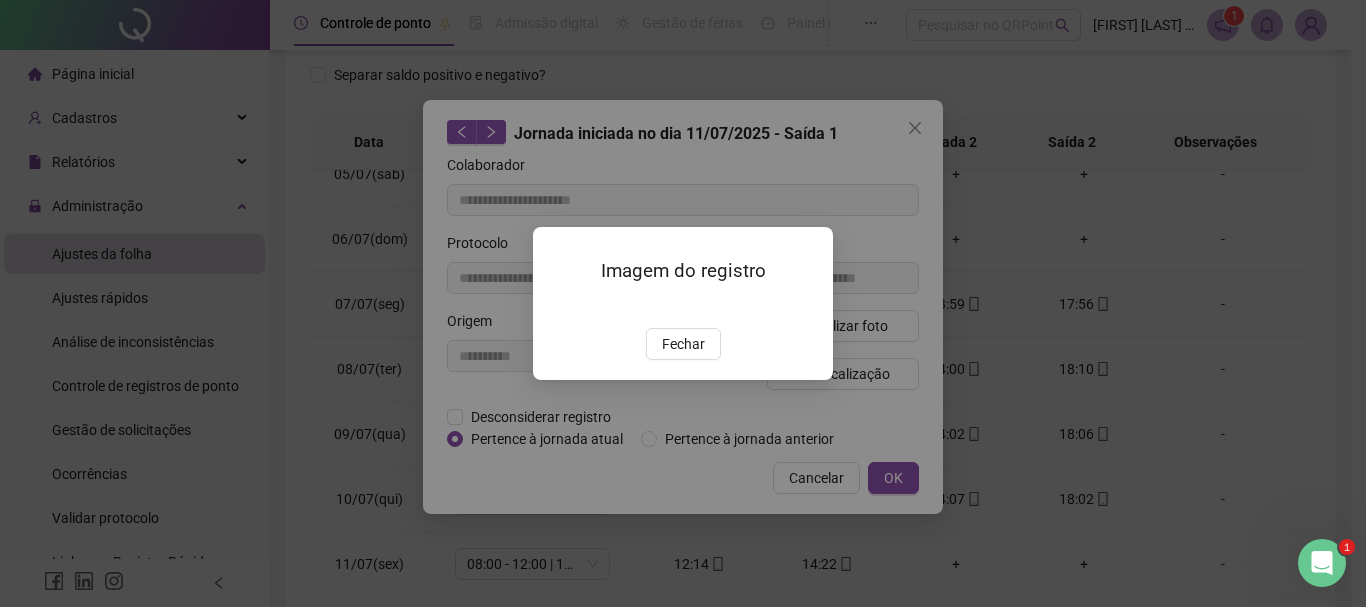 click at bounding box center (557, 307) 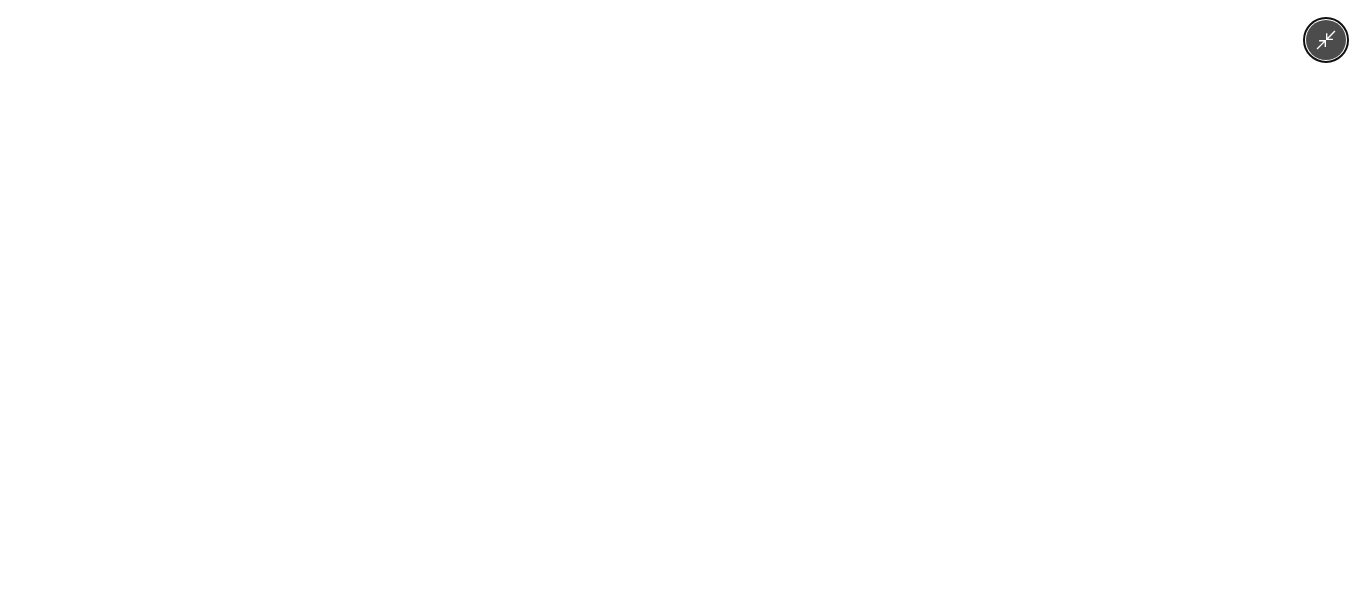 click at bounding box center (683, 303) 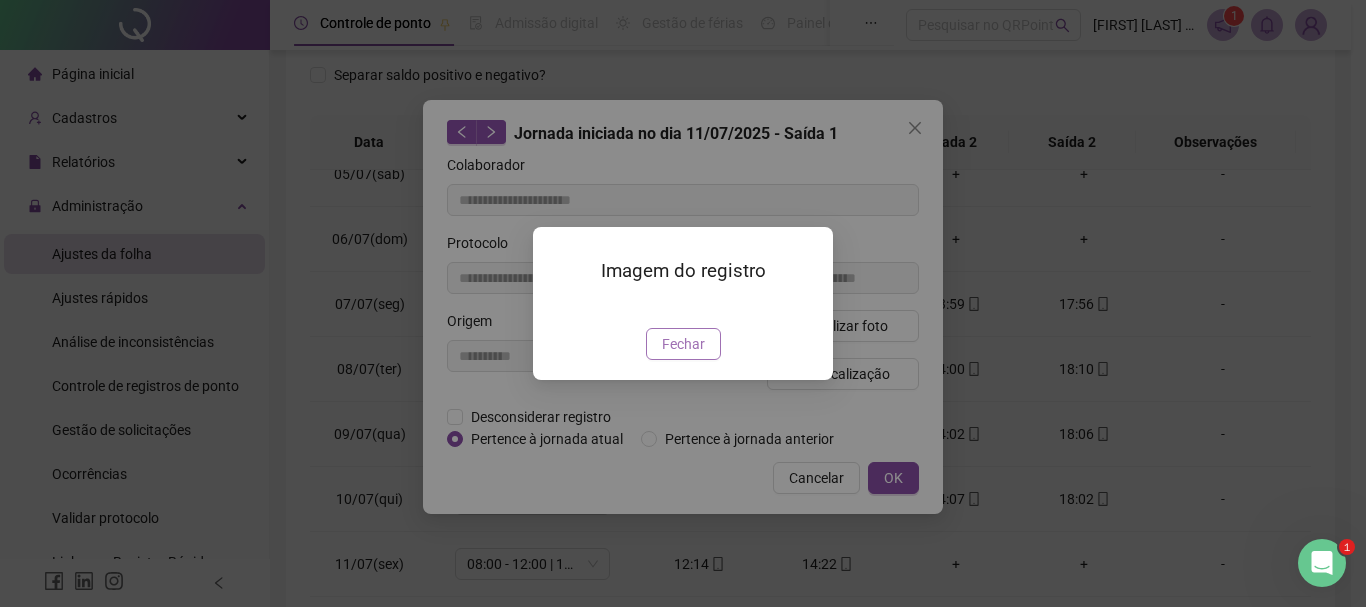 click on "Fechar" at bounding box center [683, 344] 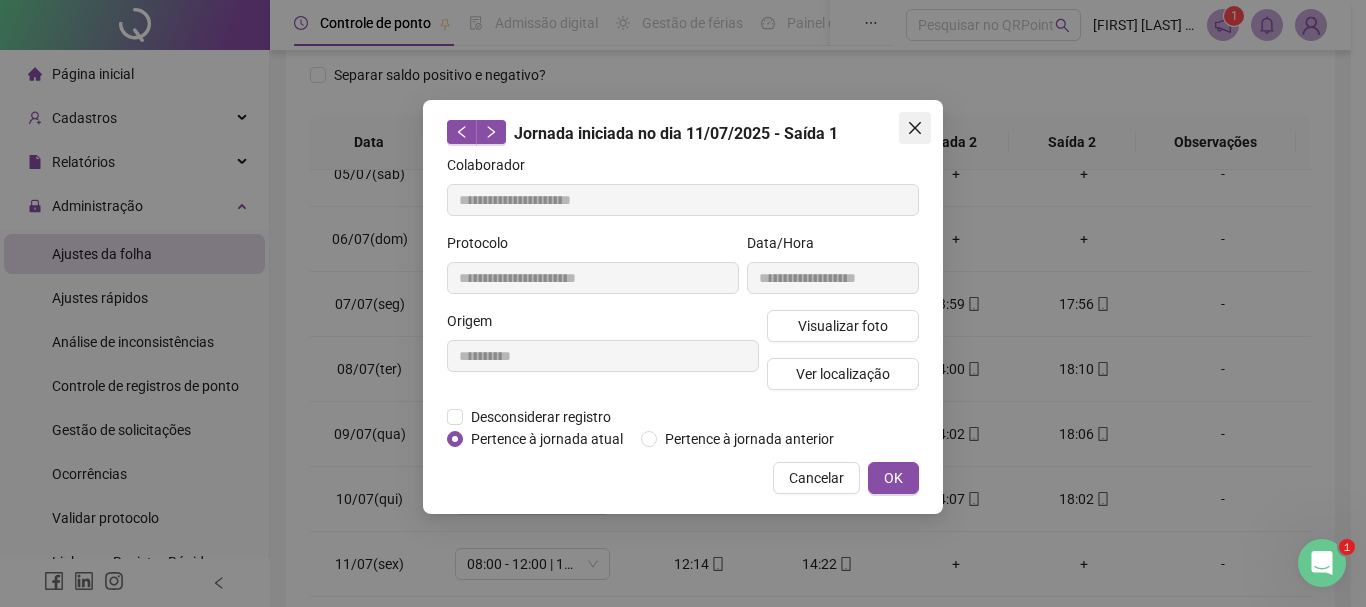 click 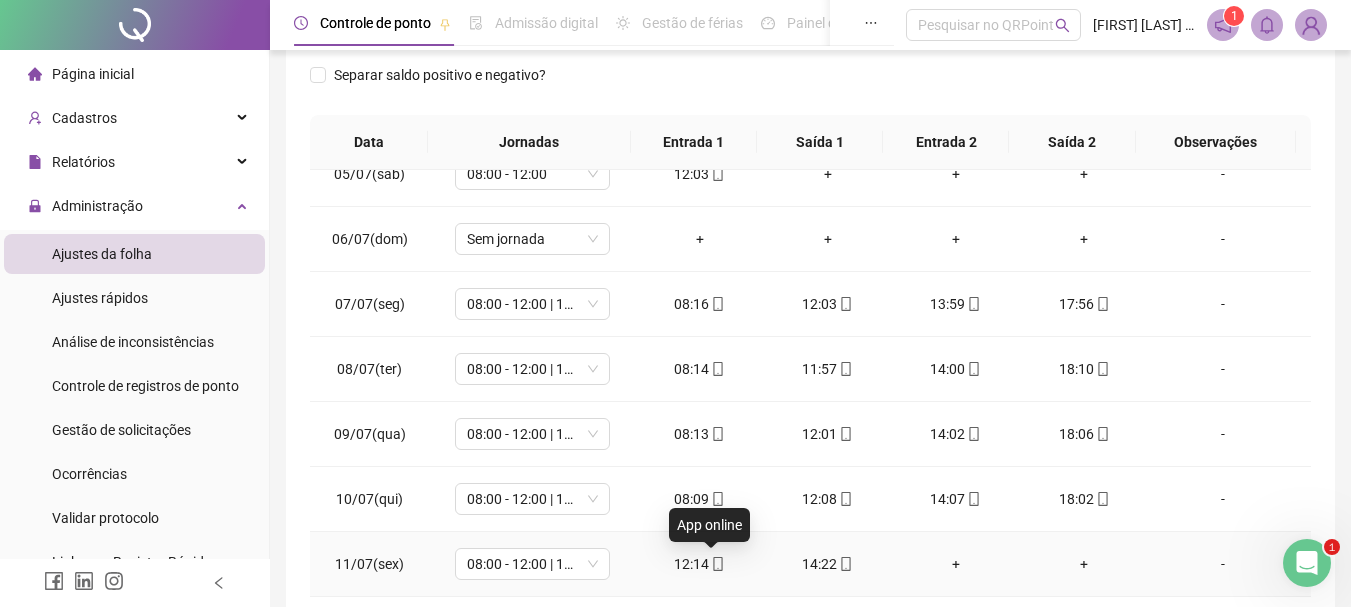 click 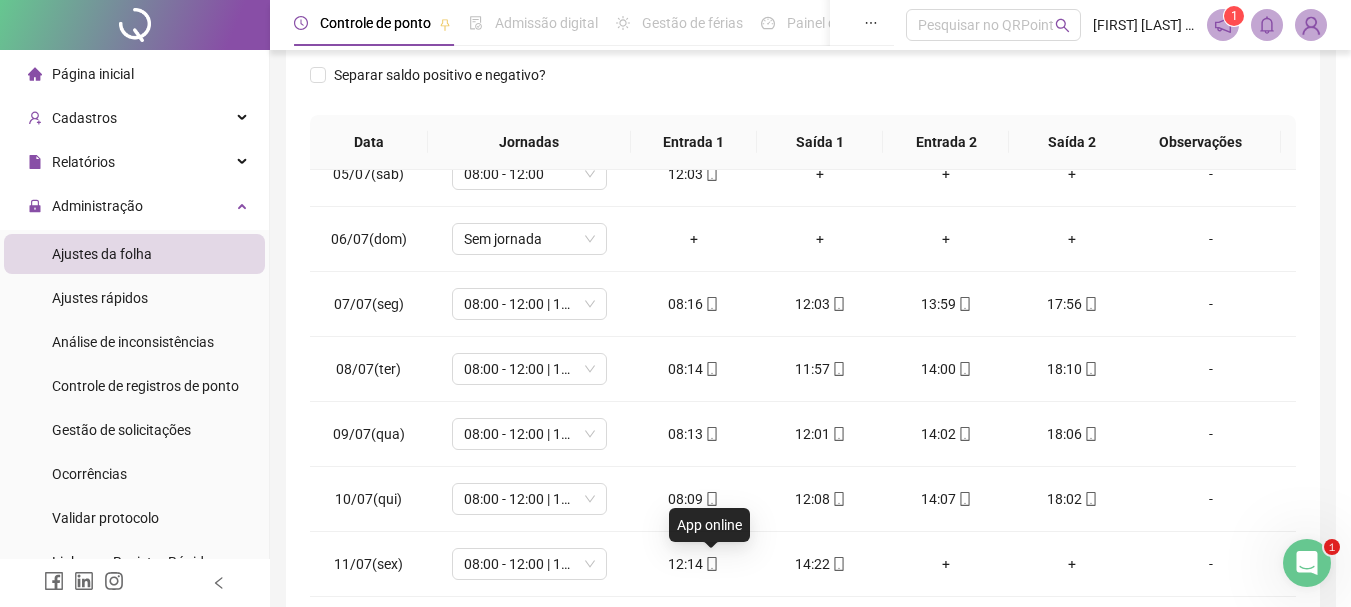 type on "**********" 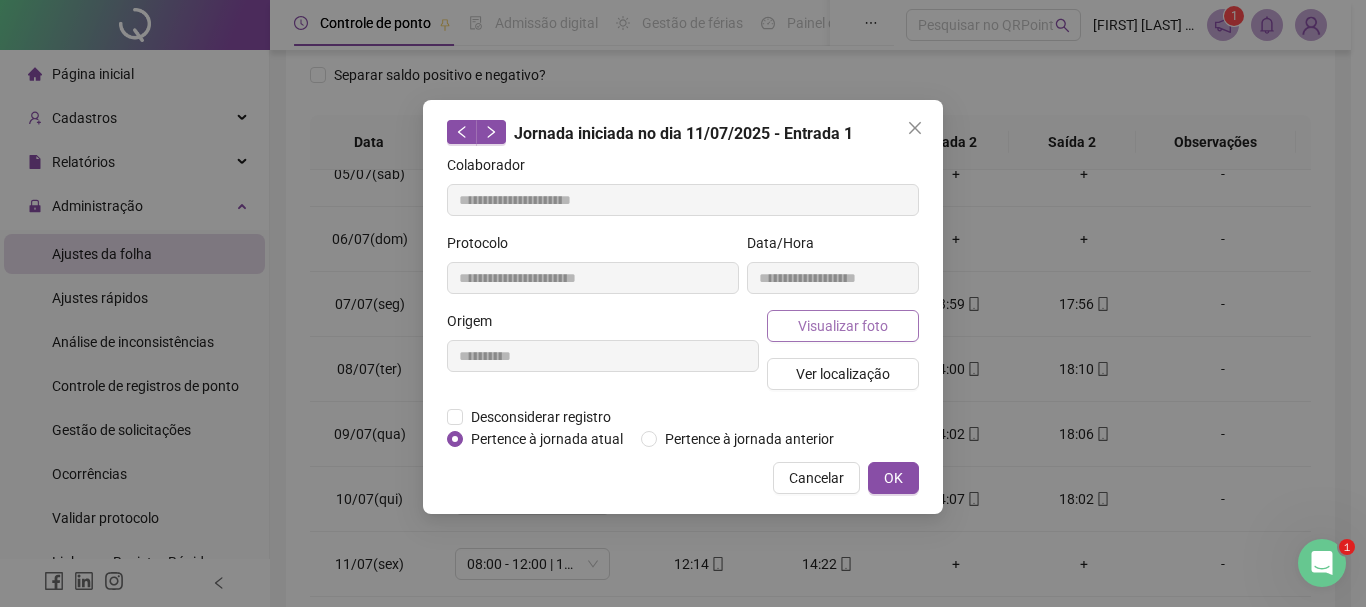 click on "Visualizar foto" at bounding box center (843, 326) 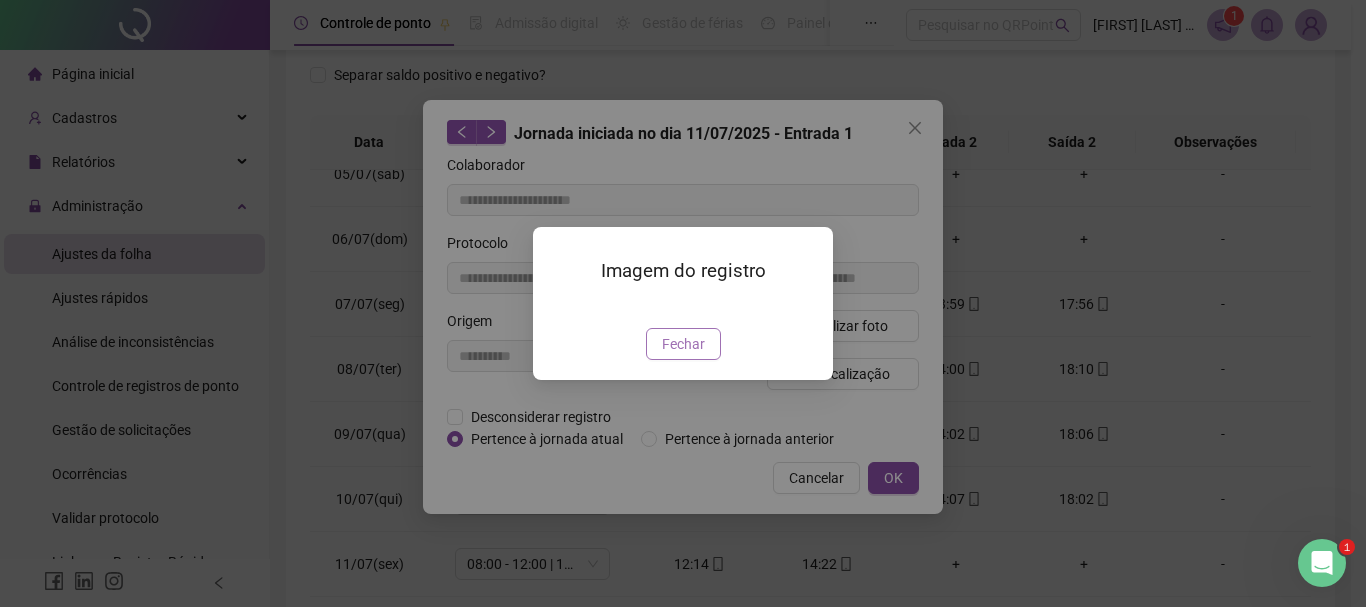 click on "Fechar" at bounding box center [683, 344] 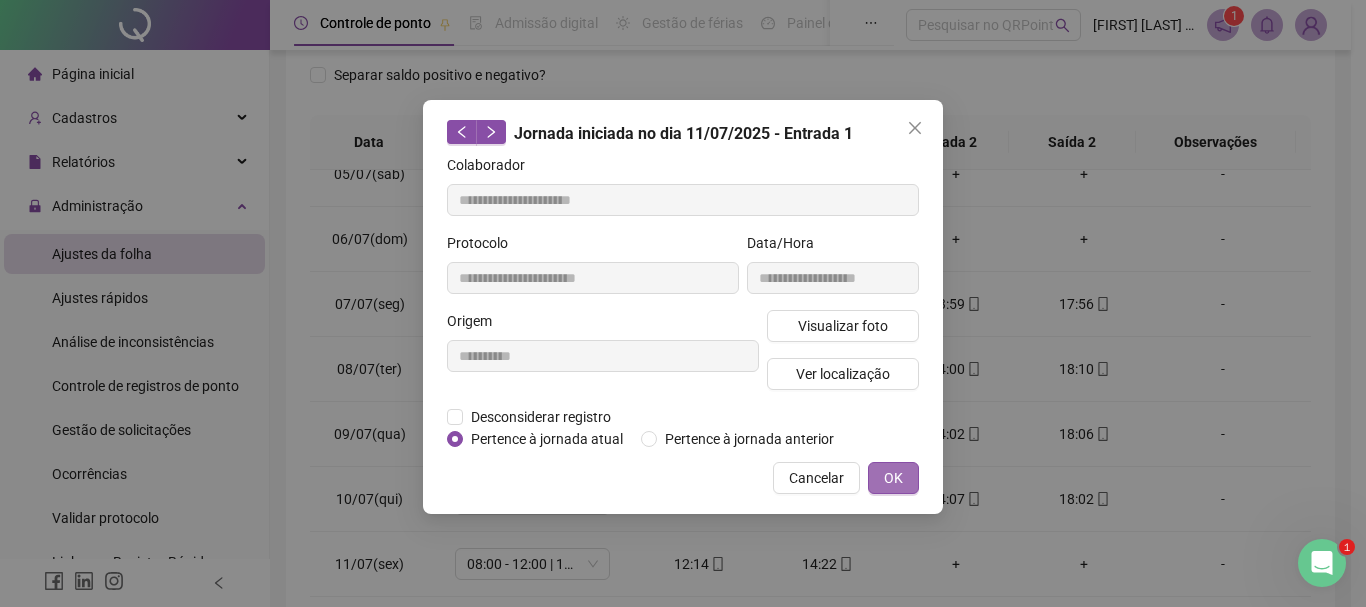 click on "OK" at bounding box center [893, 478] 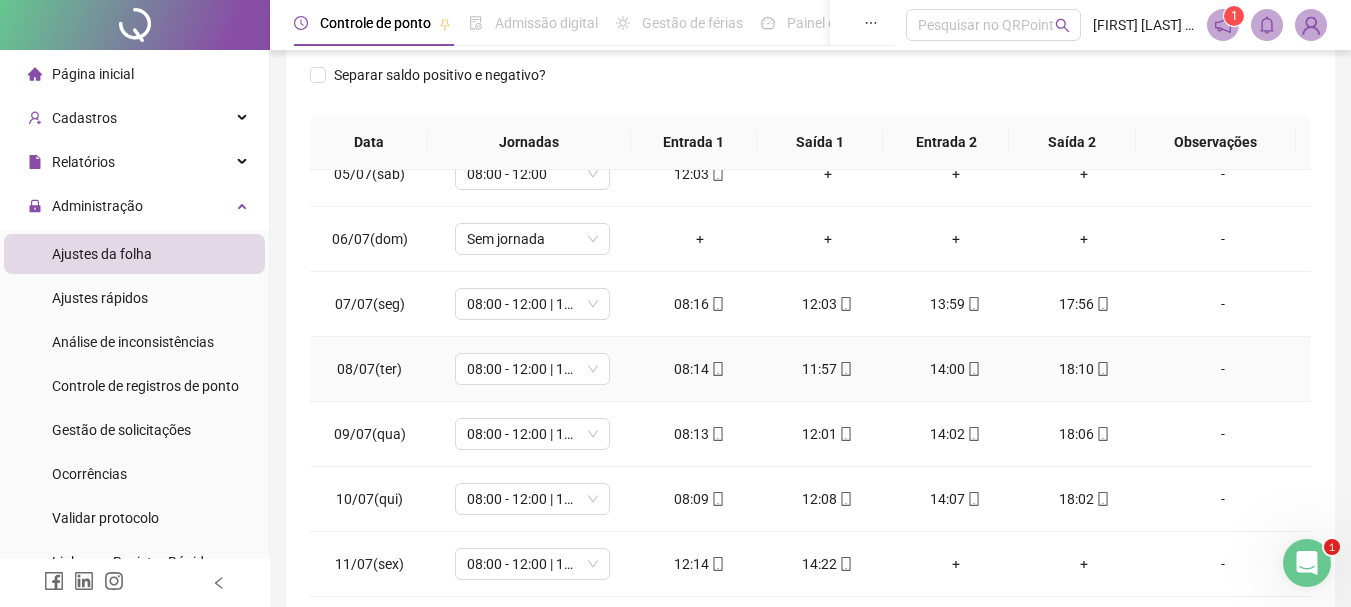 click 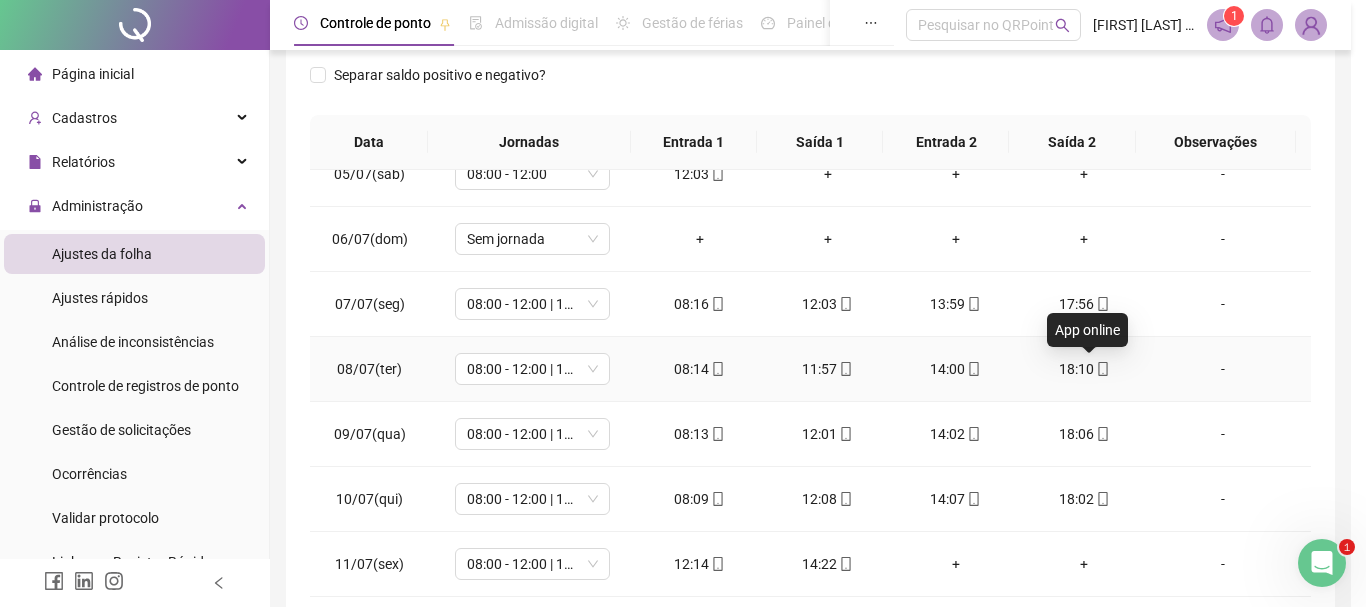 type on "**********" 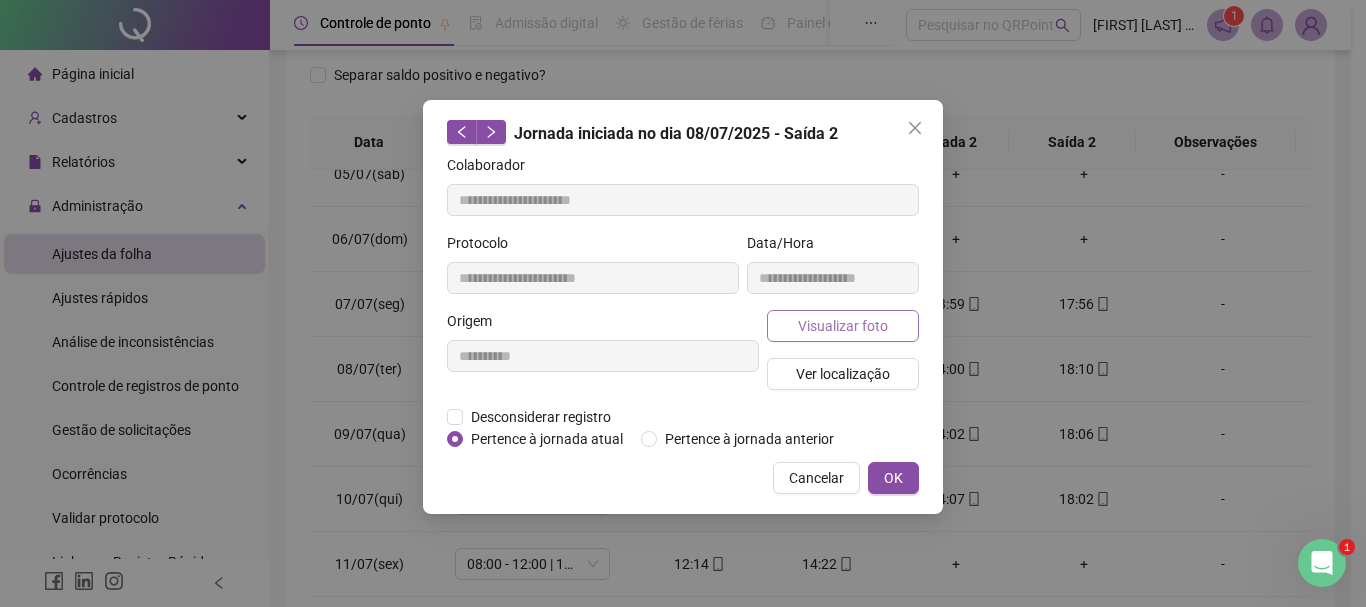 click on "Visualizar foto" at bounding box center [843, 326] 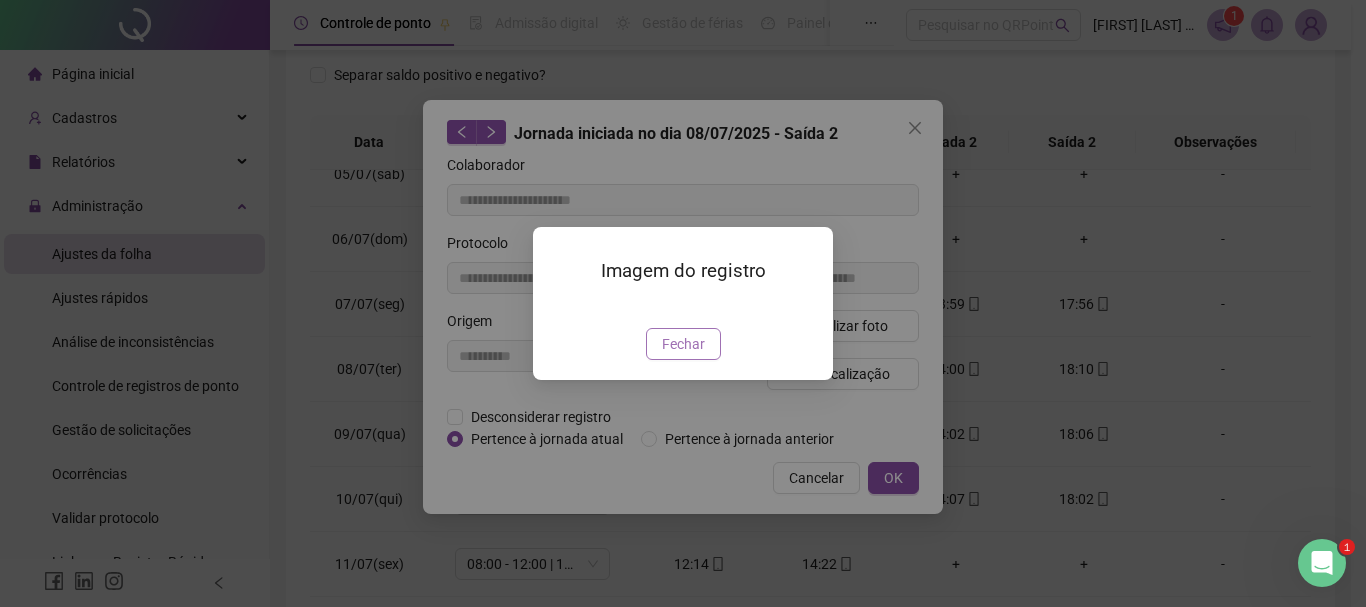 click on "Fechar" at bounding box center [683, 344] 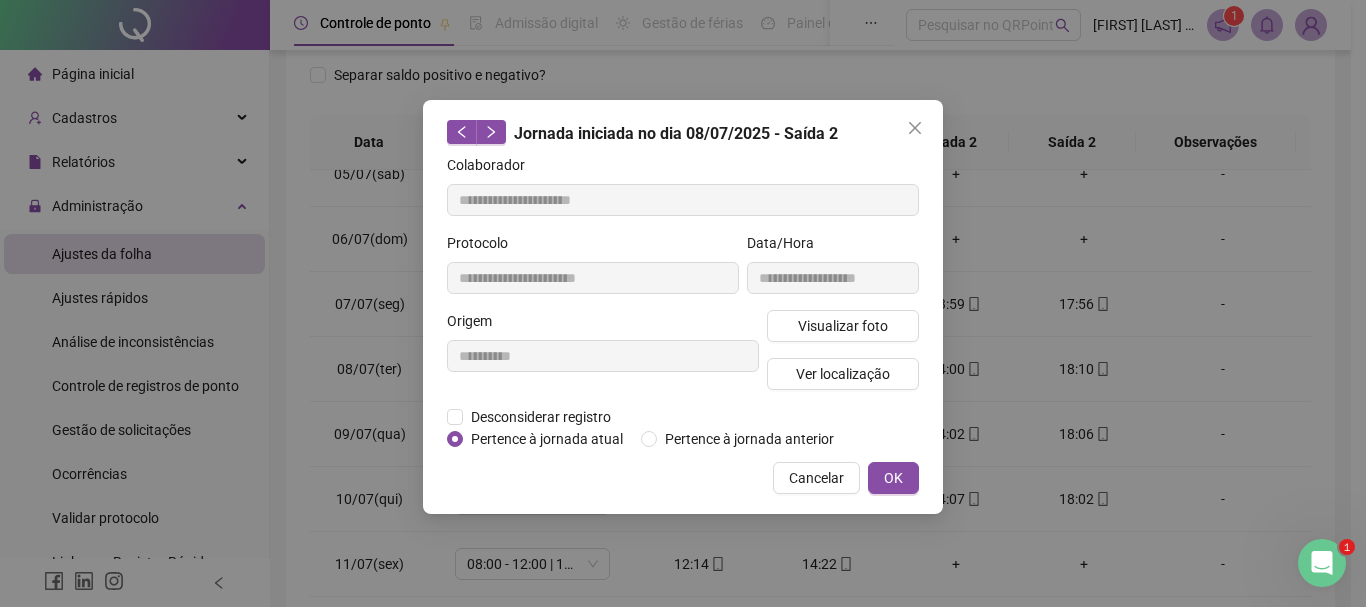 click 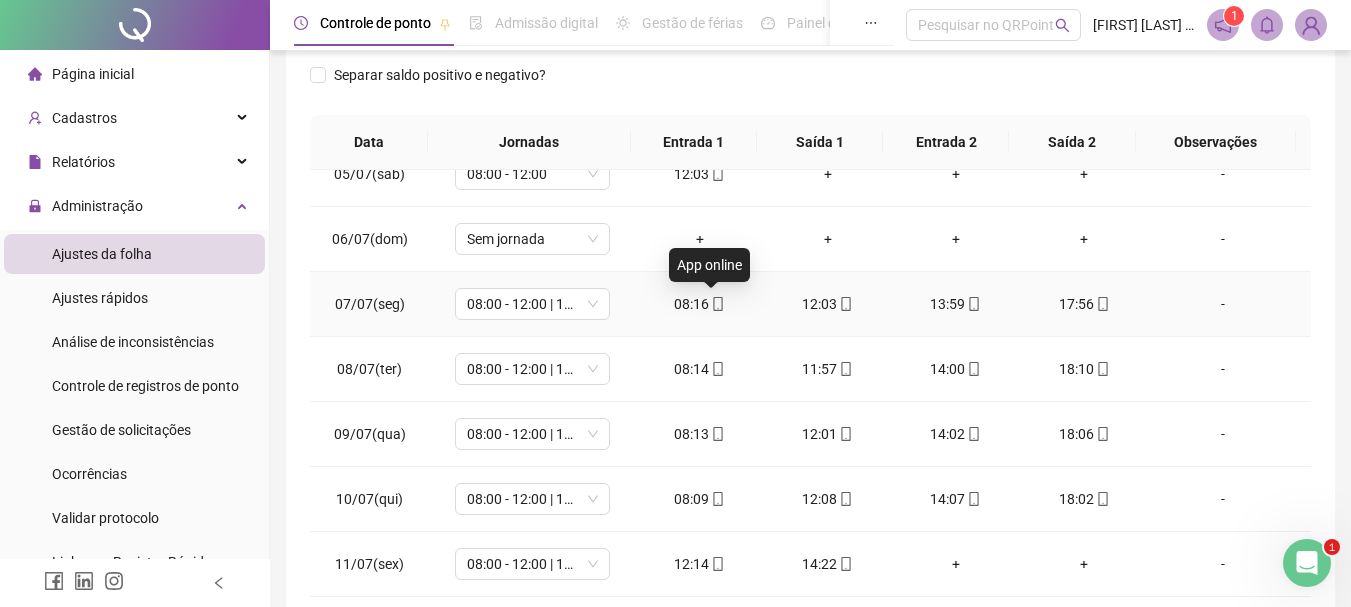 click 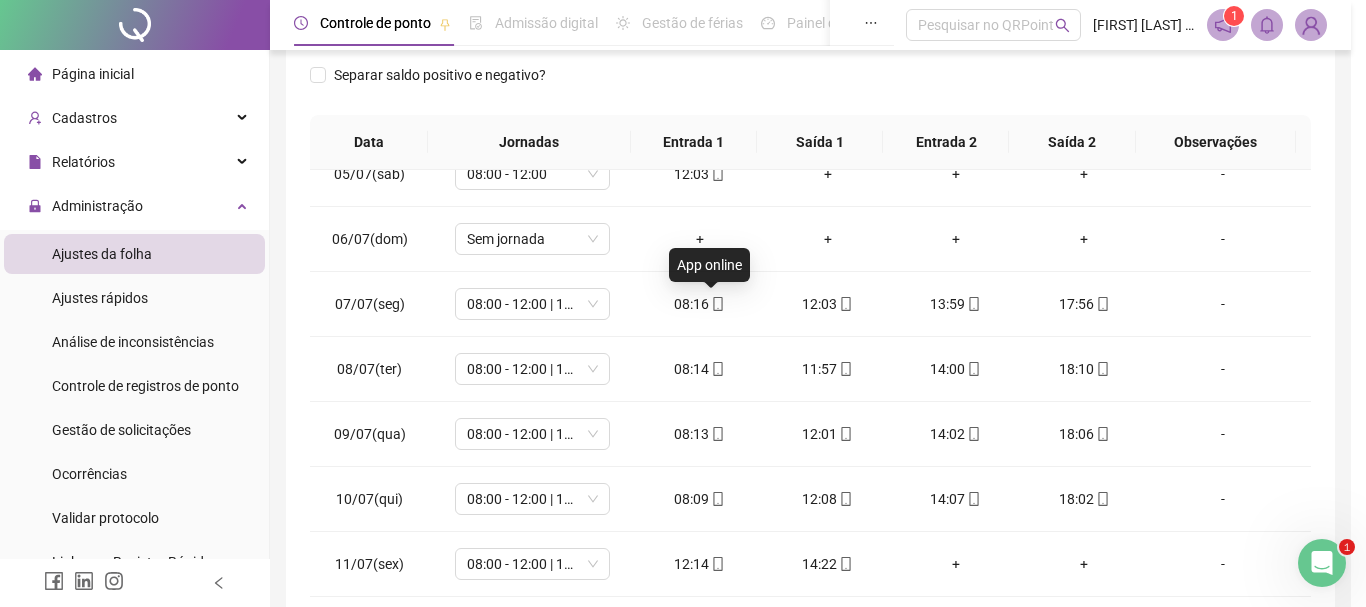 type on "**********" 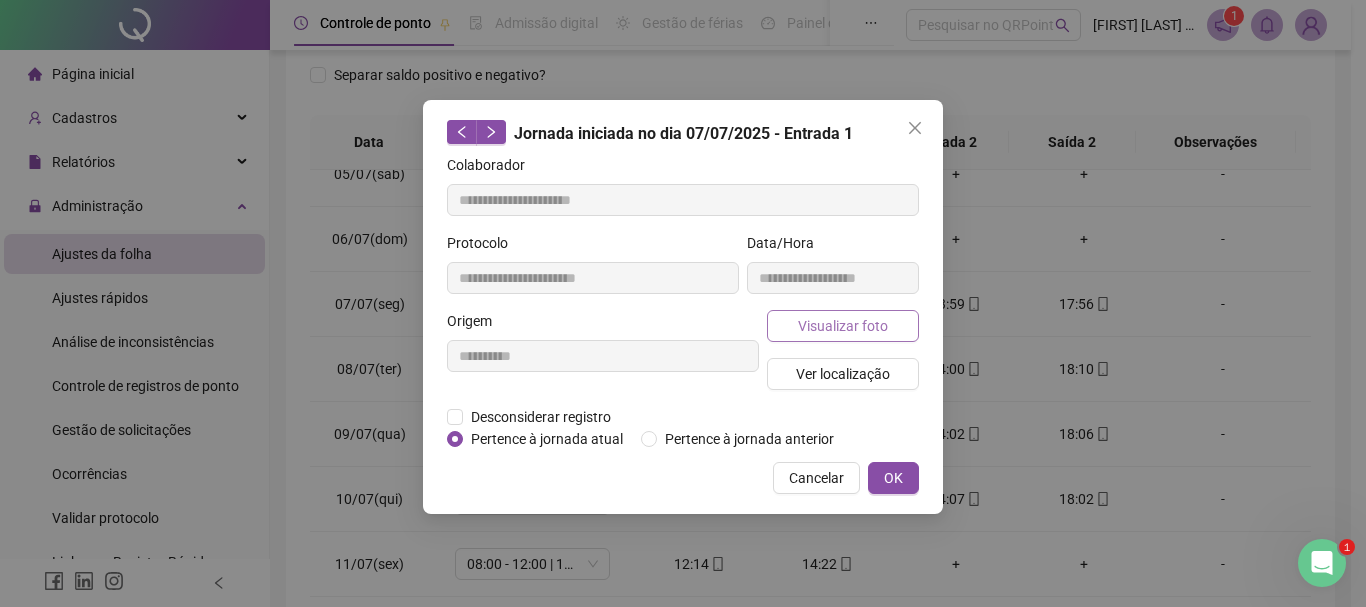 click on "Visualizar foto" at bounding box center (843, 326) 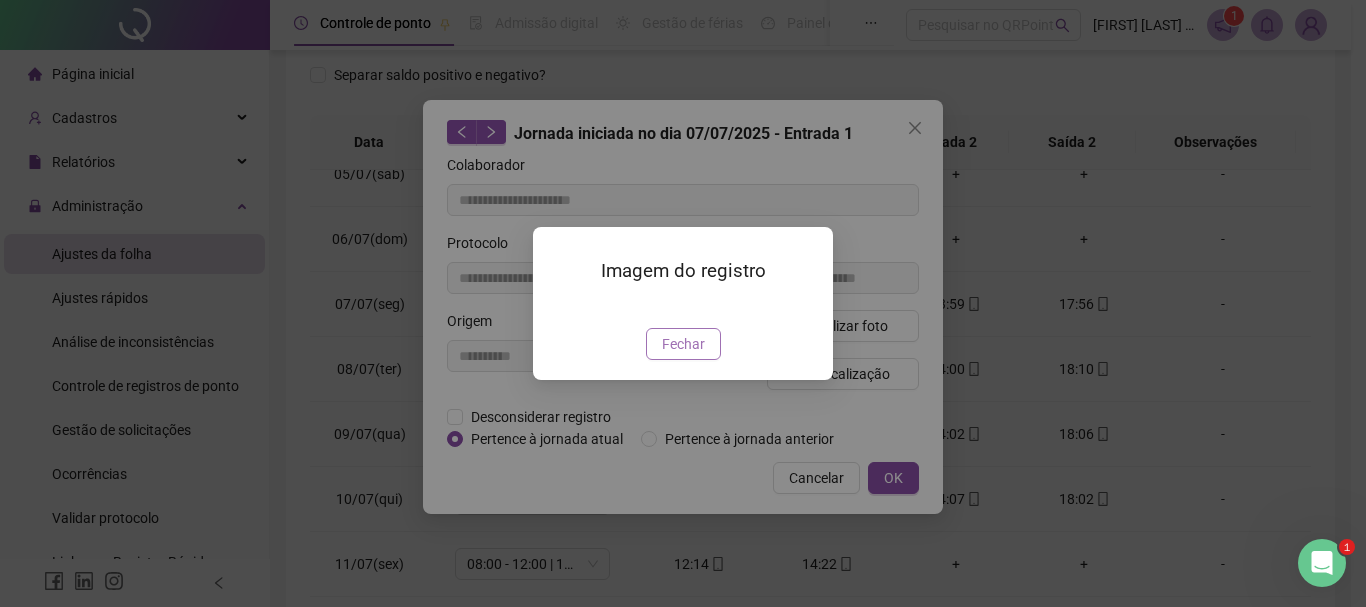 click on "Fechar" at bounding box center [683, 344] 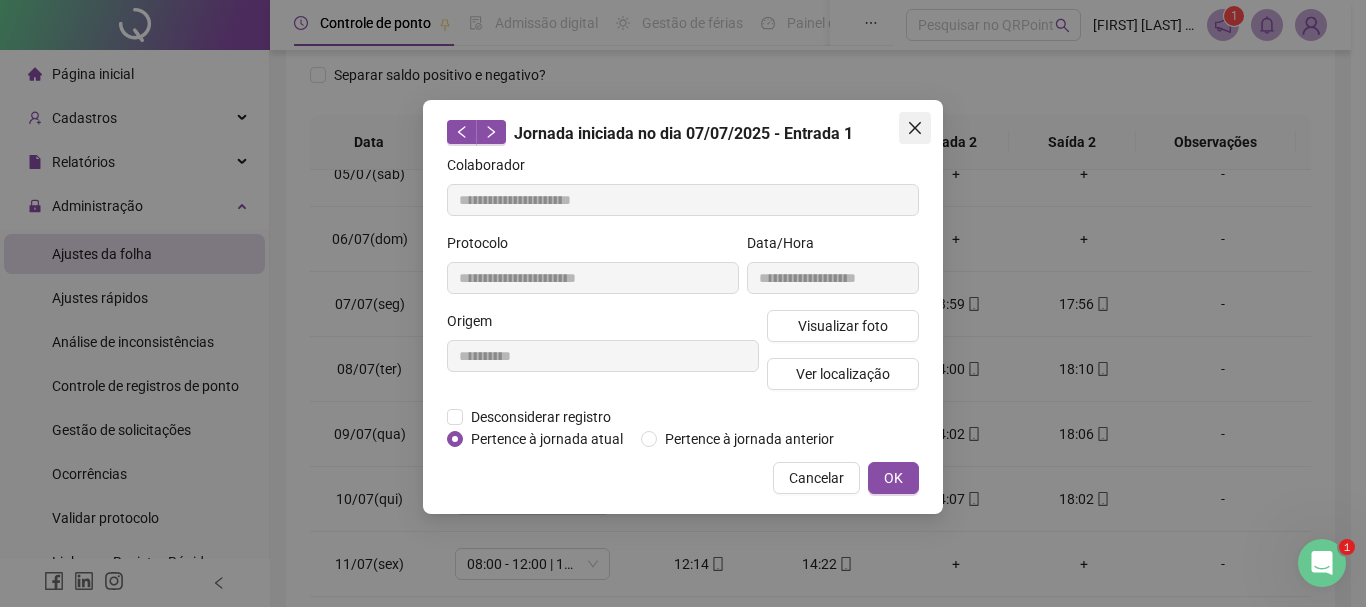 click 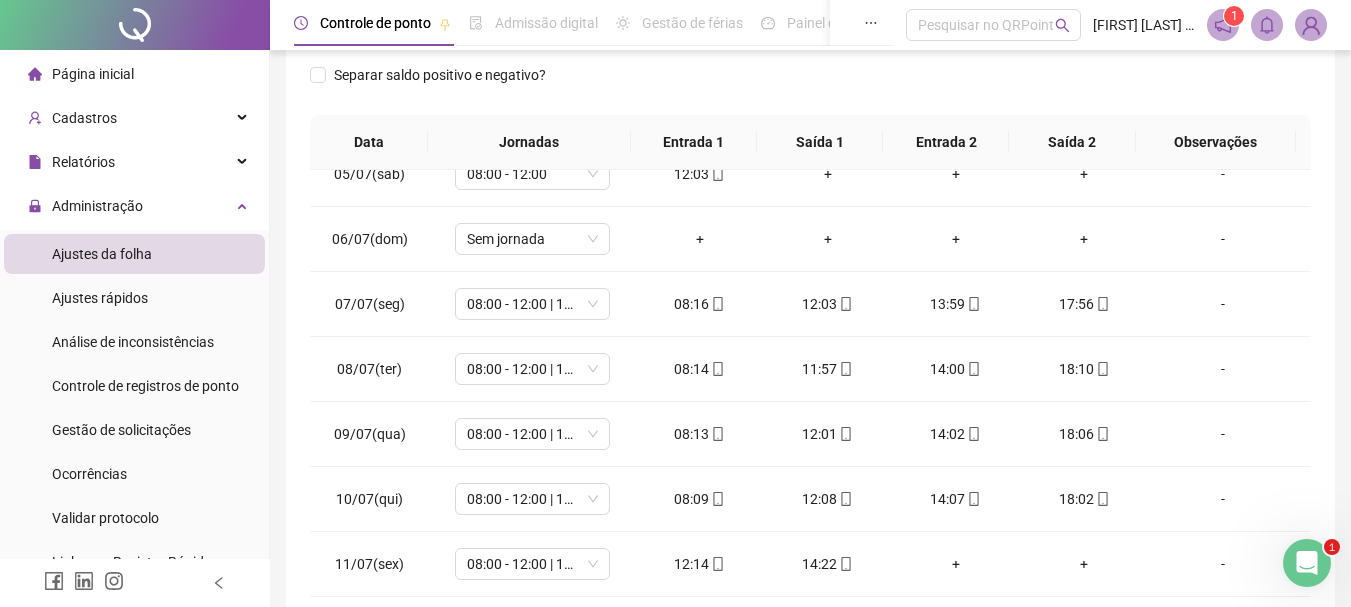 click on "Separar saldo positivo e negativo?" at bounding box center (810, 87) 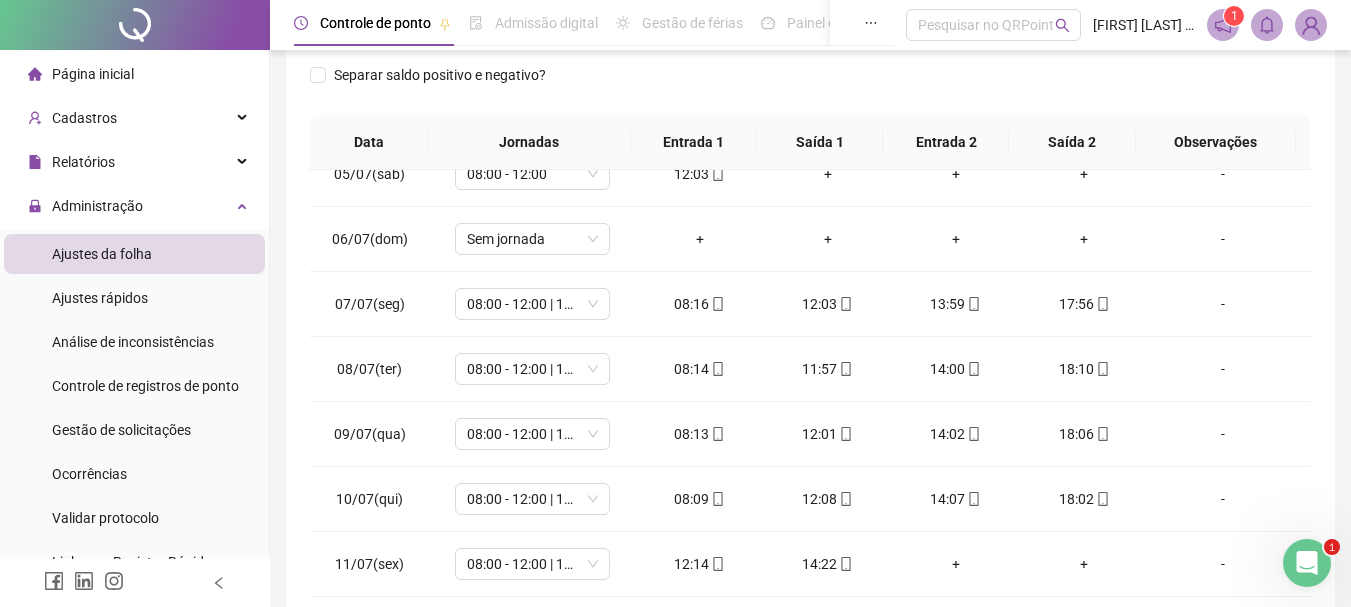 click on "Separar saldo positivo e negativo?" at bounding box center (810, 87) 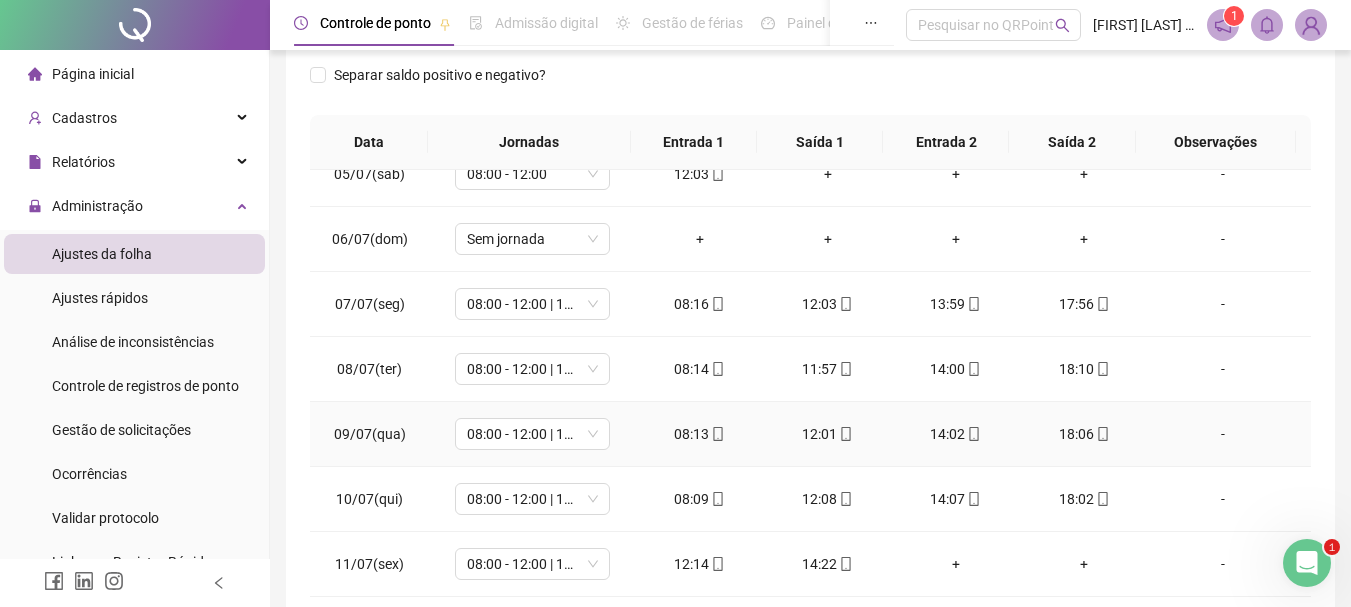 scroll, scrollTop: 0, scrollLeft: 0, axis: both 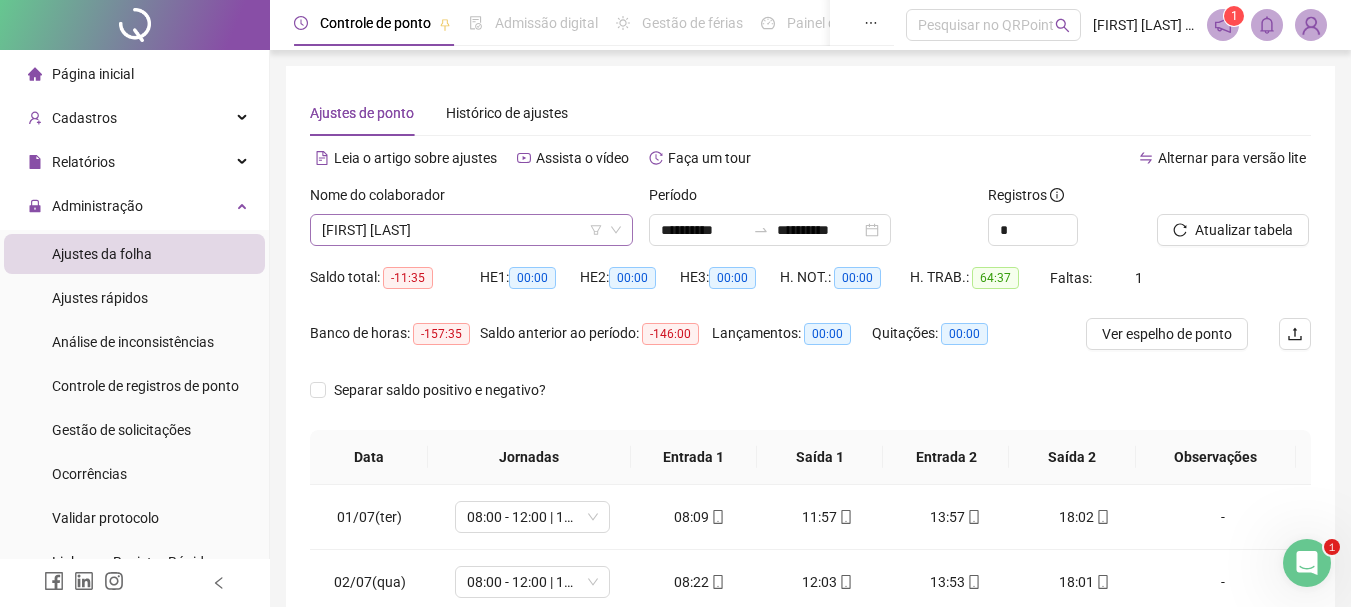 click on "MAX DE ALMEIDA MENEZES" at bounding box center [471, 230] 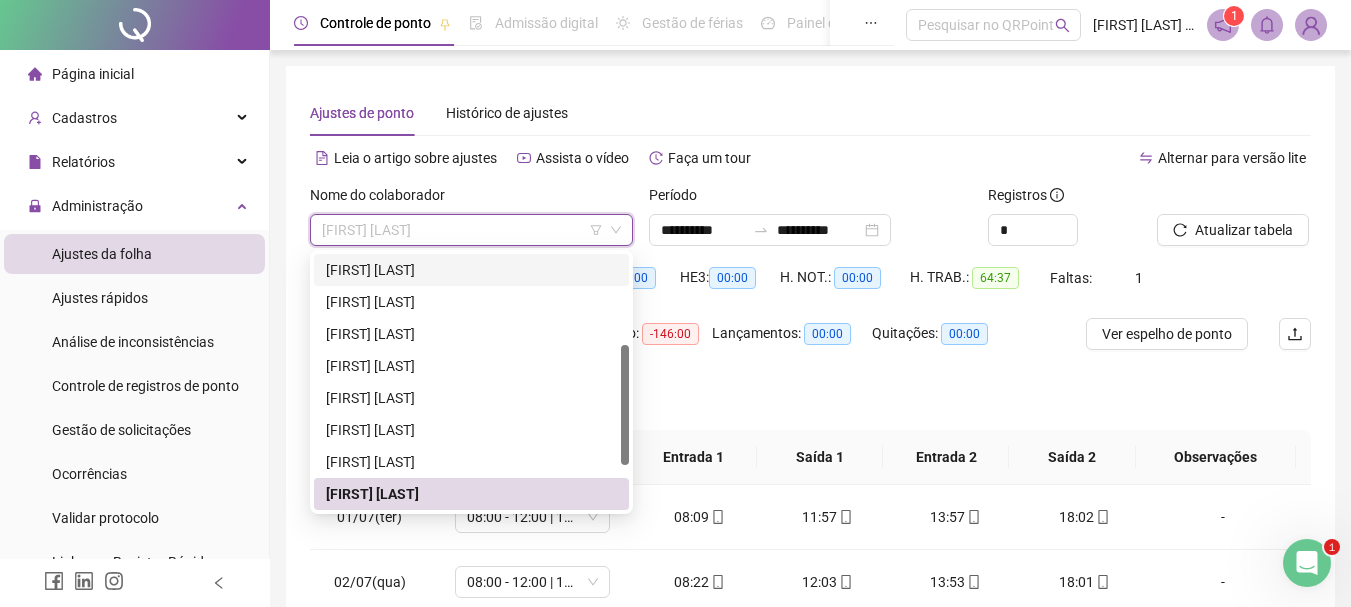 click on "[FIRST] [LAST] [LAST] [LAST] [LAST]" at bounding box center (471, 270) 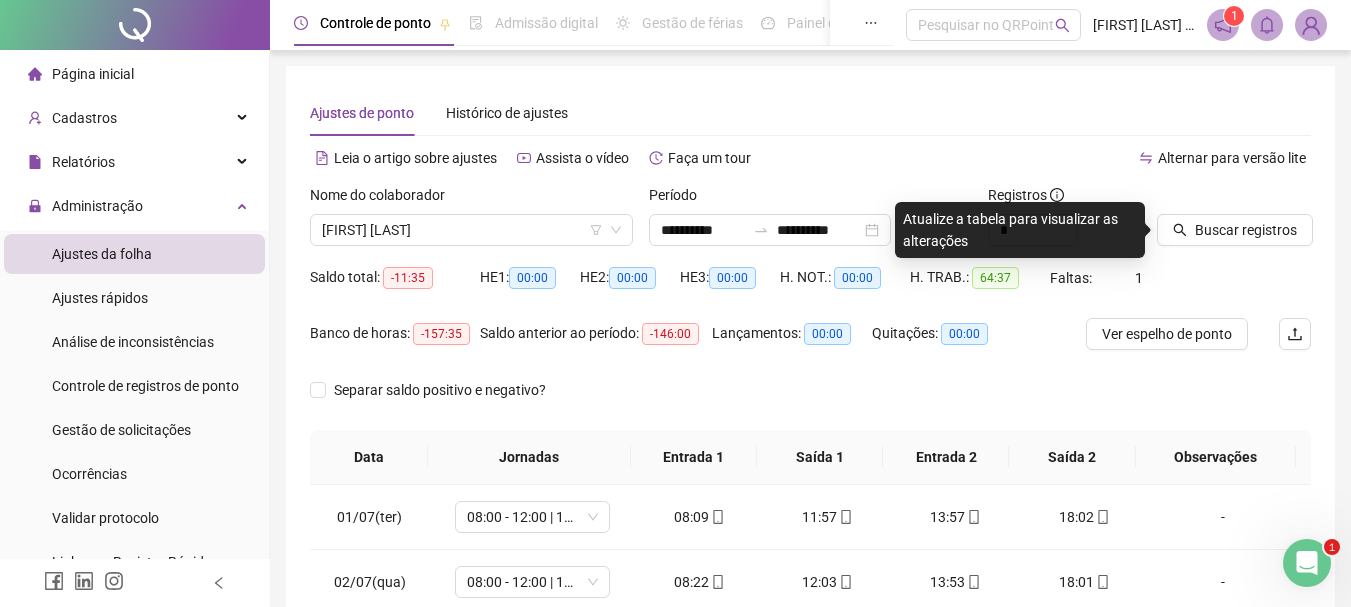 click on "Ajustes de ponto Histórico de ajustes" at bounding box center [810, 113] 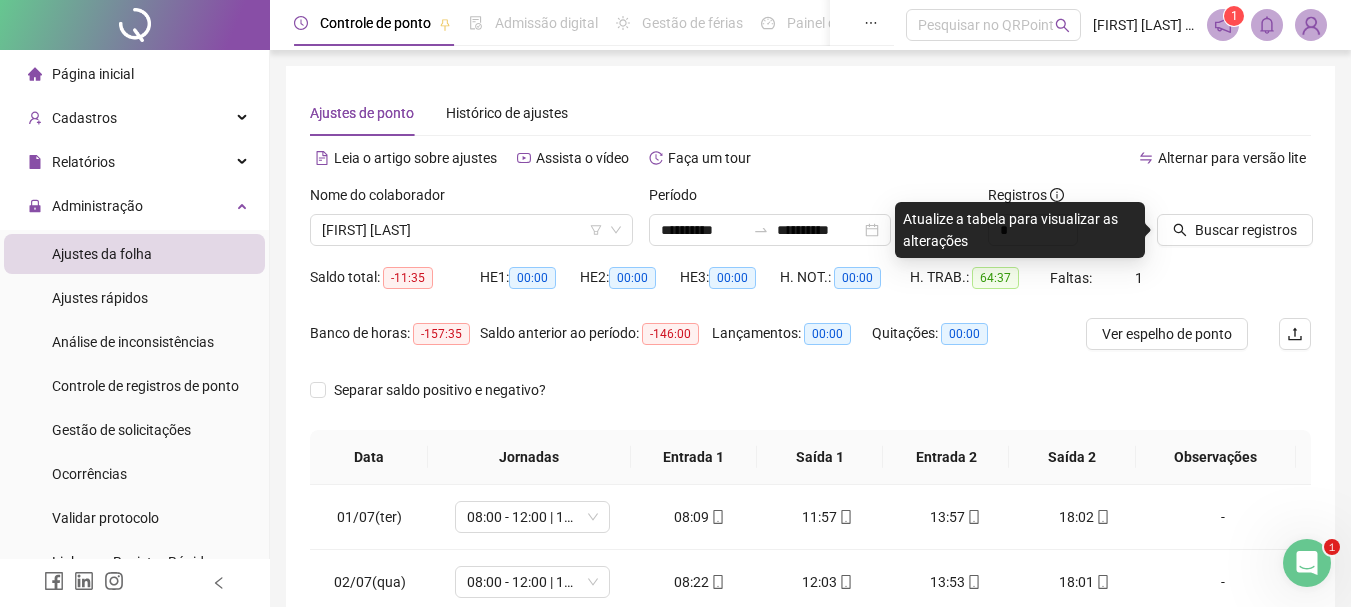 click 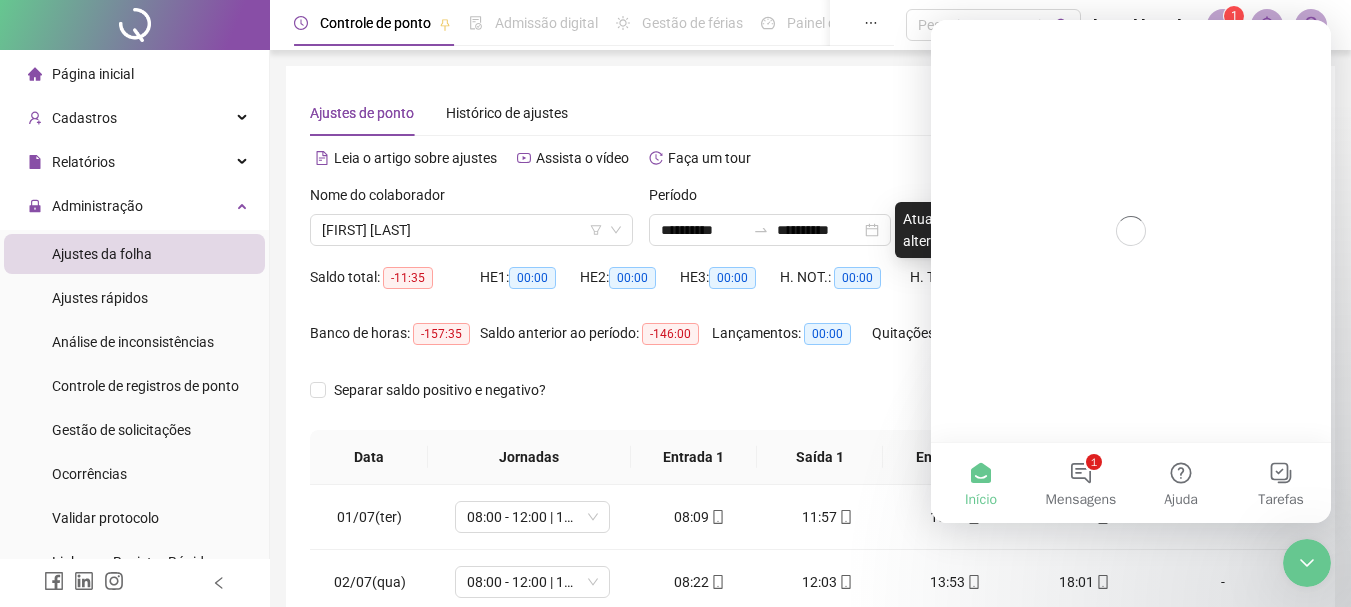 scroll, scrollTop: 0, scrollLeft: 0, axis: both 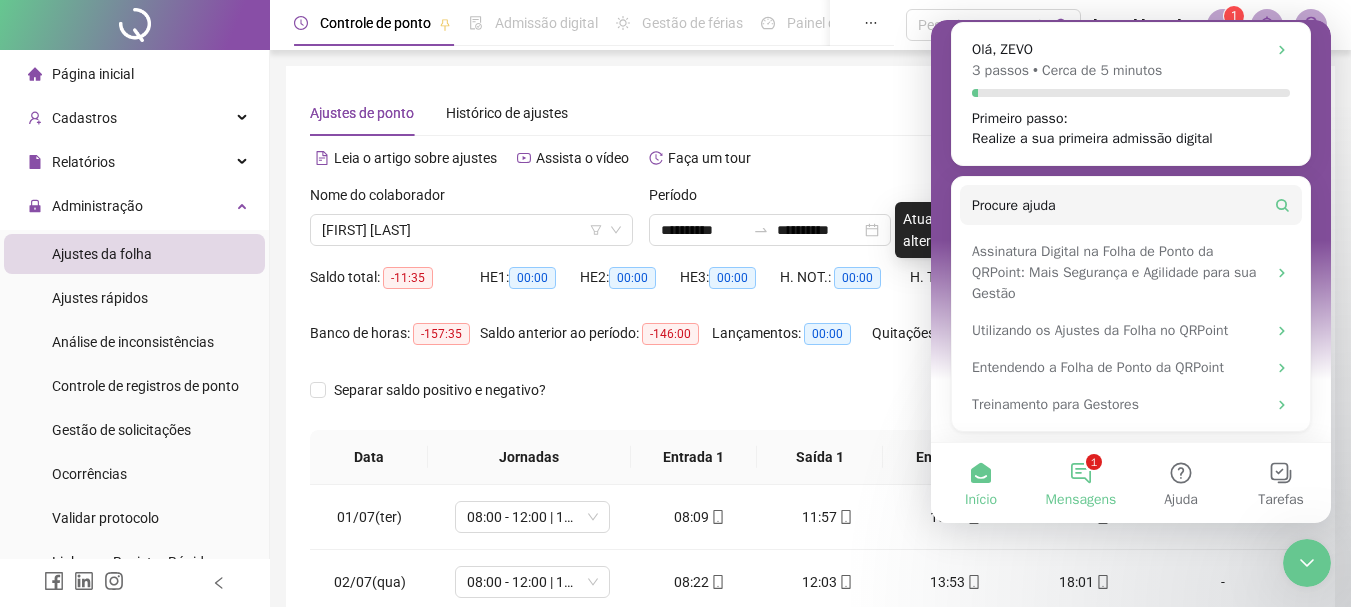 click on "1 Mensagens" at bounding box center [1081, 483] 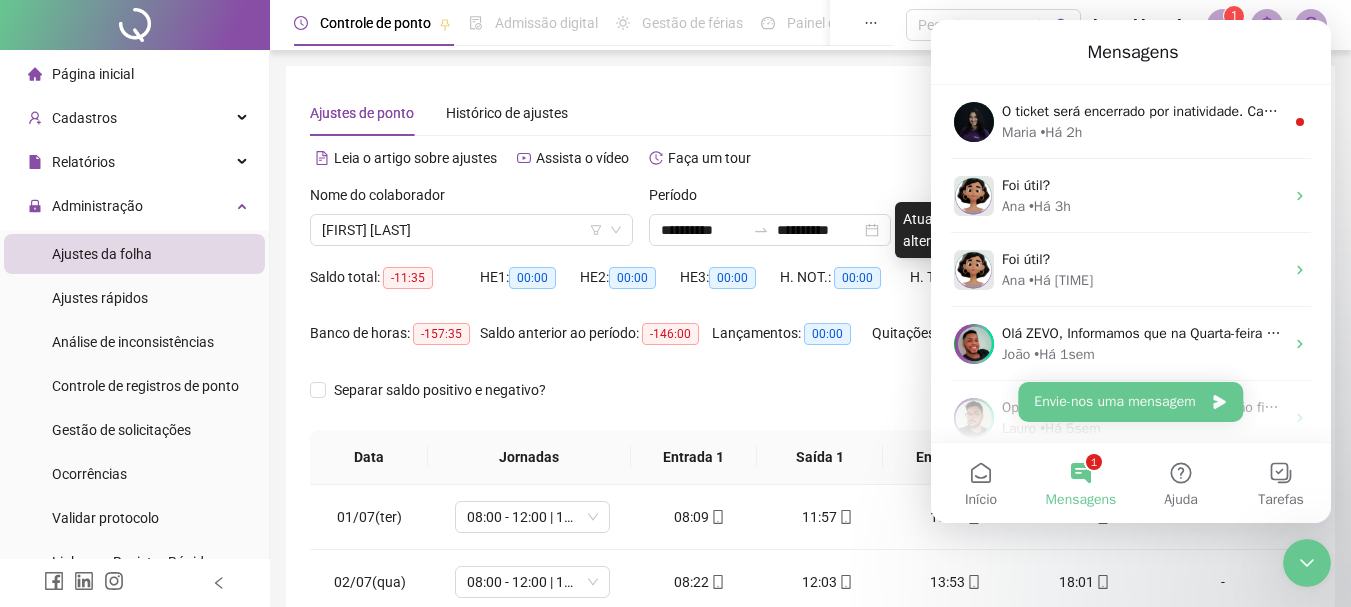 click on "1 Mensagens" at bounding box center [1081, 483] 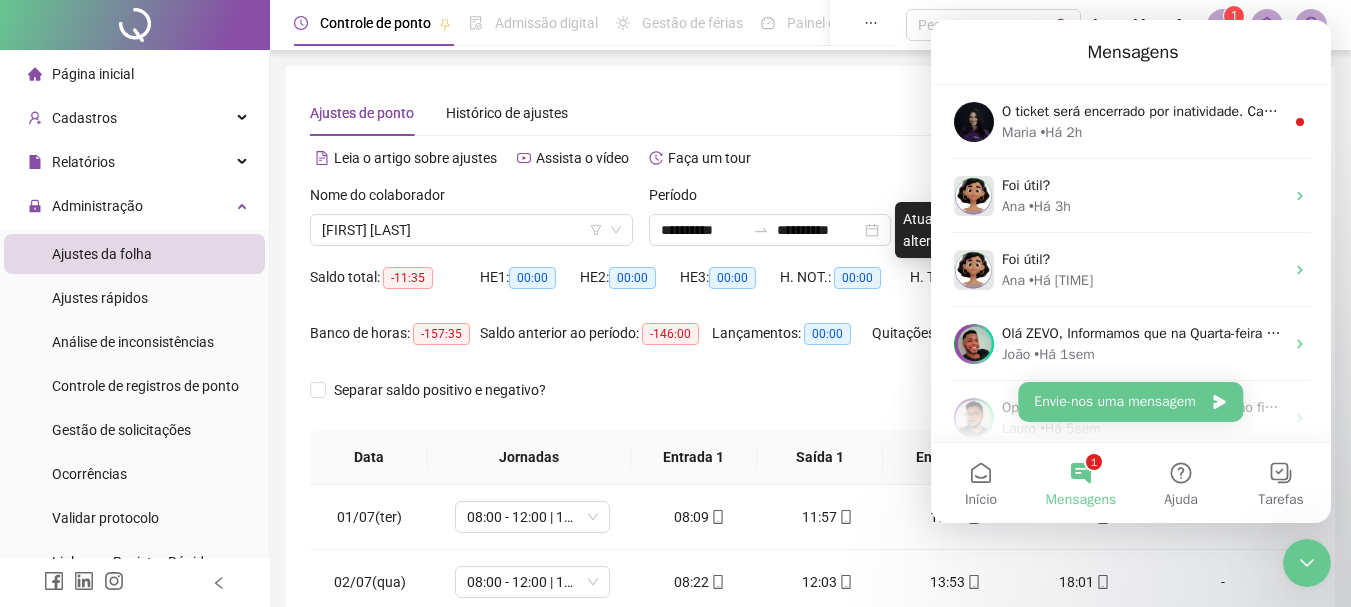 click on "Ajustes de ponto Histórico de ajustes" at bounding box center [810, 113] 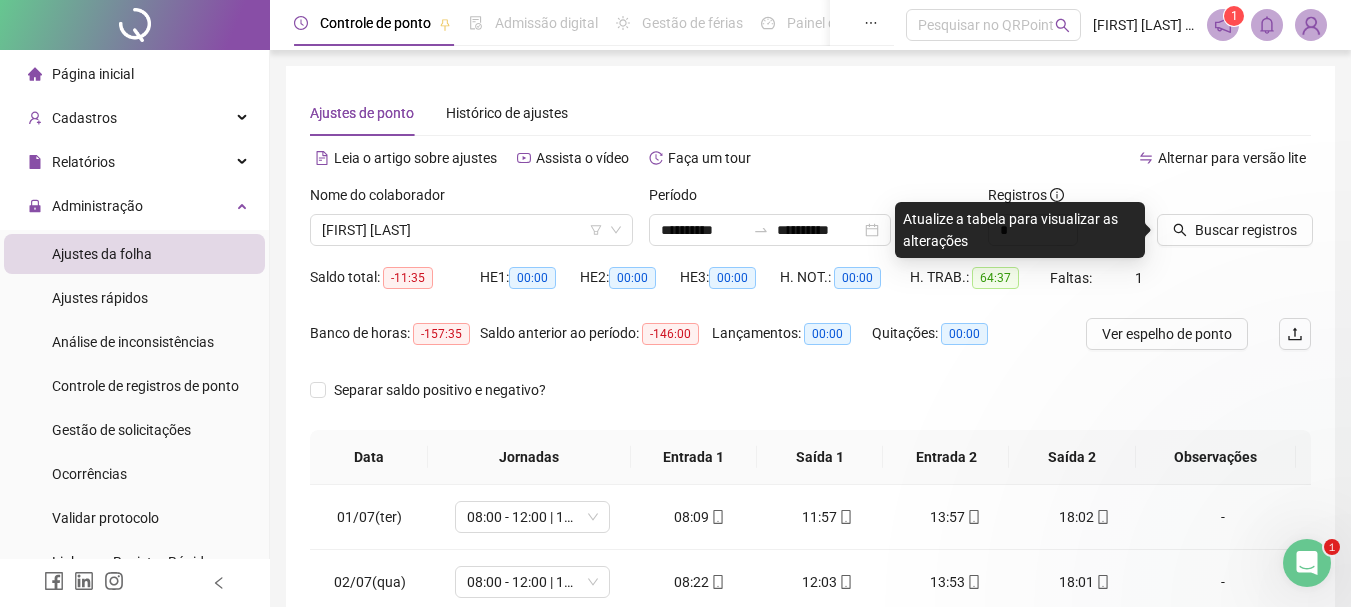 scroll, scrollTop: 0, scrollLeft: 0, axis: both 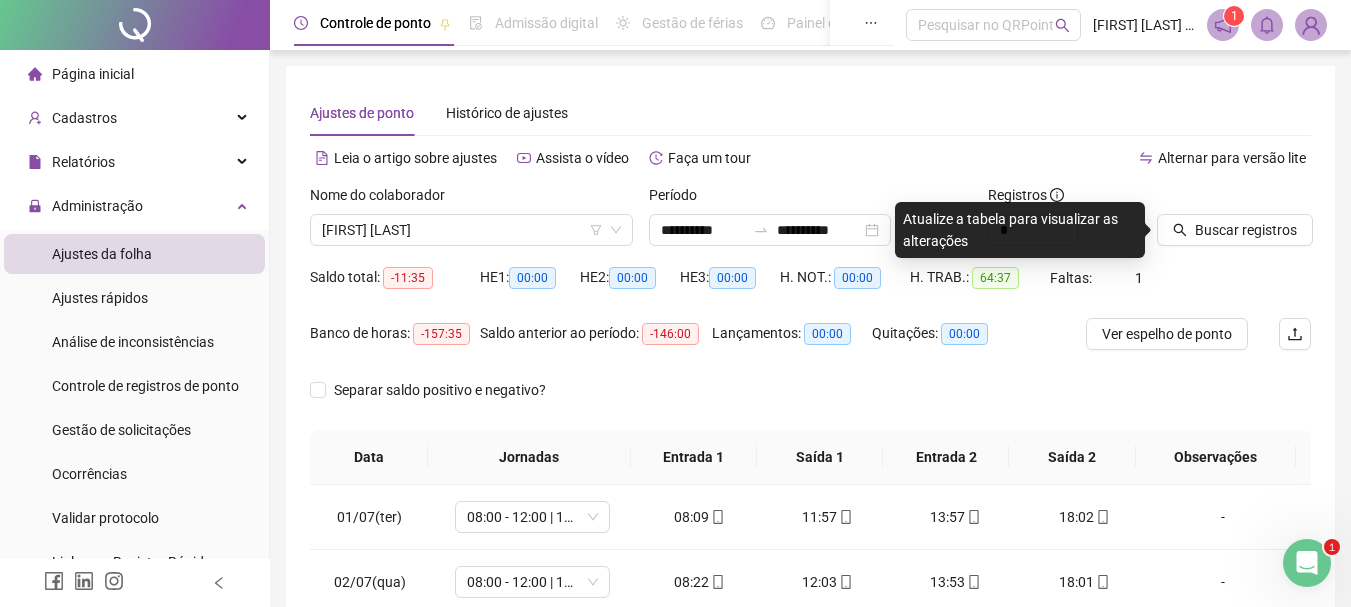 click on "Ajustes de ponto Histórico de ajustes" at bounding box center (810, 113) 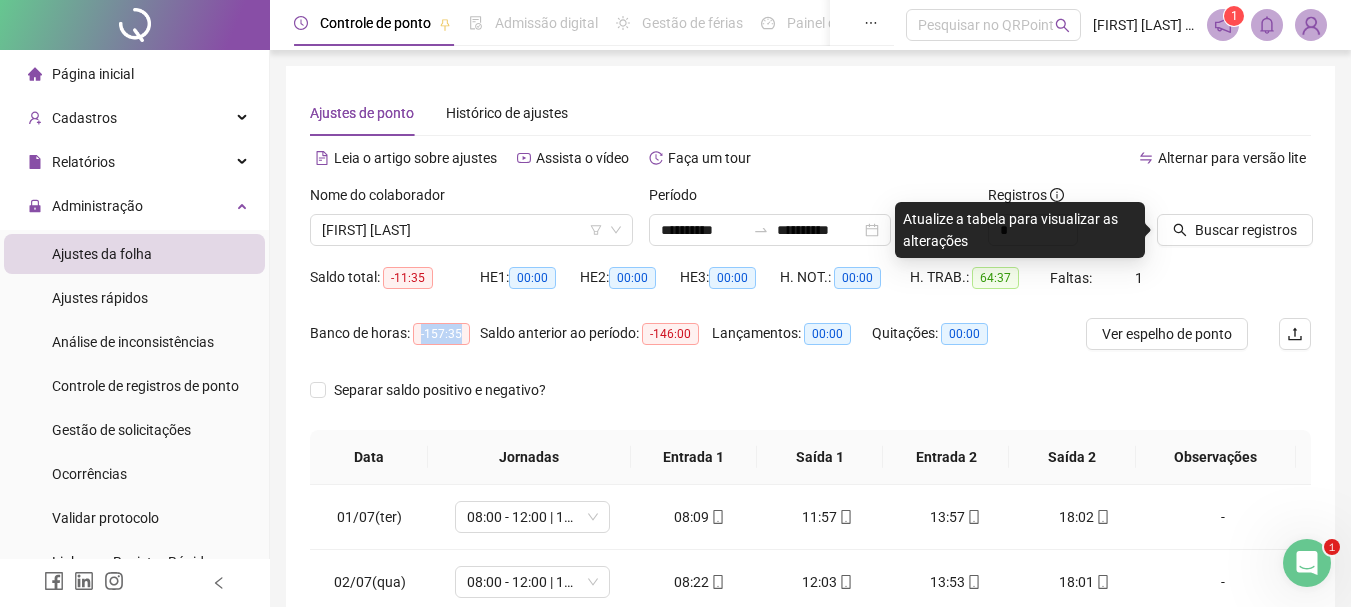 drag, startPoint x: 421, startPoint y: 334, endPoint x: 464, endPoint y: 333, distance: 43.011627 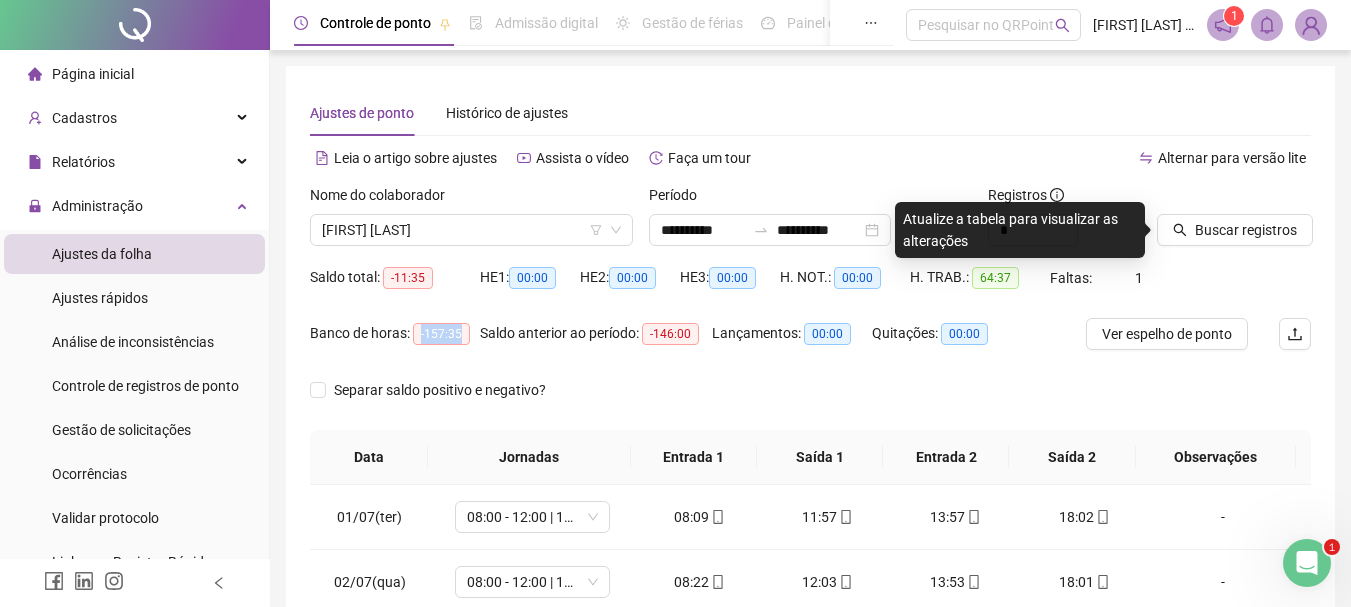 scroll, scrollTop: 100, scrollLeft: 0, axis: vertical 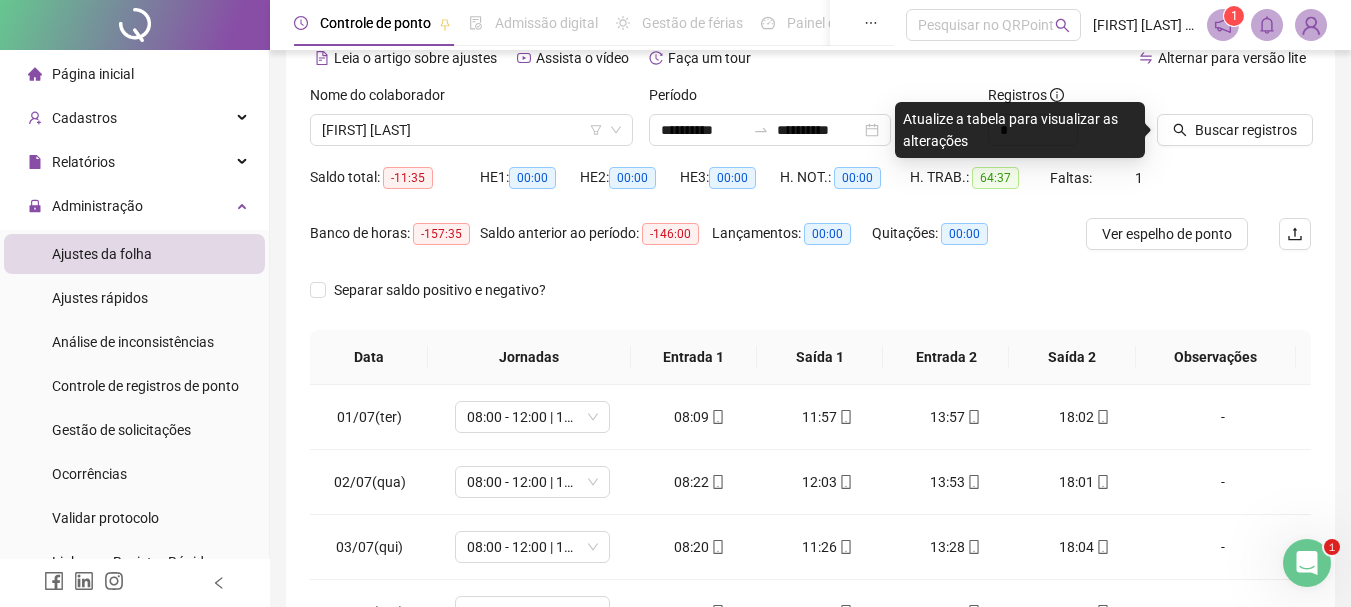 click on "Página inicial" at bounding box center [93, 74] 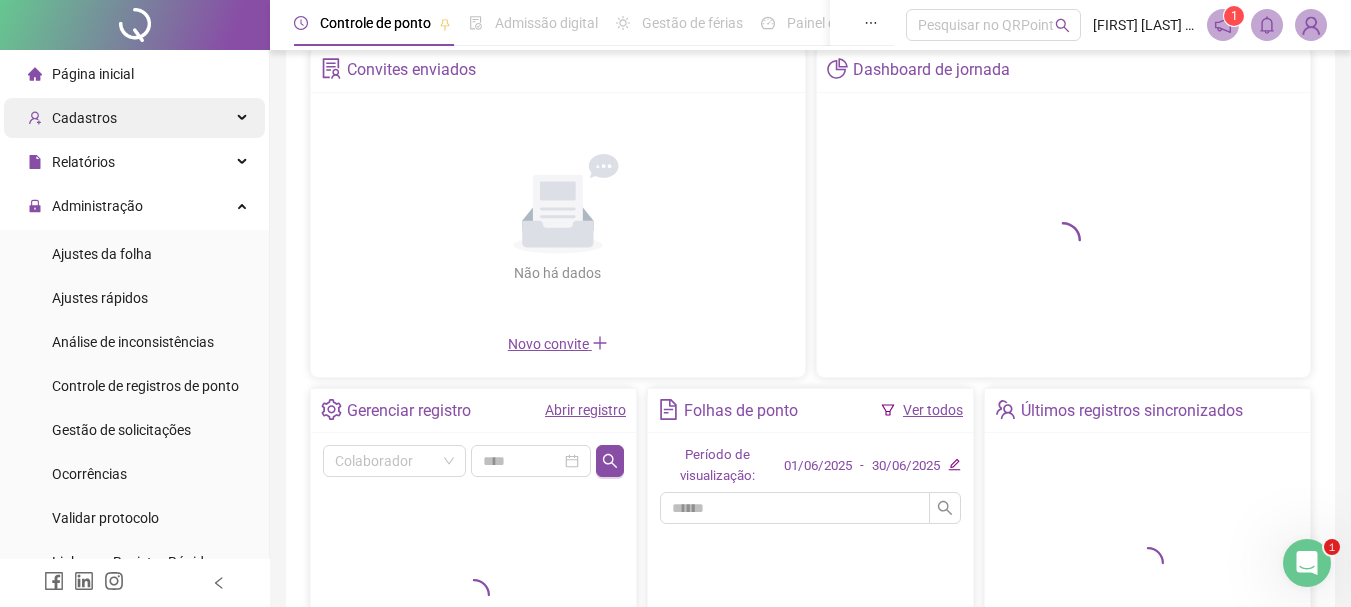 click on "Cadastros" at bounding box center (84, 118) 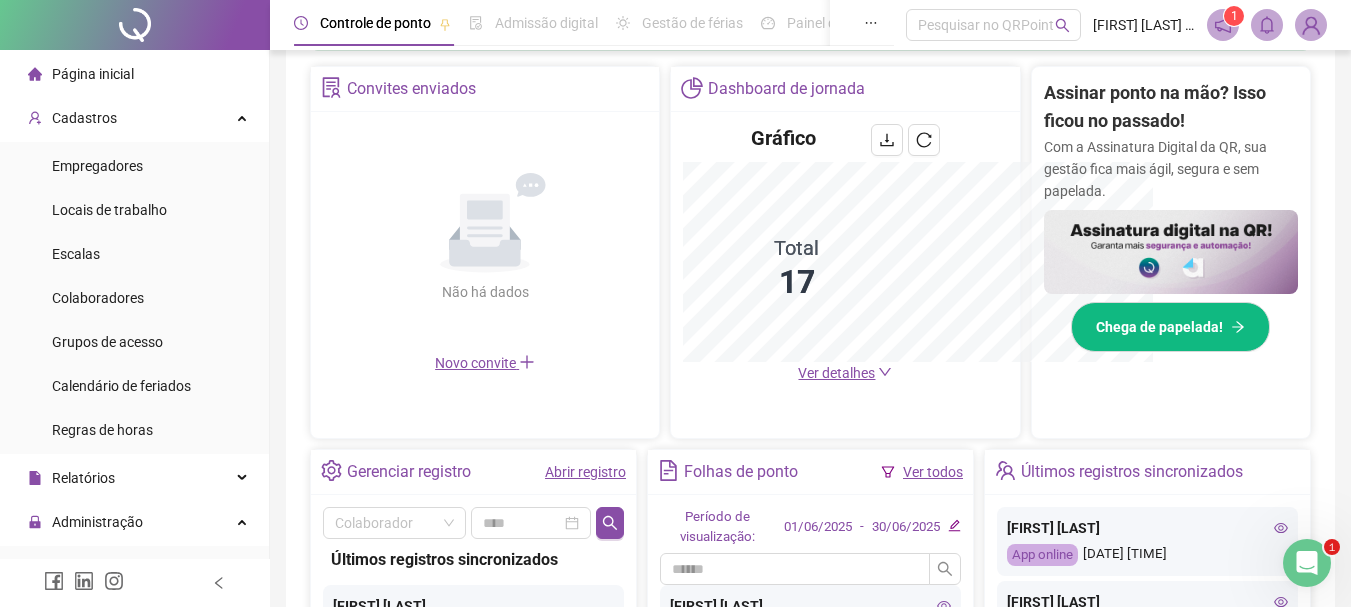 scroll, scrollTop: 671, scrollLeft: 0, axis: vertical 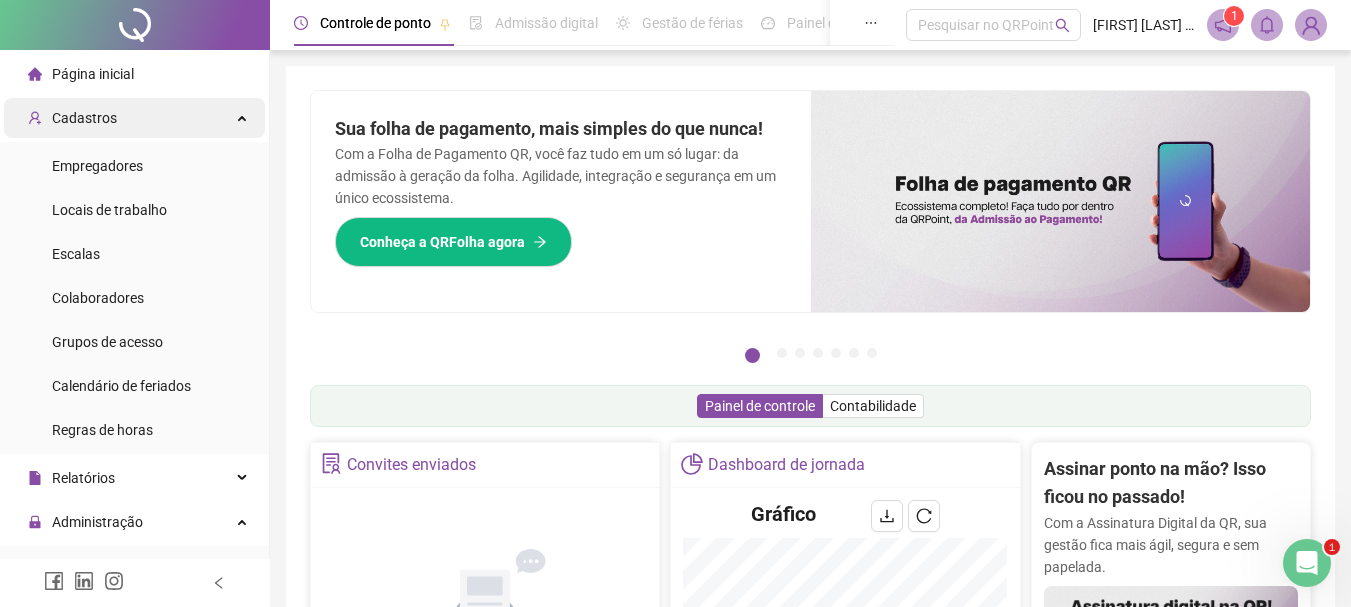 click on "Cadastros" at bounding box center (84, 118) 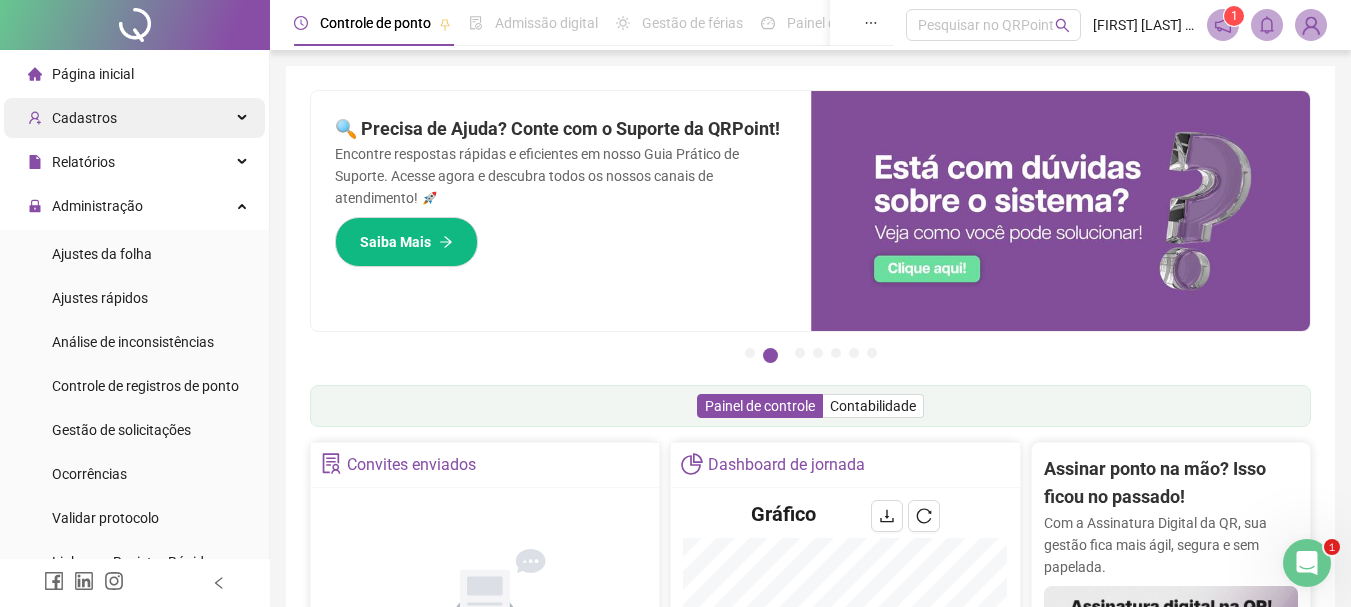 click on "Cadastros" at bounding box center [134, 118] 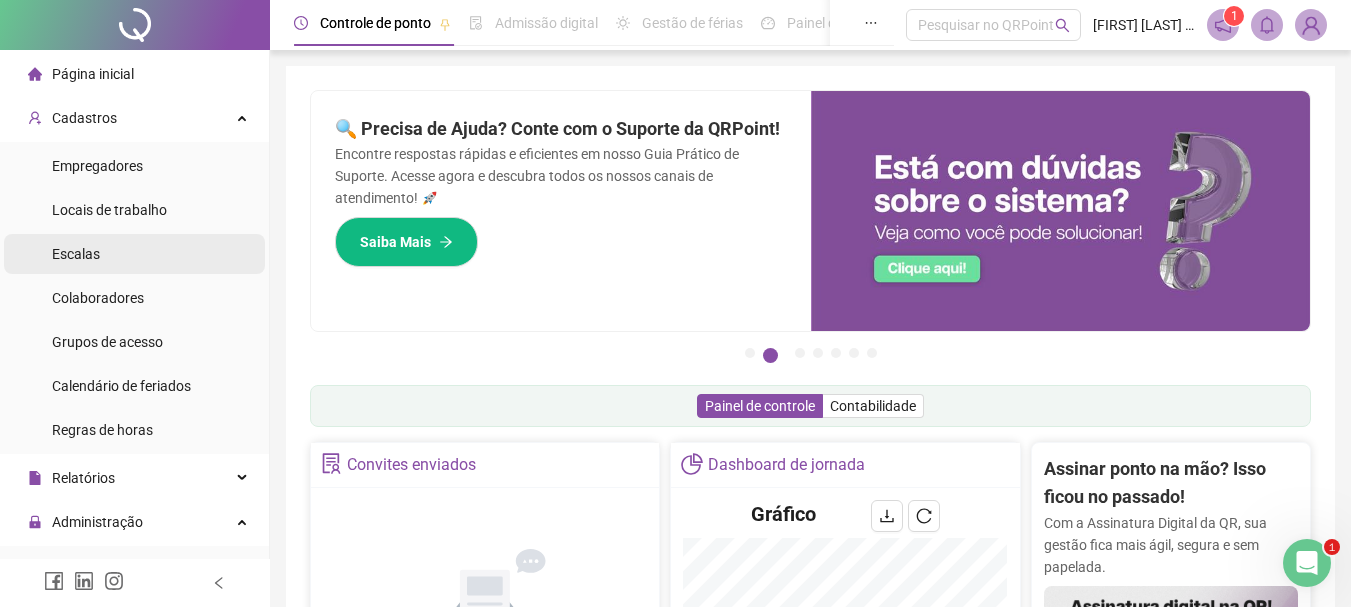 click on "Escalas" at bounding box center [134, 254] 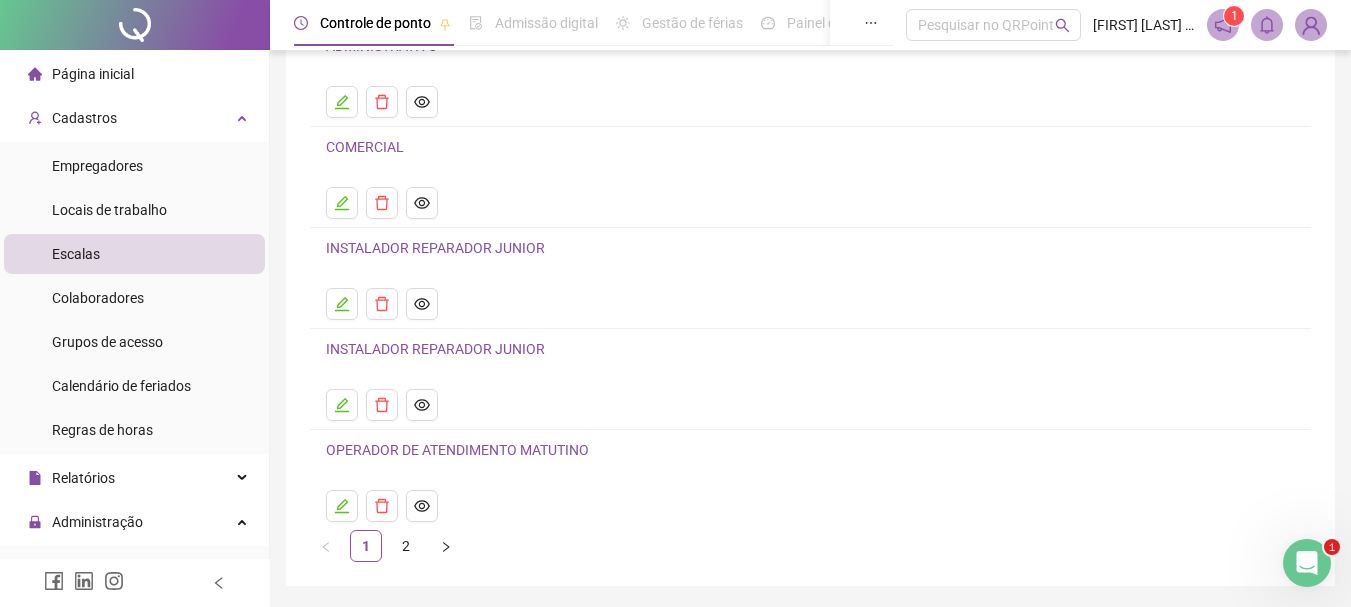 scroll, scrollTop: 150, scrollLeft: 0, axis: vertical 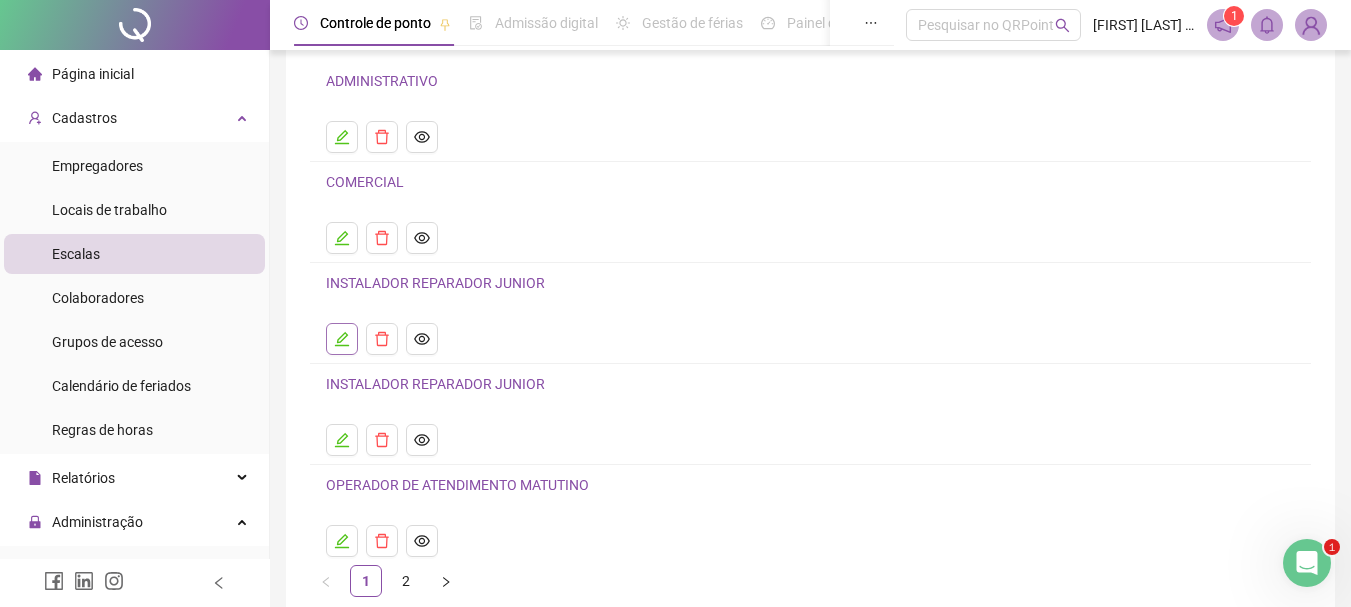 click 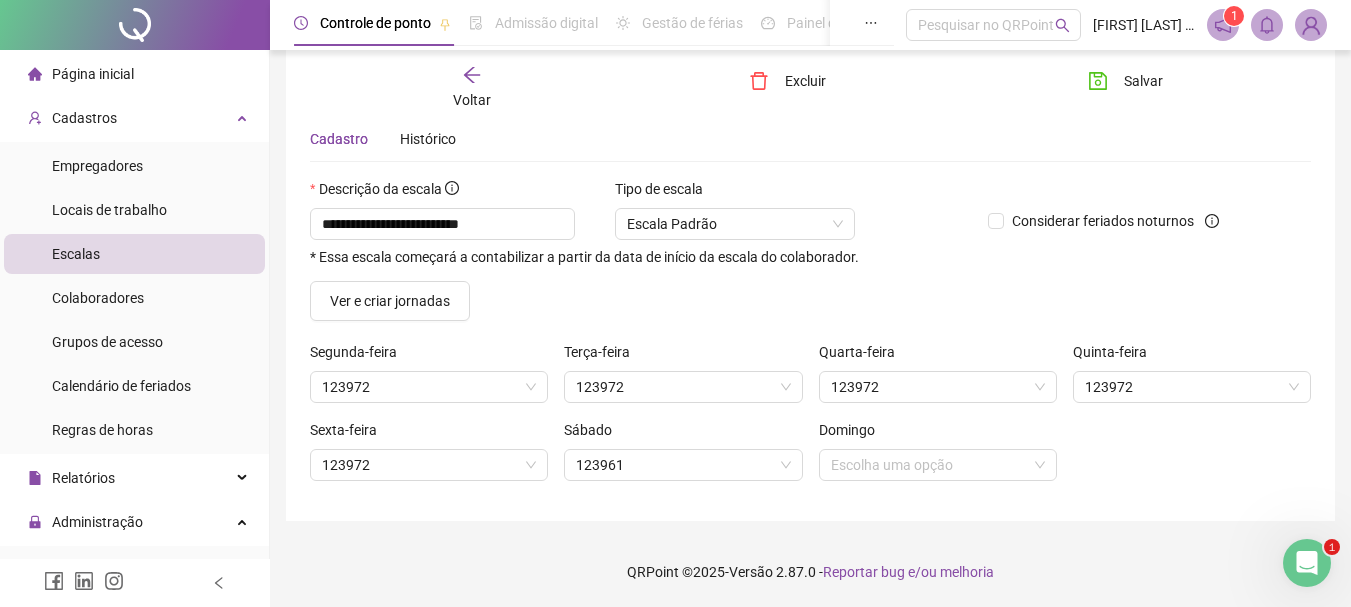 scroll, scrollTop: 69, scrollLeft: 0, axis: vertical 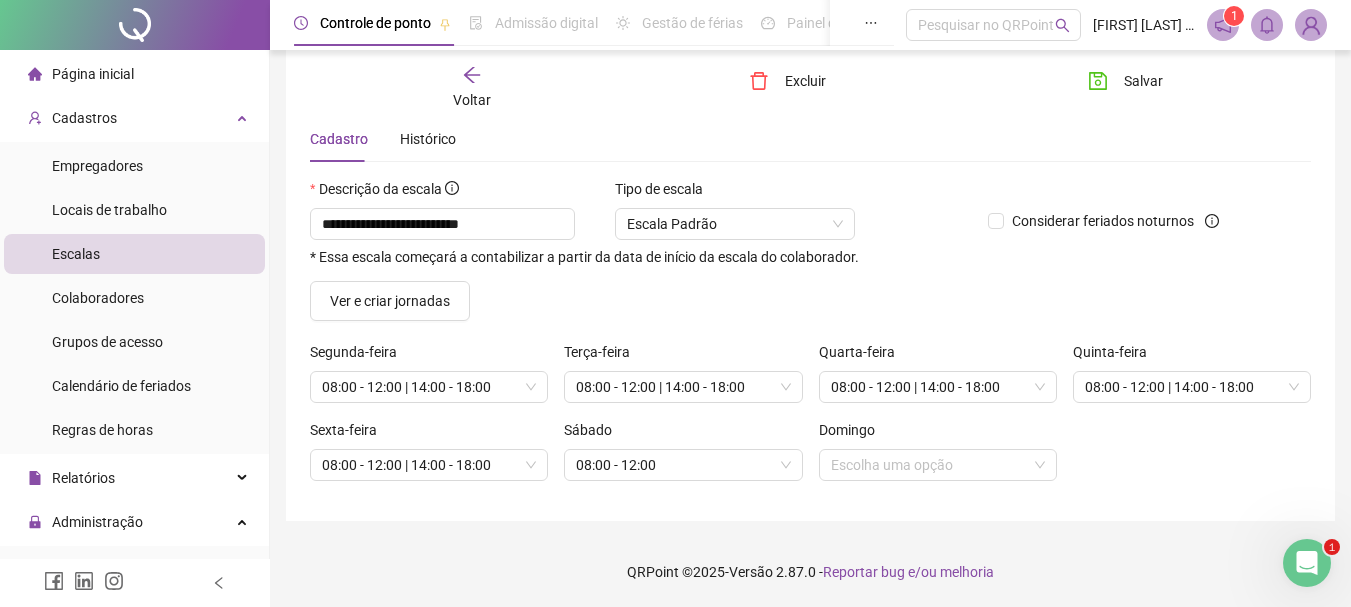 click on "Escalas" at bounding box center [134, 254] 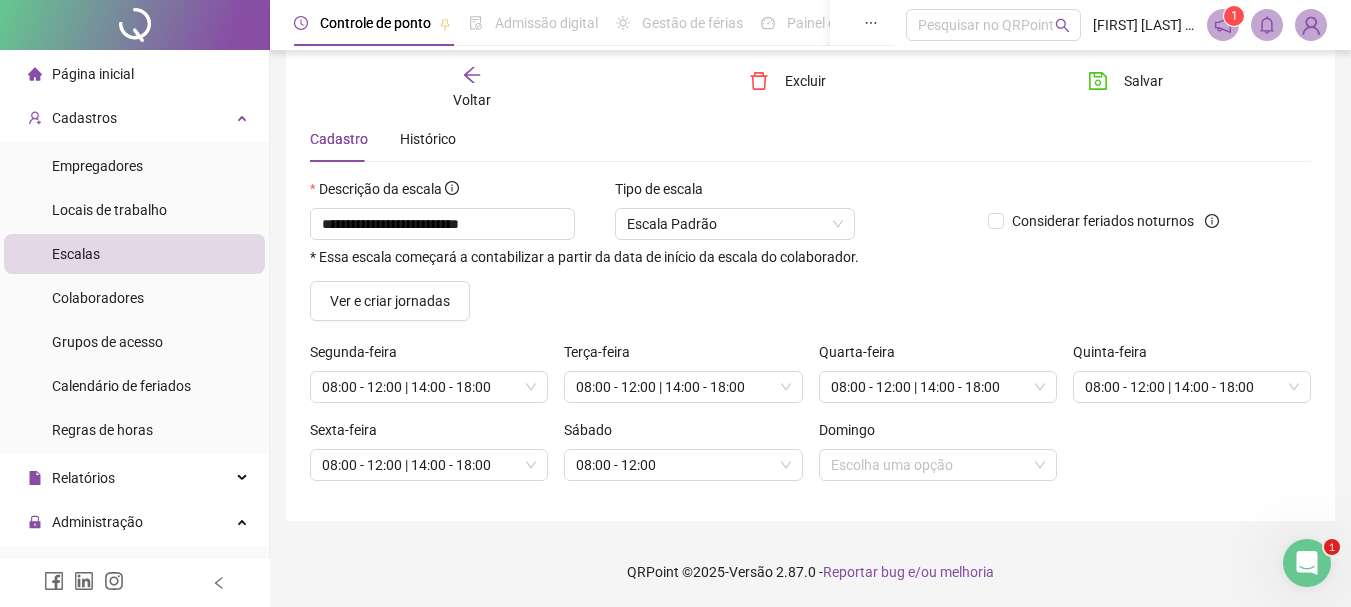 click on "Escalas" at bounding box center (134, 254) 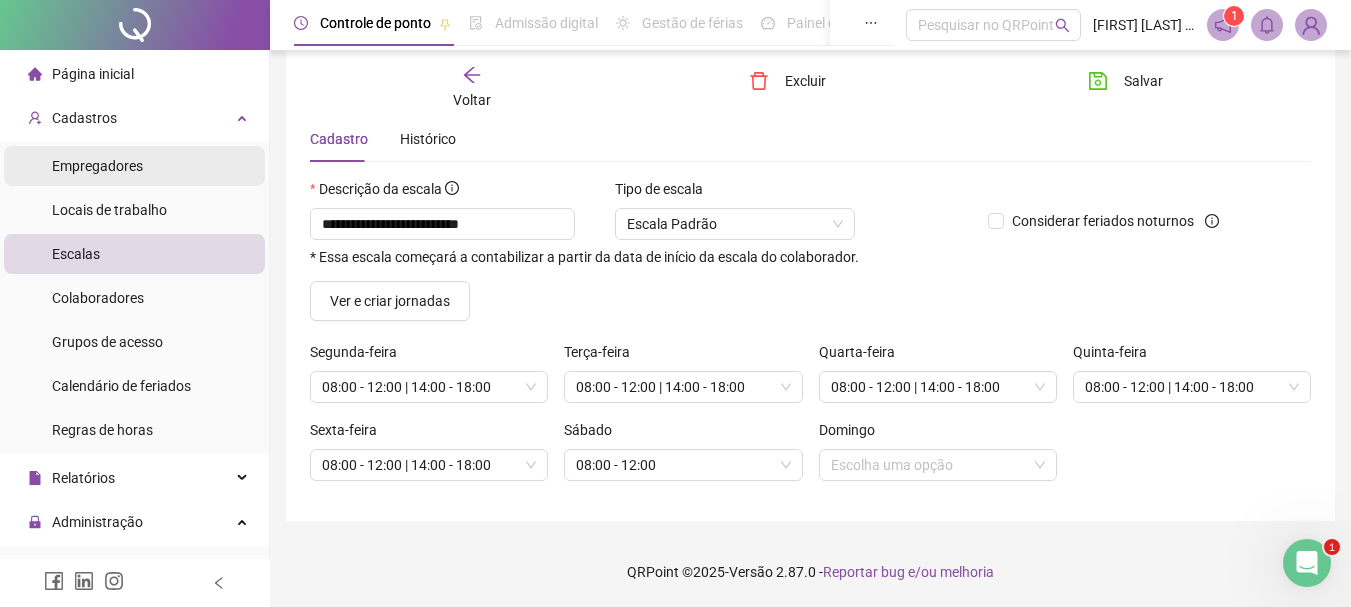 click on "Empregadores" at bounding box center (97, 166) 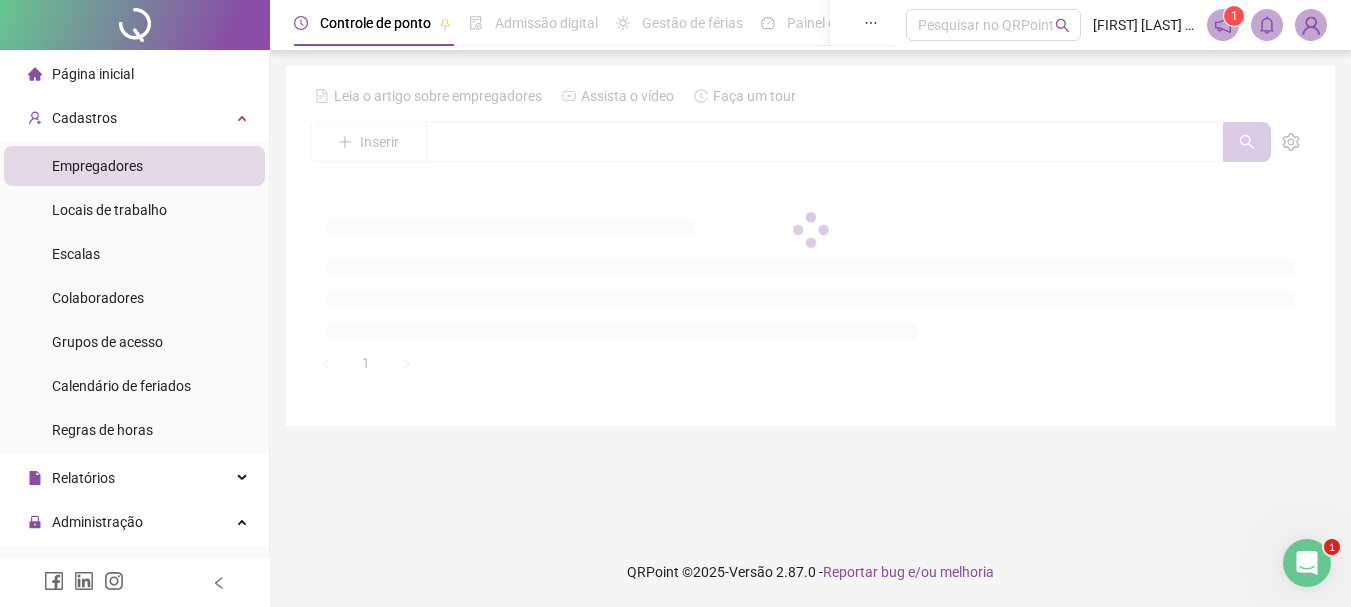 scroll, scrollTop: 0, scrollLeft: 0, axis: both 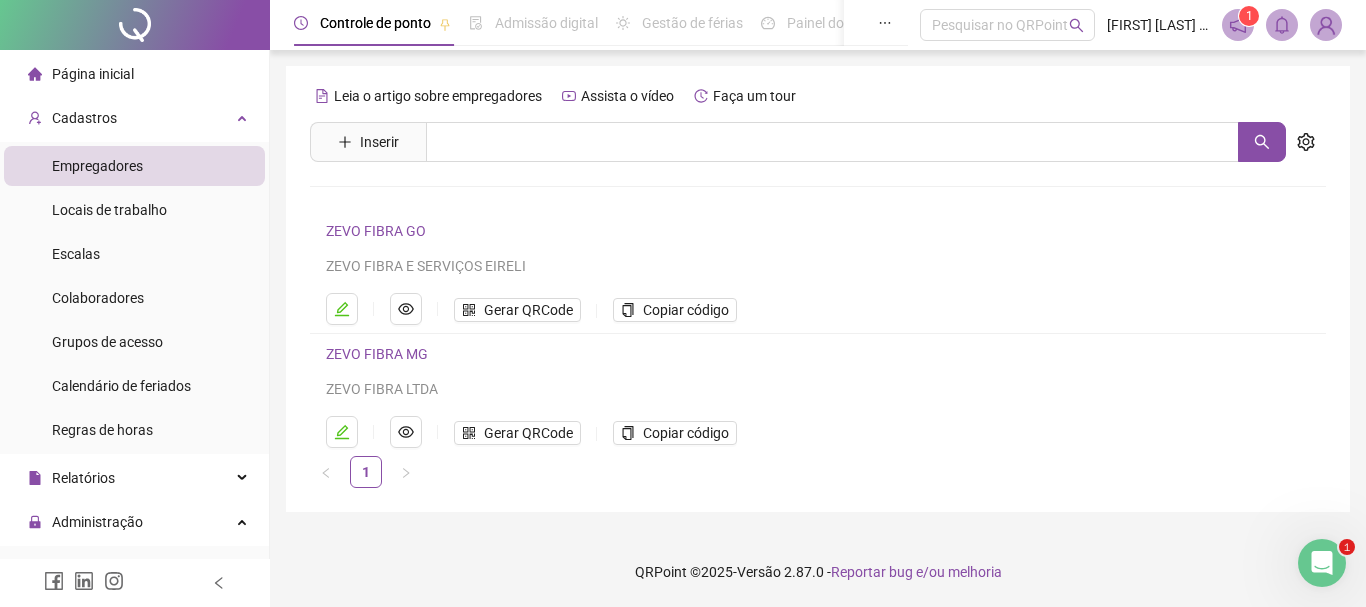 click on "ZEVO FIBRA GO   ZEVO FIBRA E SERVIÇOS EIRELI" at bounding box center [784, 248] 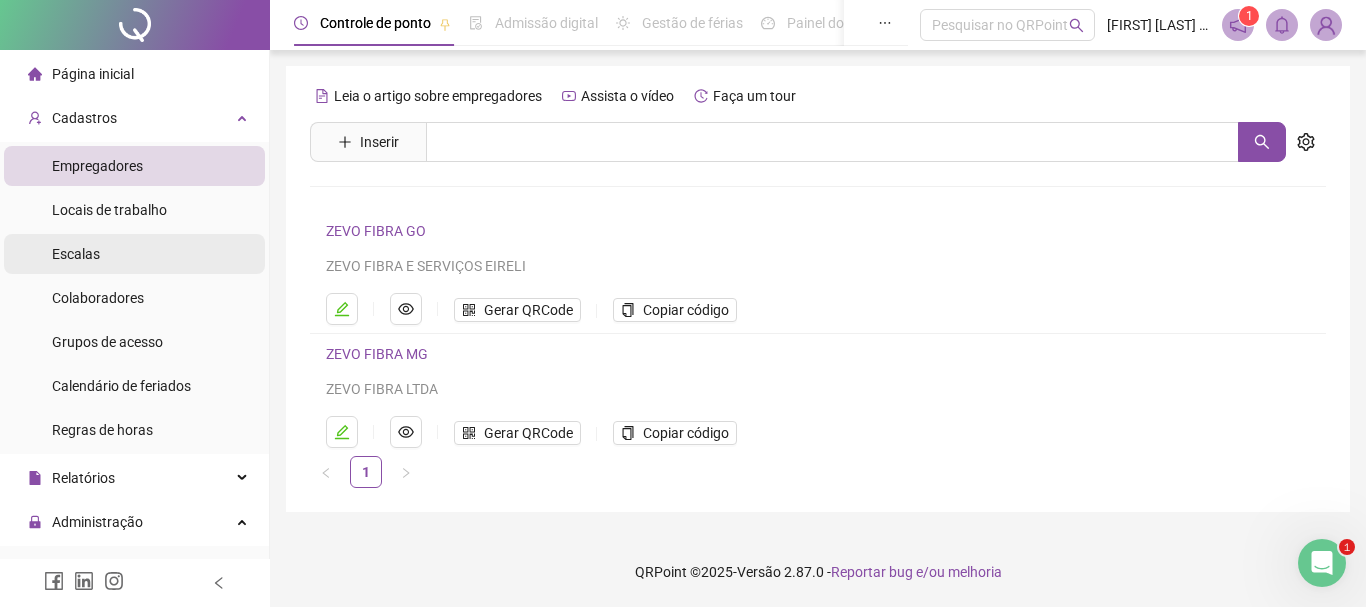 click on "Escalas" at bounding box center [76, 254] 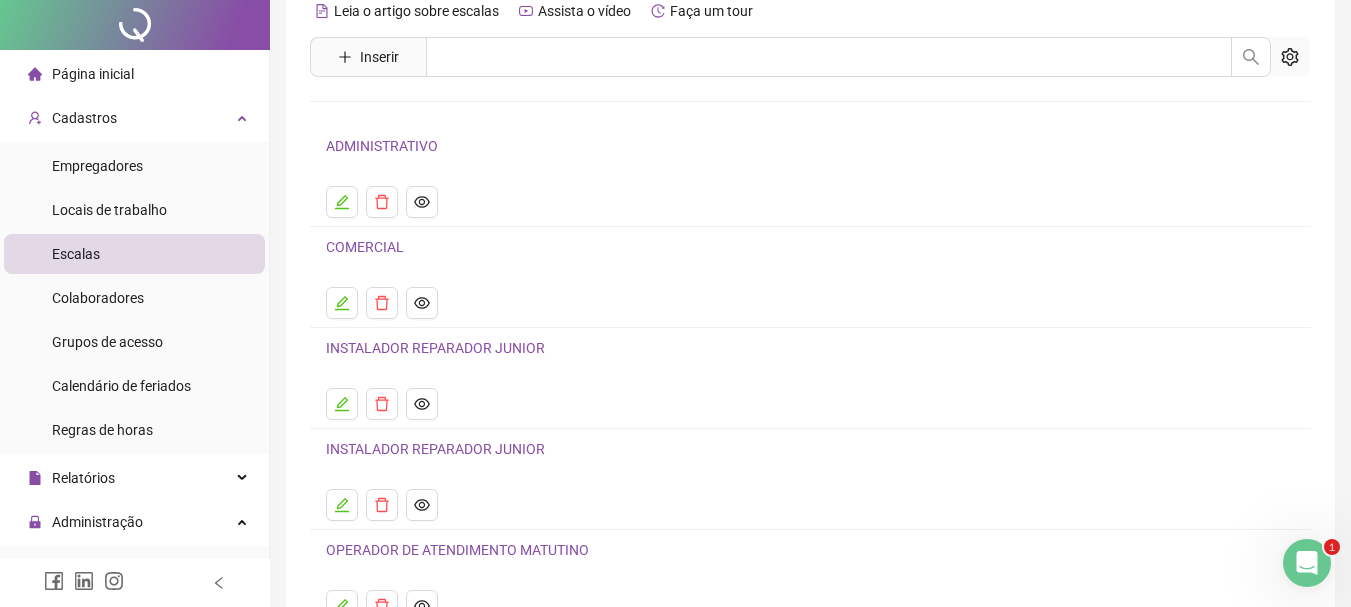 scroll, scrollTop: 200, scrollLeft: 0, axis: vertical 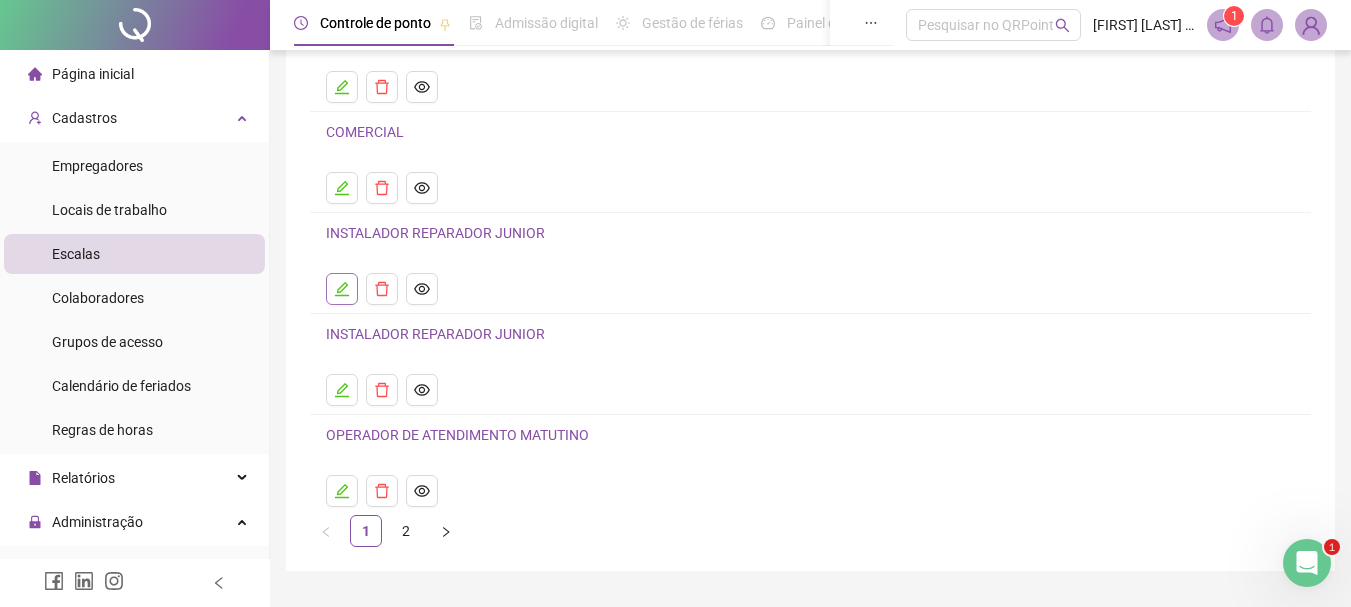 click 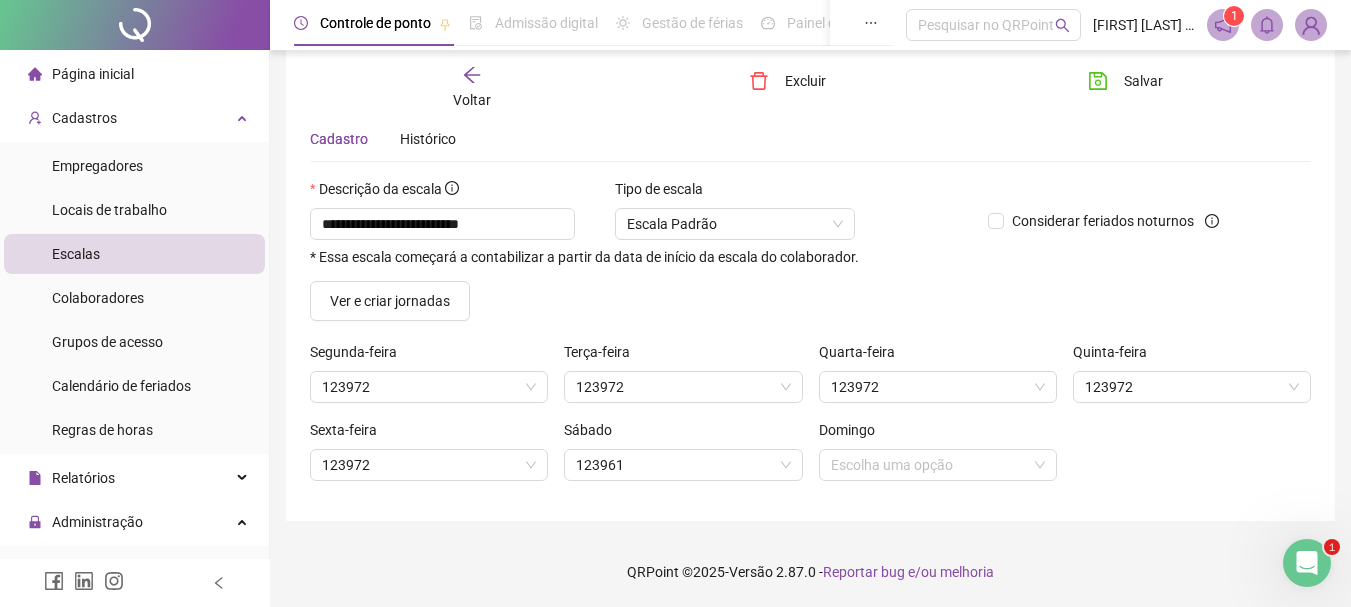 scroll, scrollTop: 69, scrollLeft: 0, axis: vertical 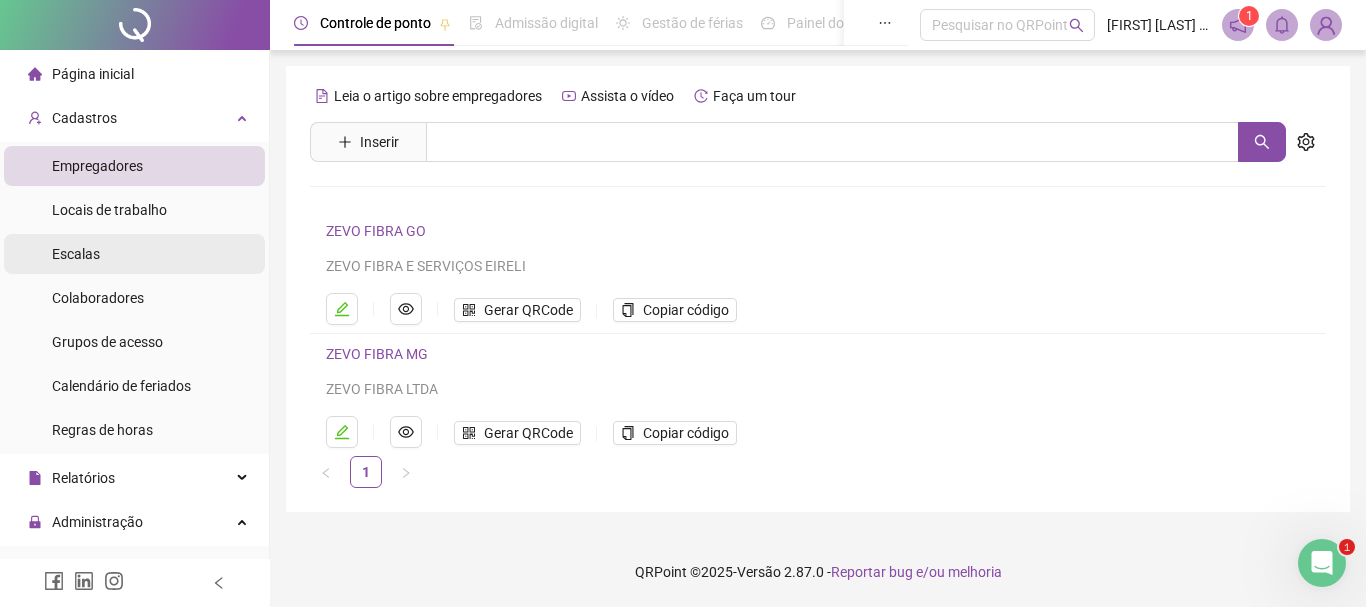 click on "Escalas" at bounding box center [76, 254] 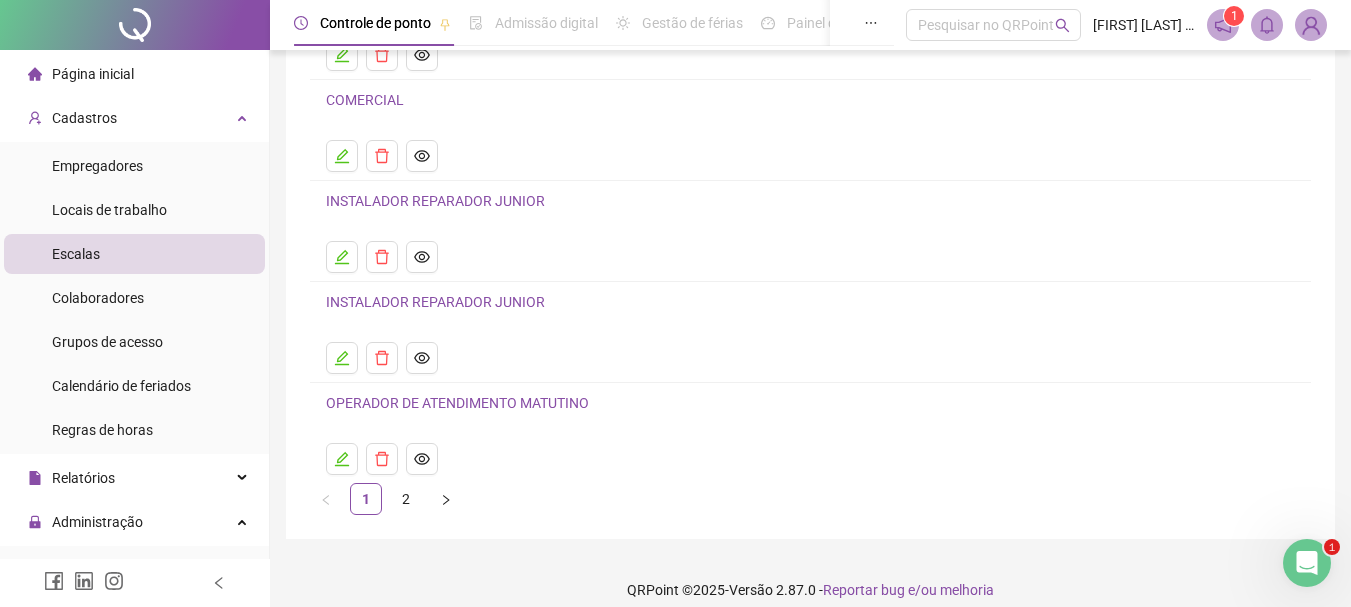 scroll, scrollTop: 250, scrollLeft: 0, axis: vertical 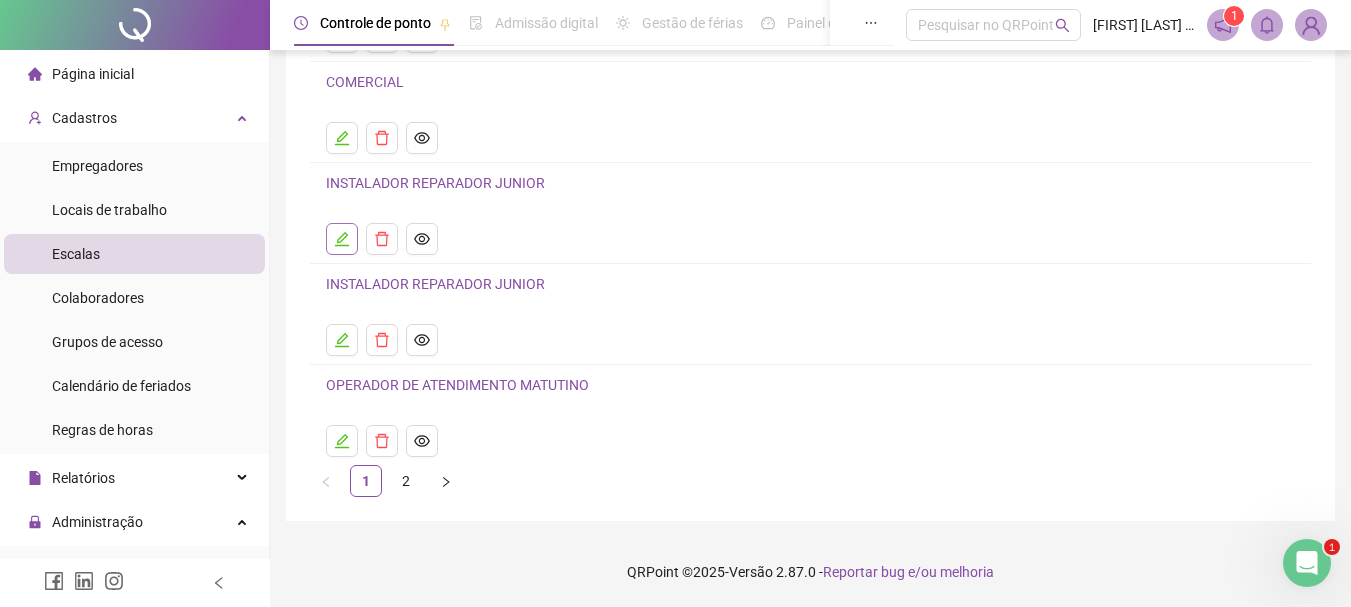 click 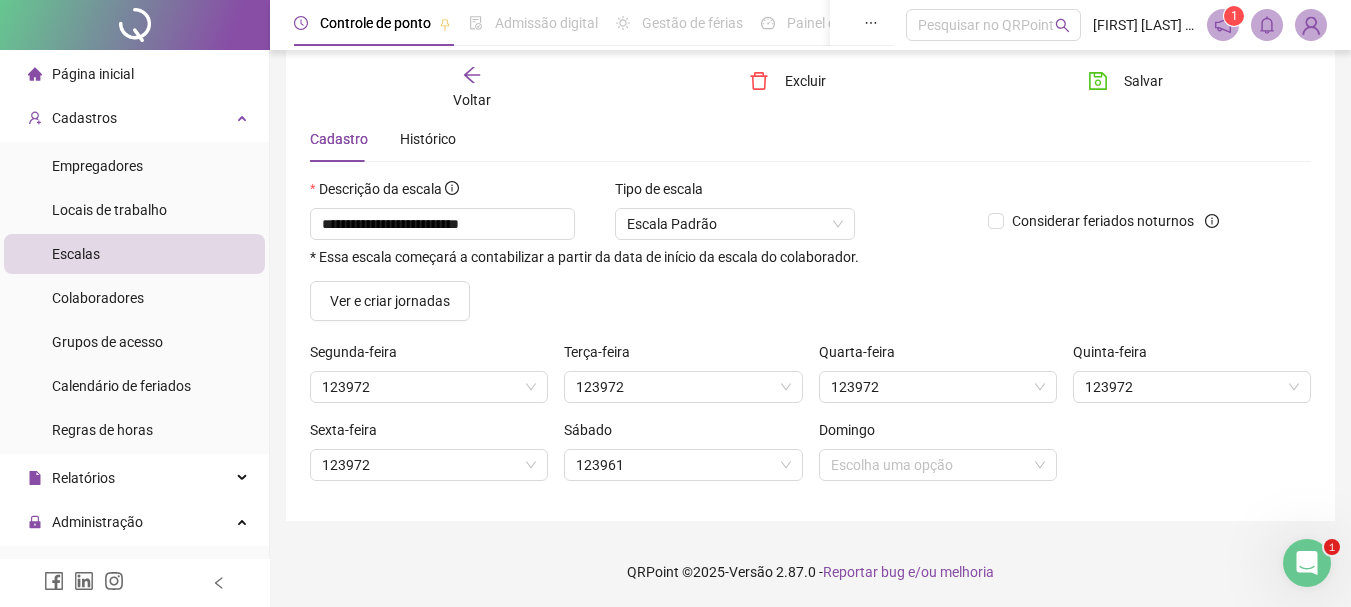 scroll, scrollTop: 69, scrollLeft: 0, axis: vertical 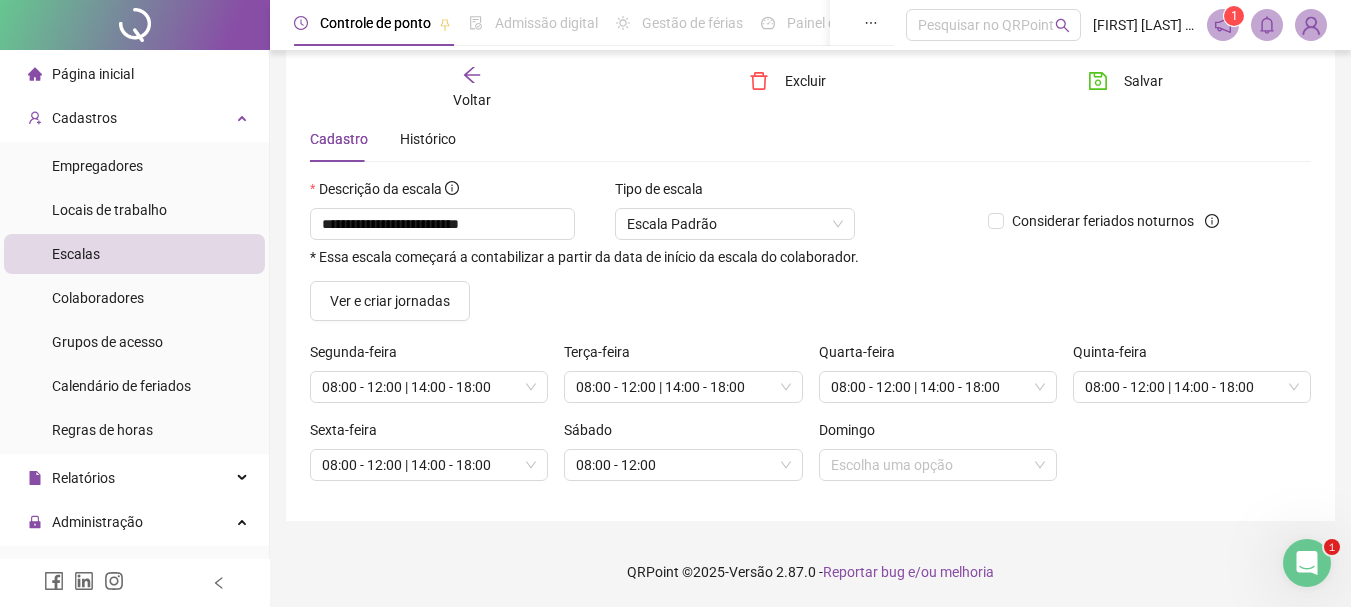 click on "Escalas" at bounding box center (76, 254) 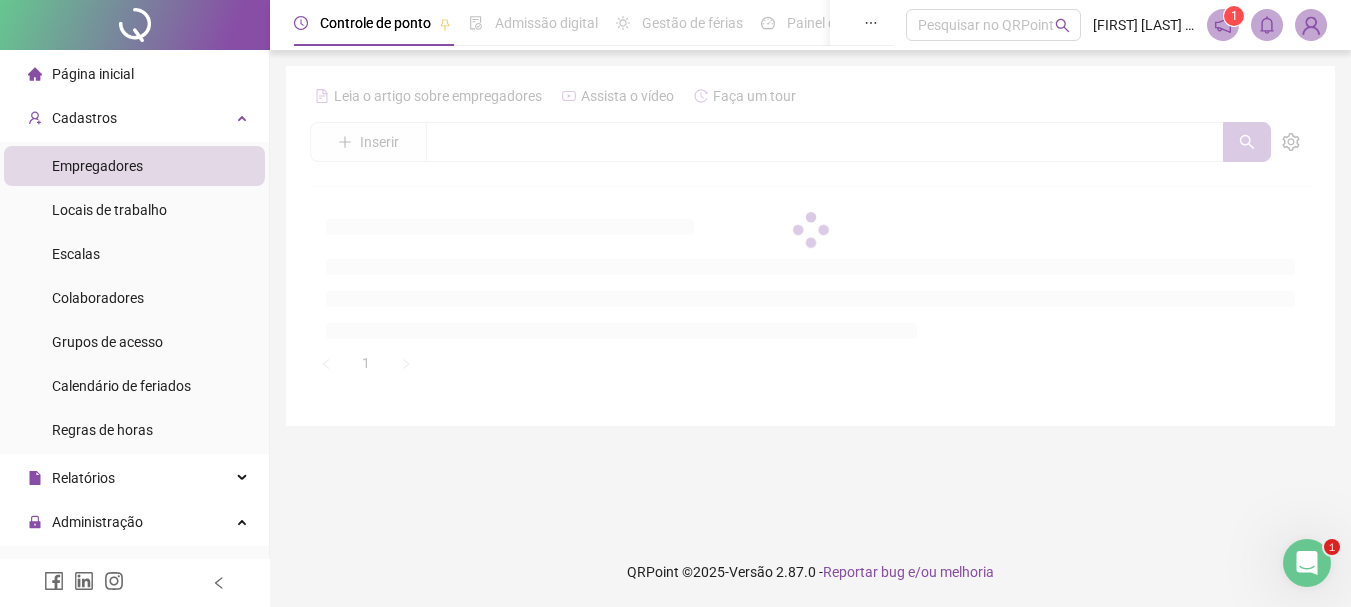 scroll, scrollTop: 0, scrollLeft: 0, axis: both 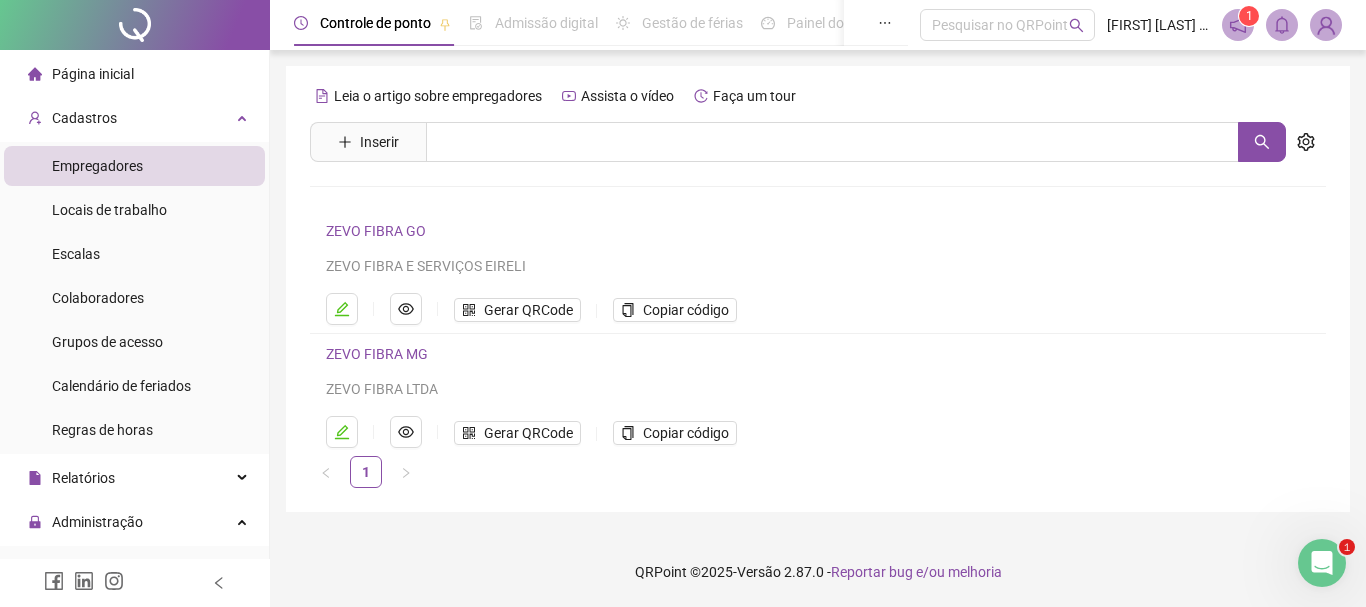 click on "ZEVO FIBRA GO" at bounding box center (376, 231) 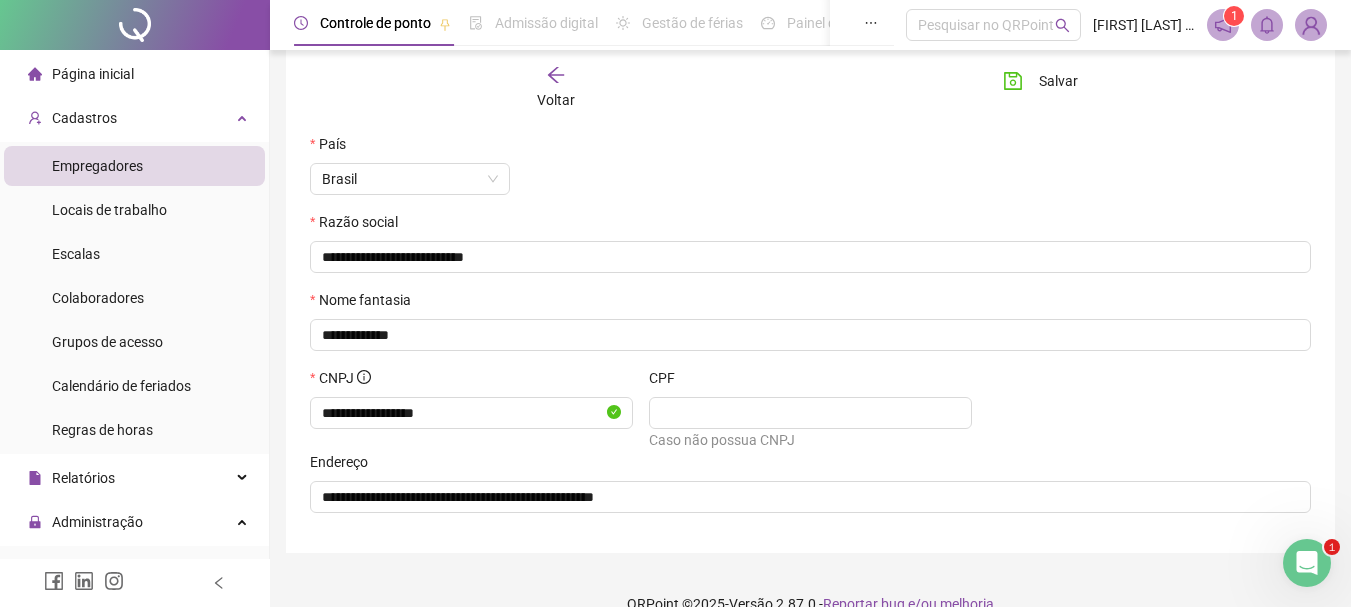 scroll, scrollTop: 284, scrollLeft: 0, axis: vertical 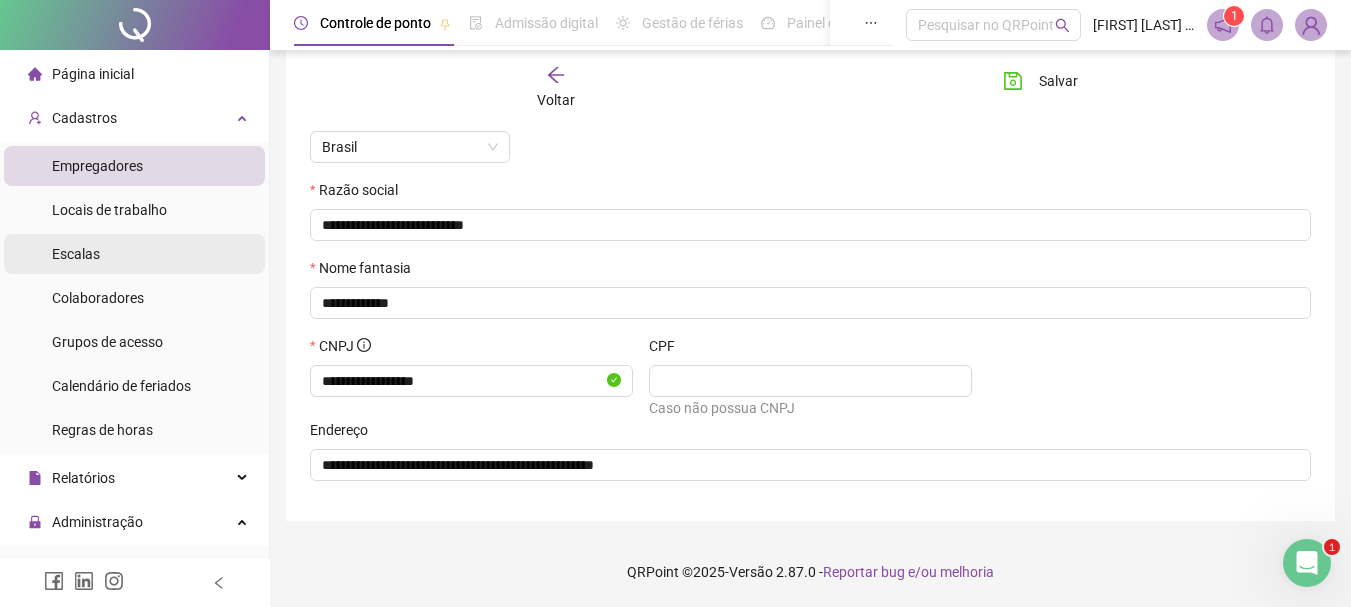 click on "Escalas" at bounding box center [76, 254] 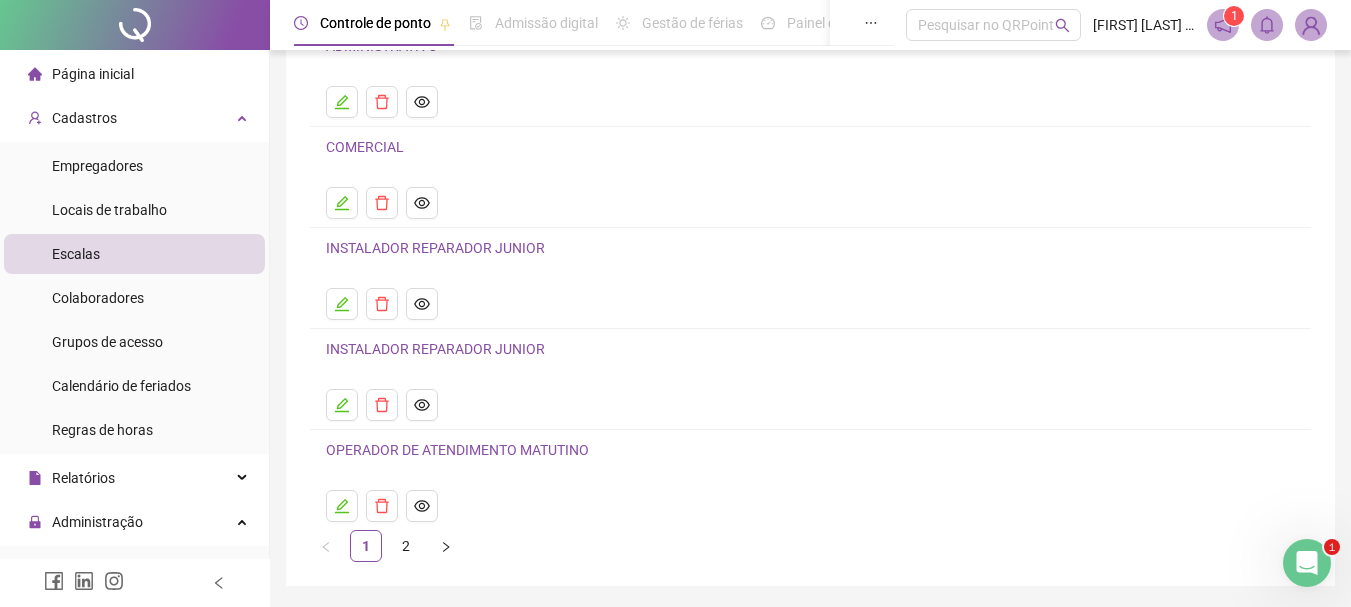 scroll, scrollTop: 200, scrollLeft: 0, axis: vertical 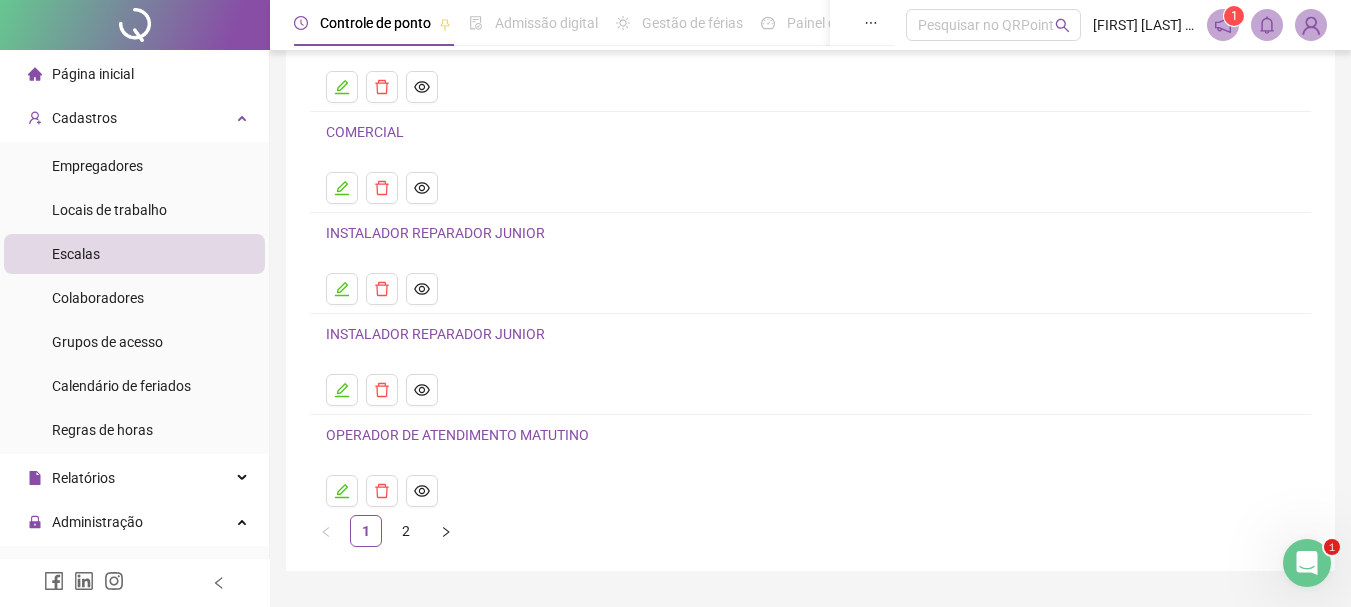 click on "INSTALADOR REPARADOR JUNIOR" at bounding box center [435, 233] 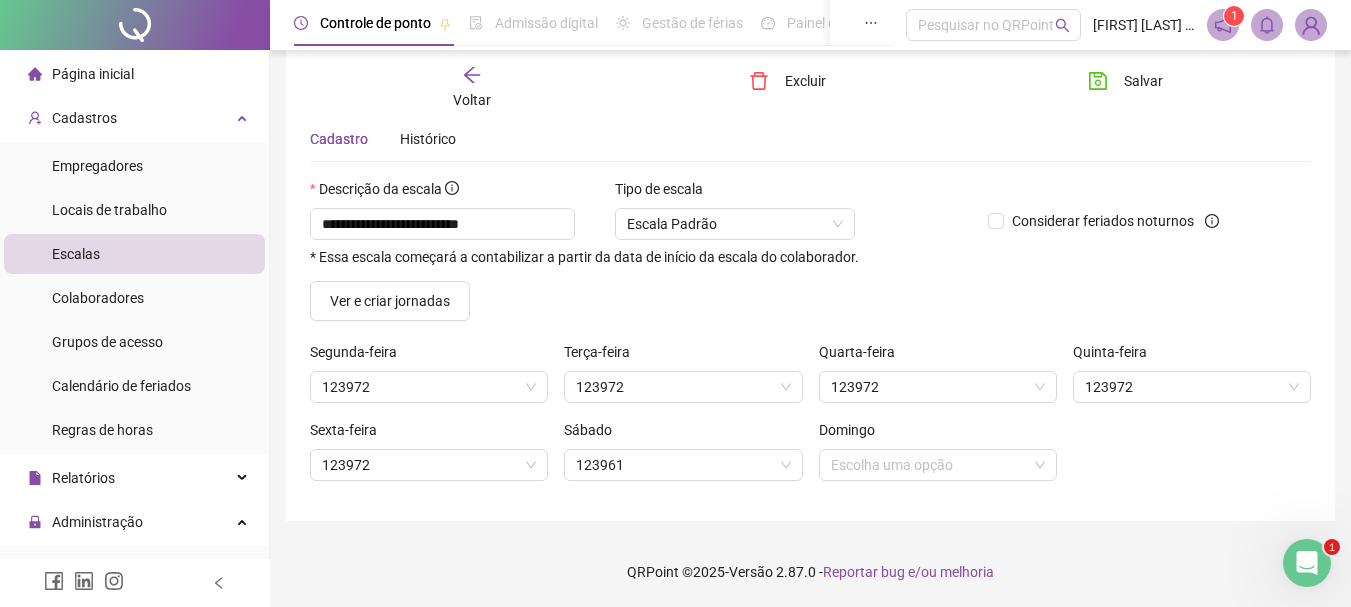 scroll, scrollTop: 69, scrollLeft: 0, axis: vertical 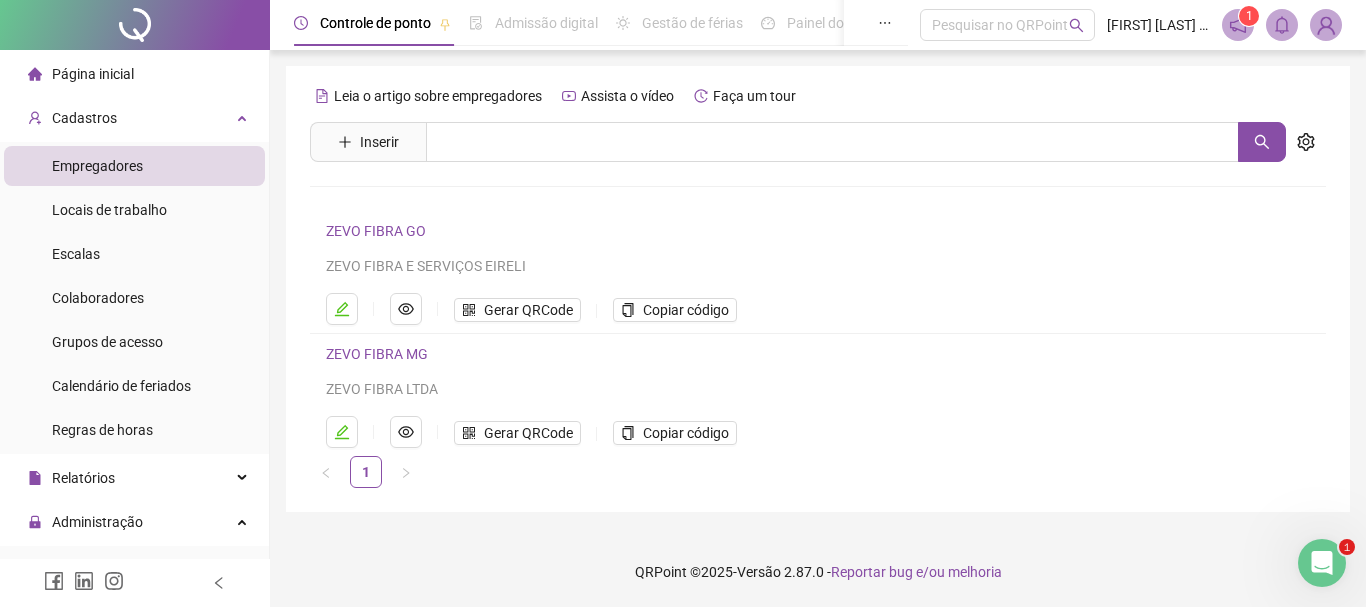 click on "ZEVO FIBRA GO" at bounding box center (376, 231) 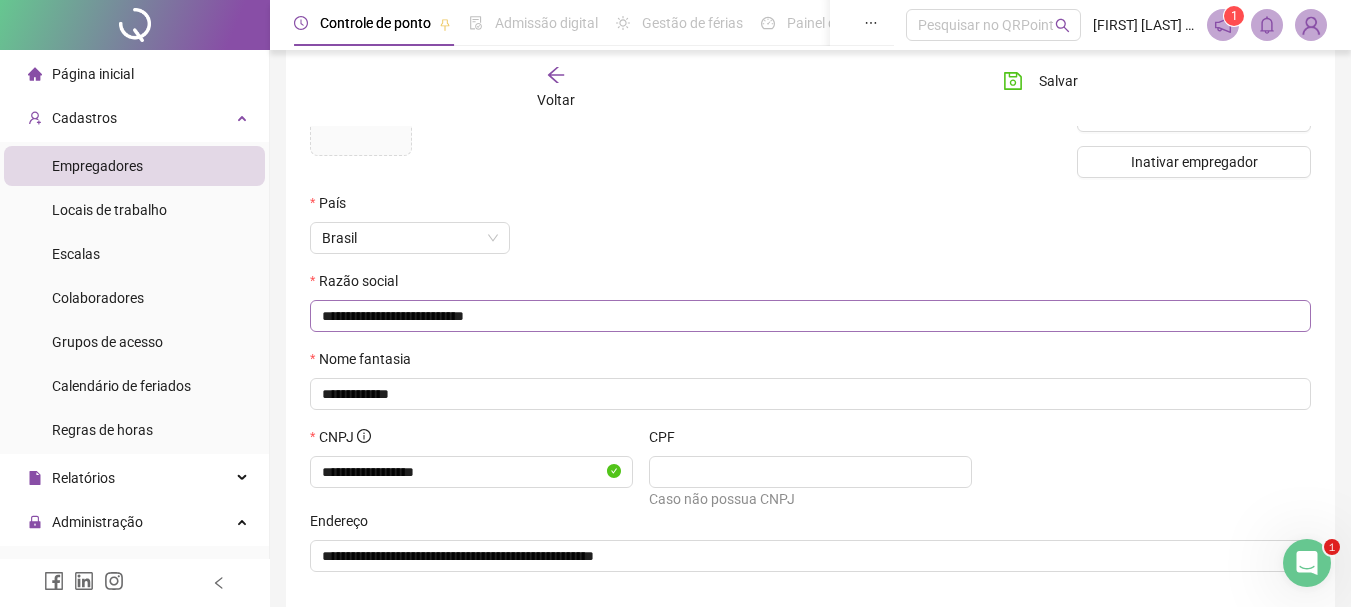 scroll, scrollTop: 200, scrollLeft: 0, axis: vertical 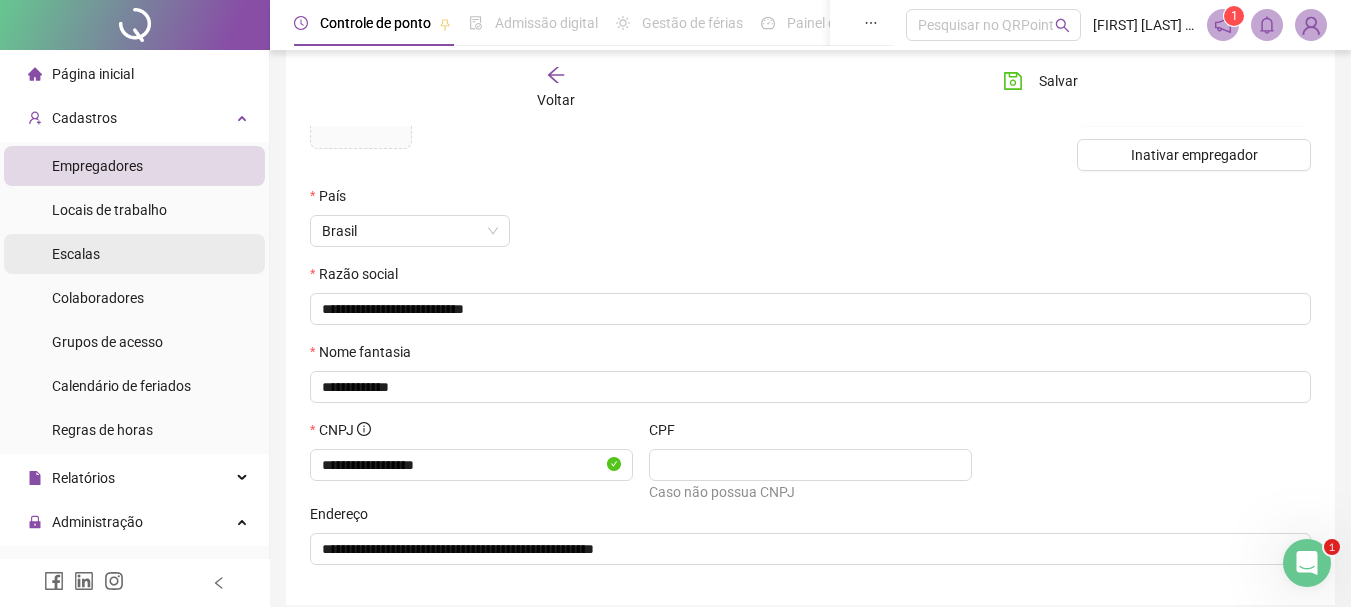click on "Escalas" at bounding box center [76, 254] 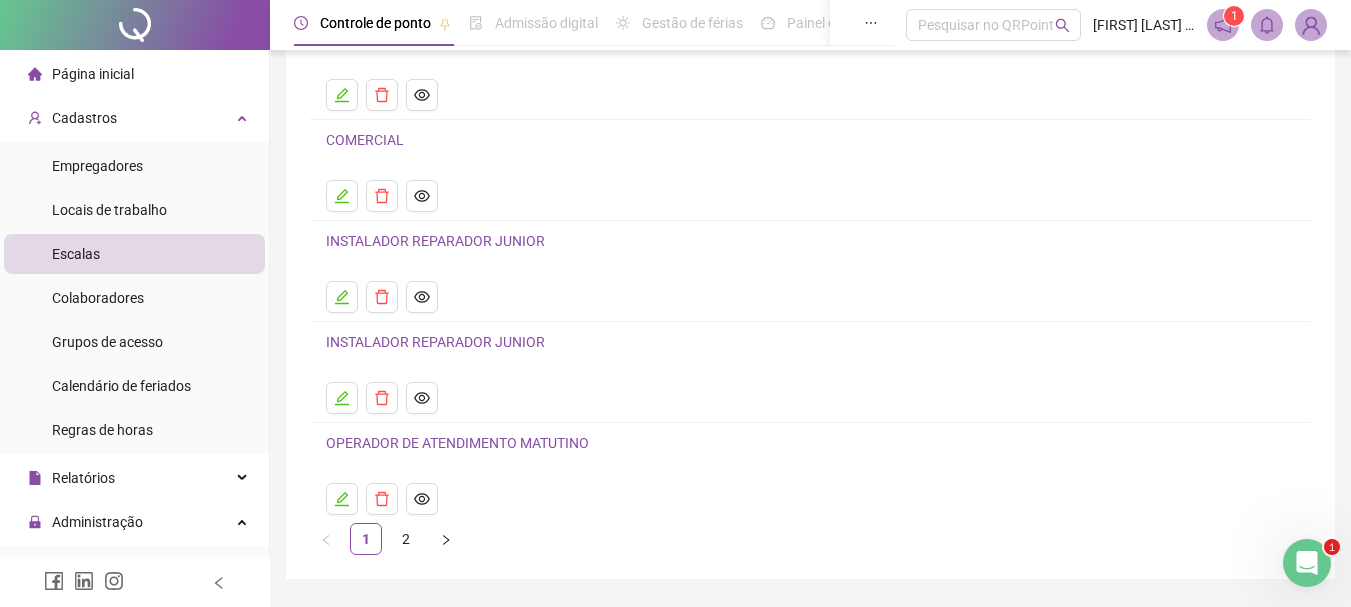 scroll, scrollTop: 200, scrollLeft: 0, axis: vertical 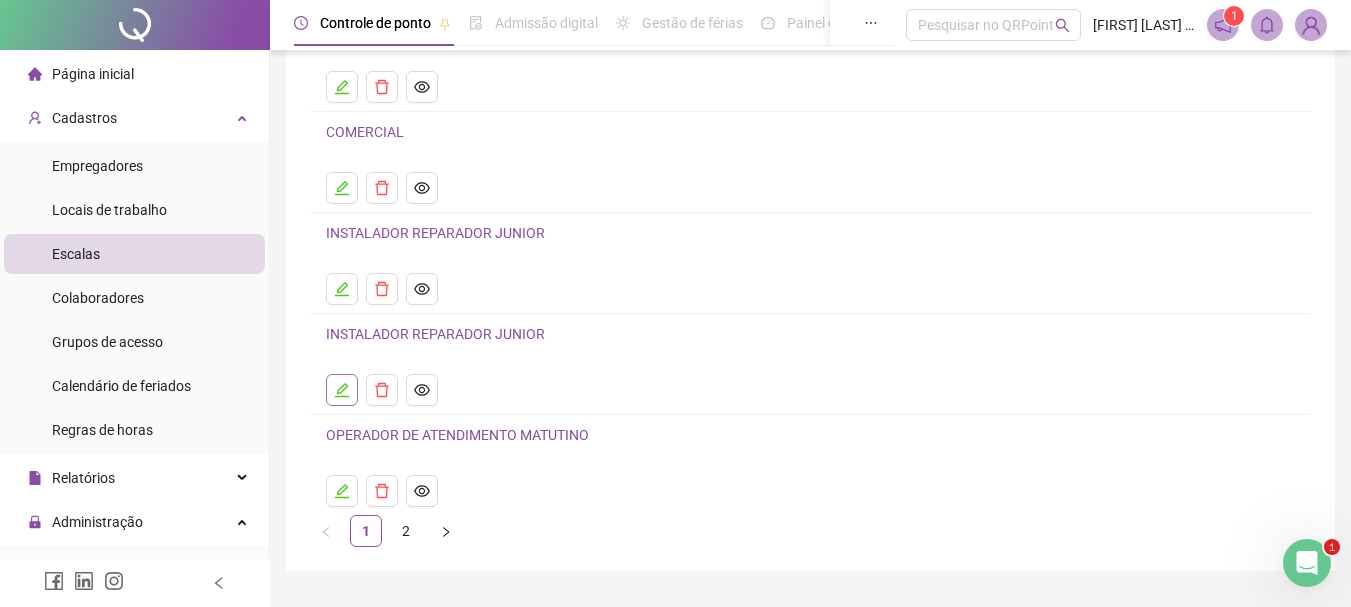 click at bounding box center [342, 390] 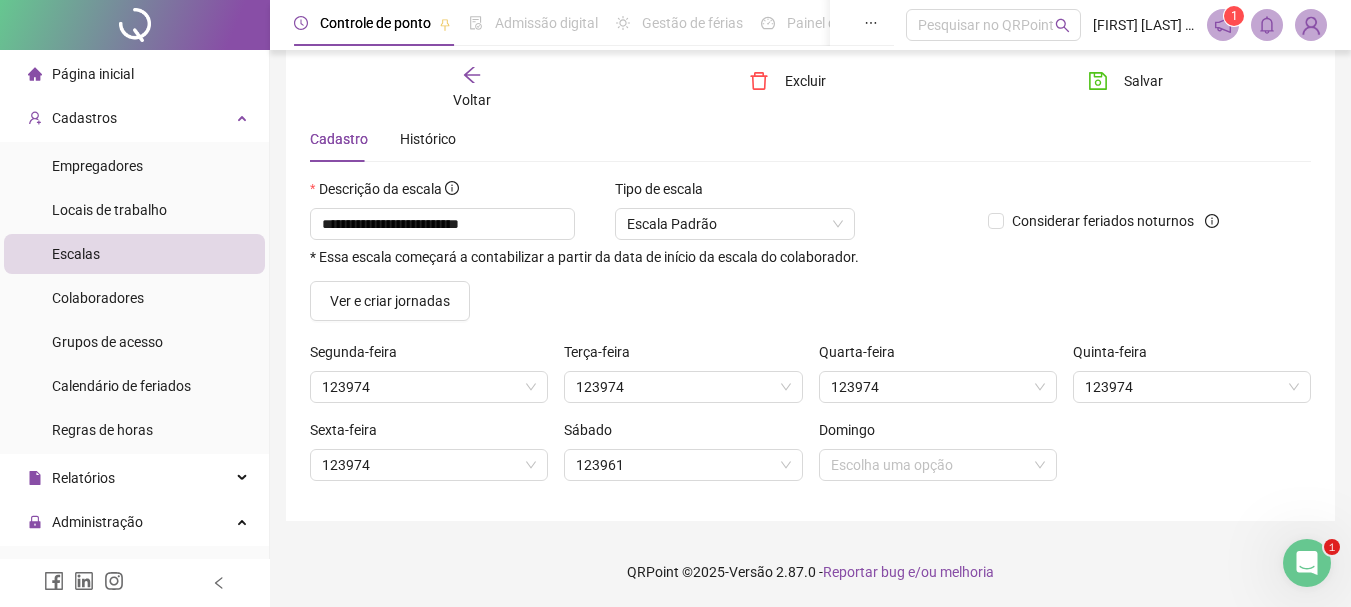 scroll, scrollTop: 69, scrollLeft: 0, axis: vertical 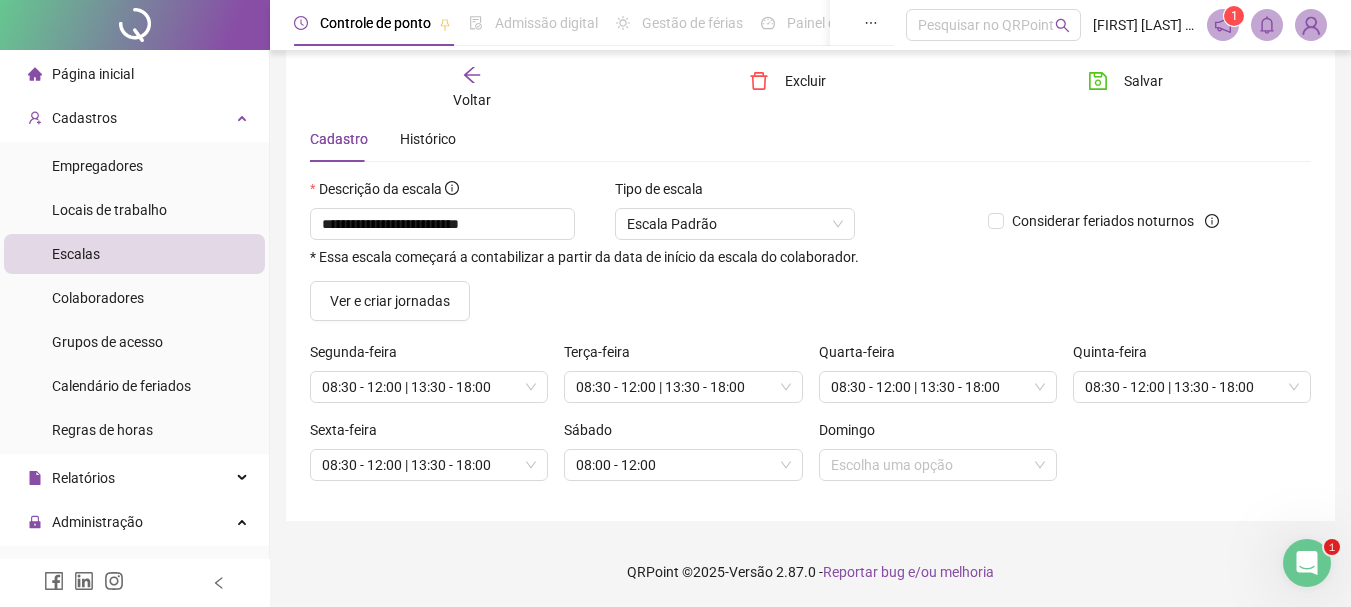 click on "Escalas" at bounding box center (134, 254) 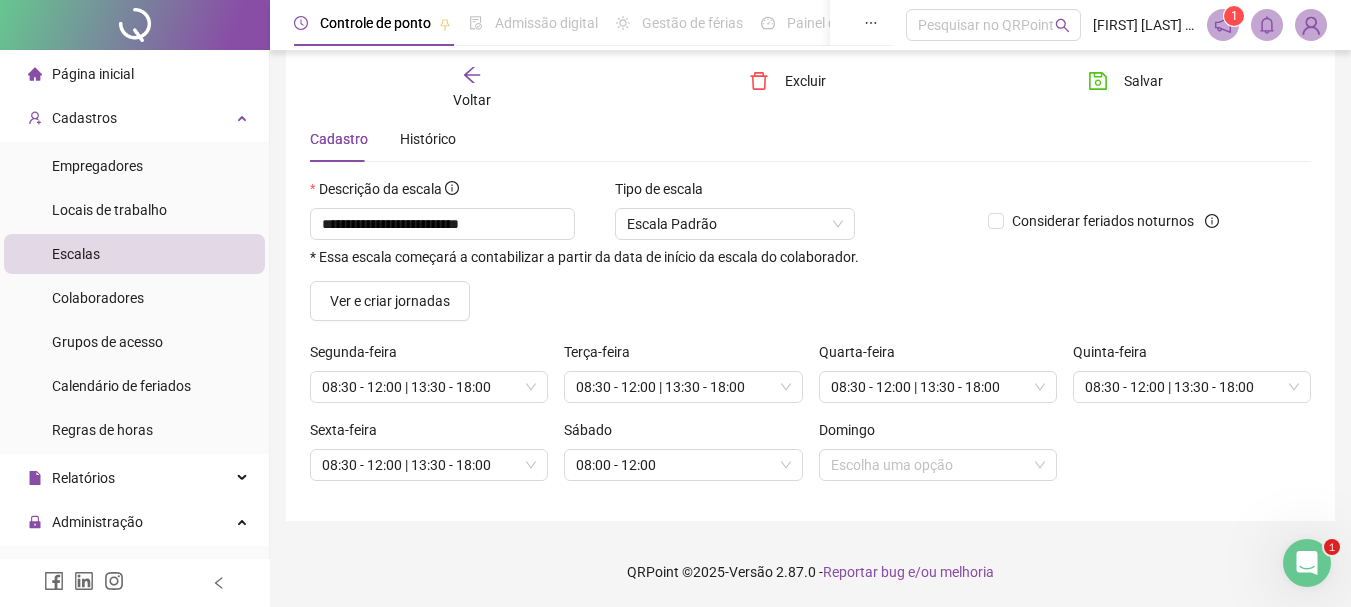 click on "Escalas" at bounding box center (134, 254) 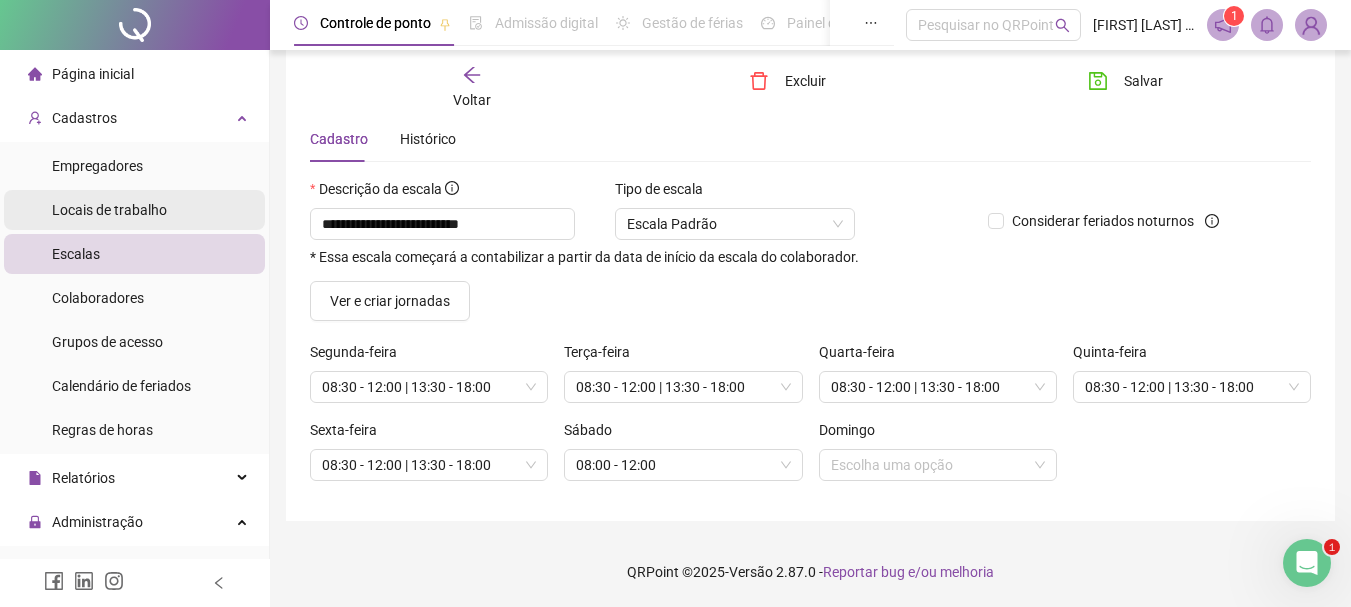 click on "Locais de trabalho" at bounding box center (109, 210) 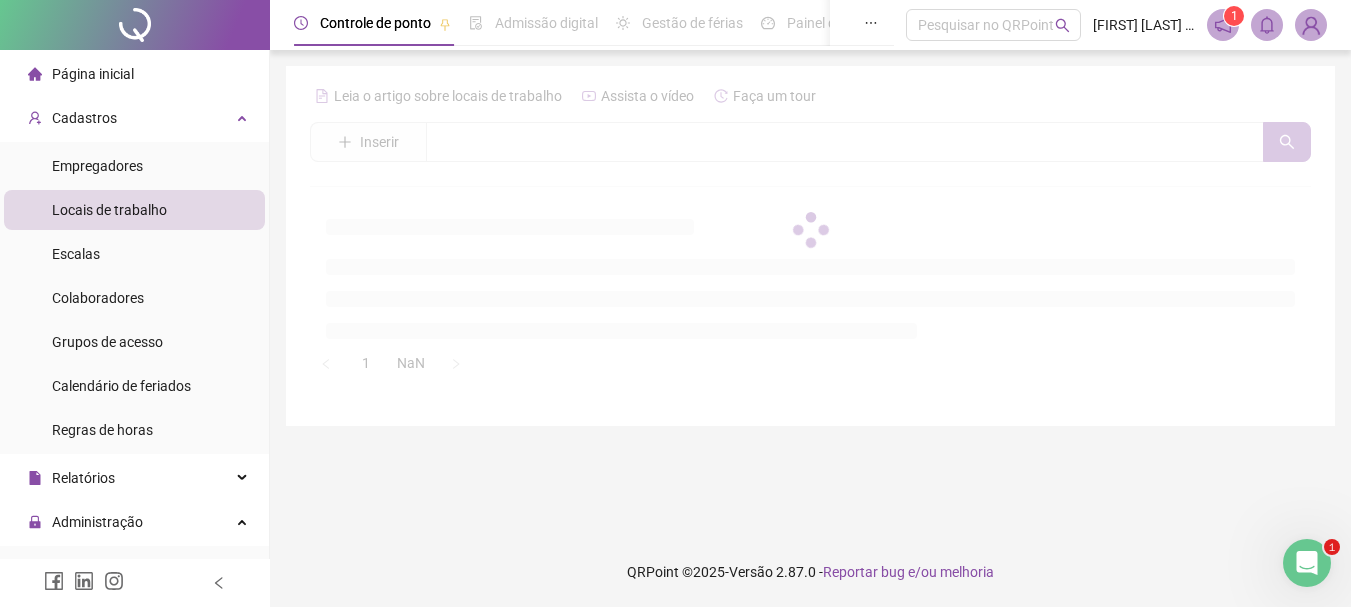 scroll, scrollTop: 0, scrollLeft: 0, axis: both 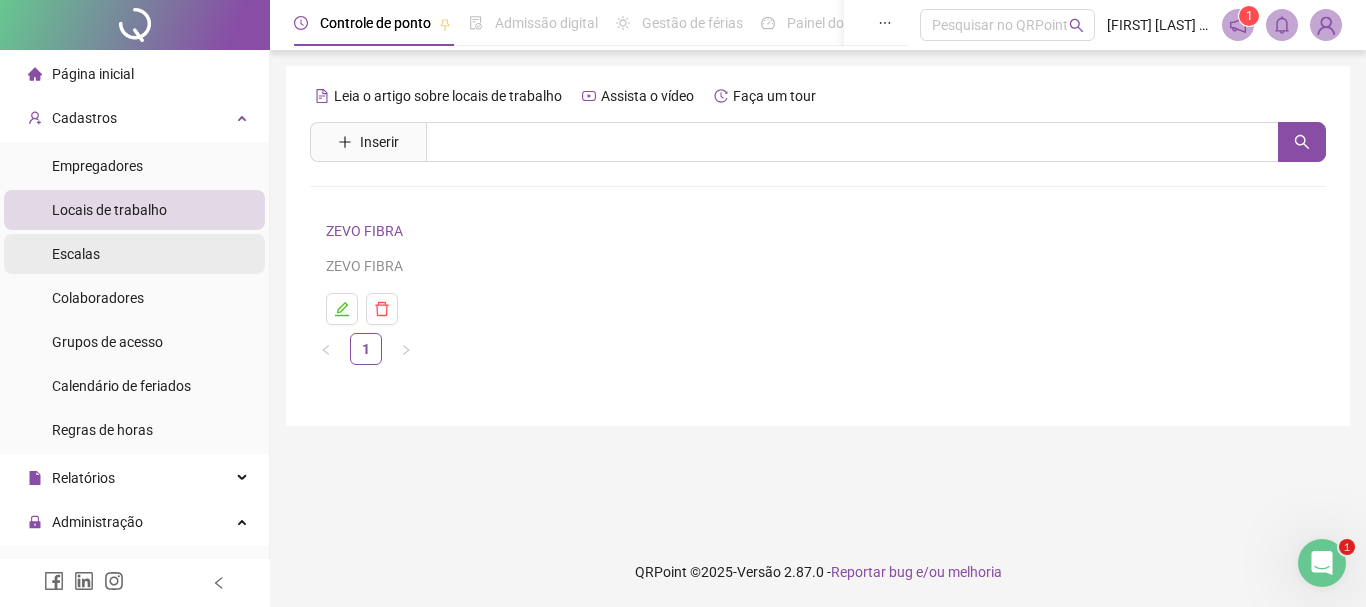 click on "Escalas" at bounding box center (76, 254) 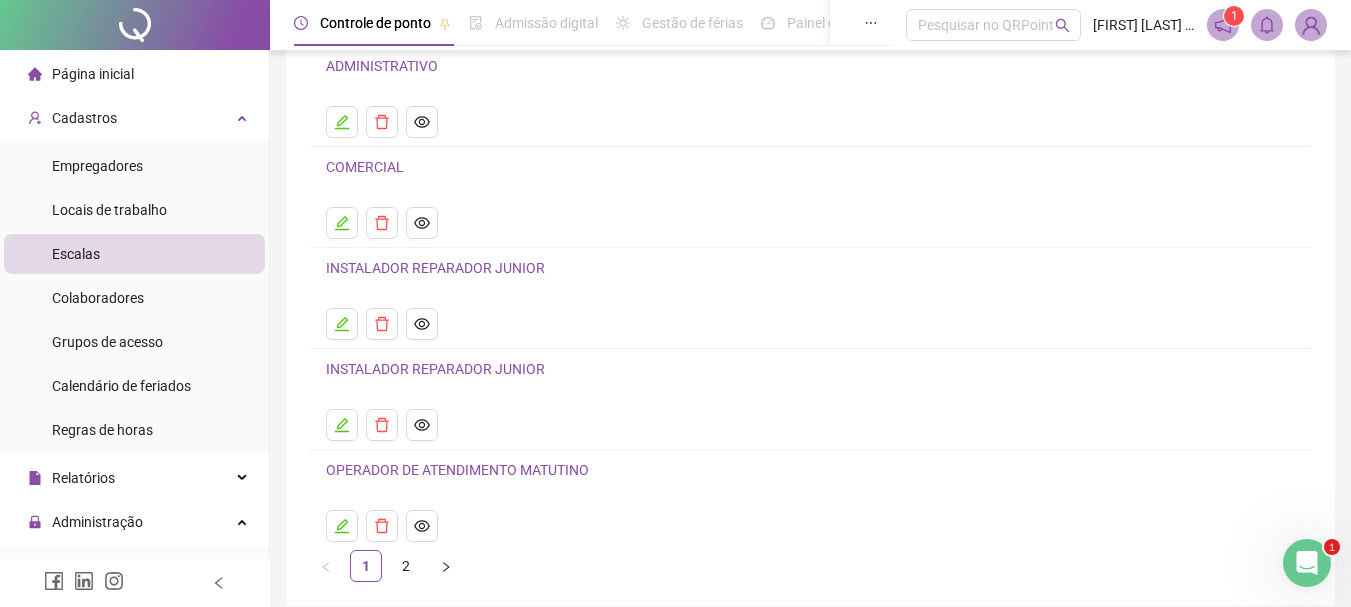 scroll, scrollTop: 200, scrollLeft: 0, axis: vertical 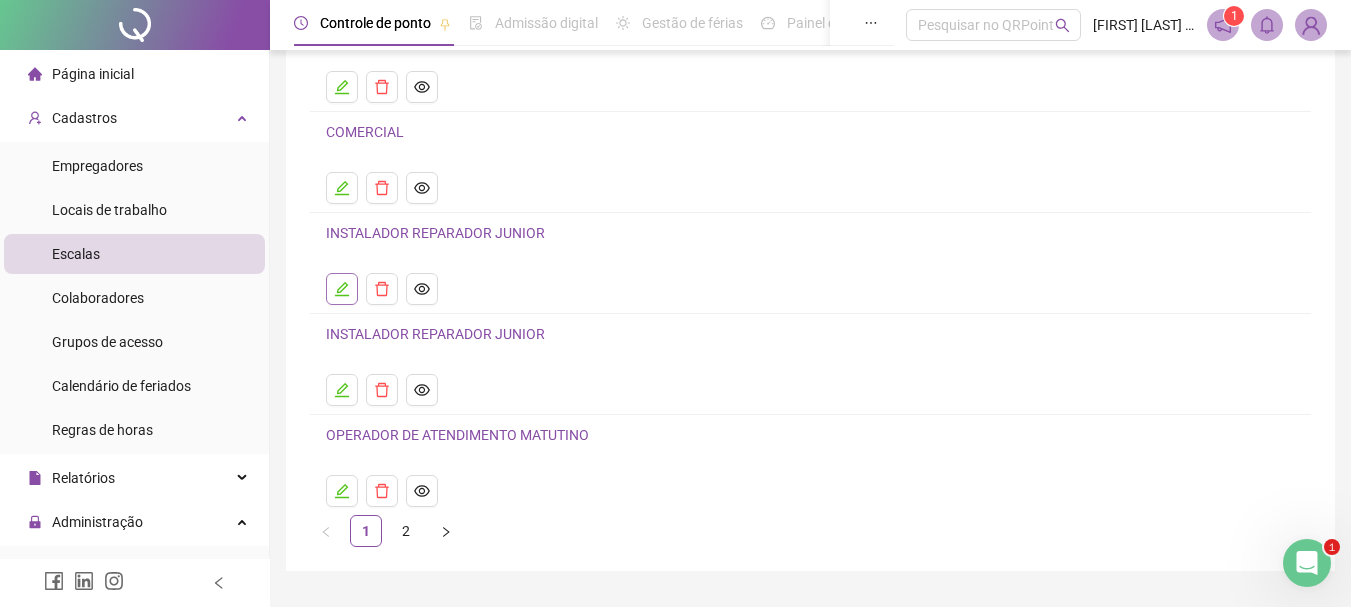 click 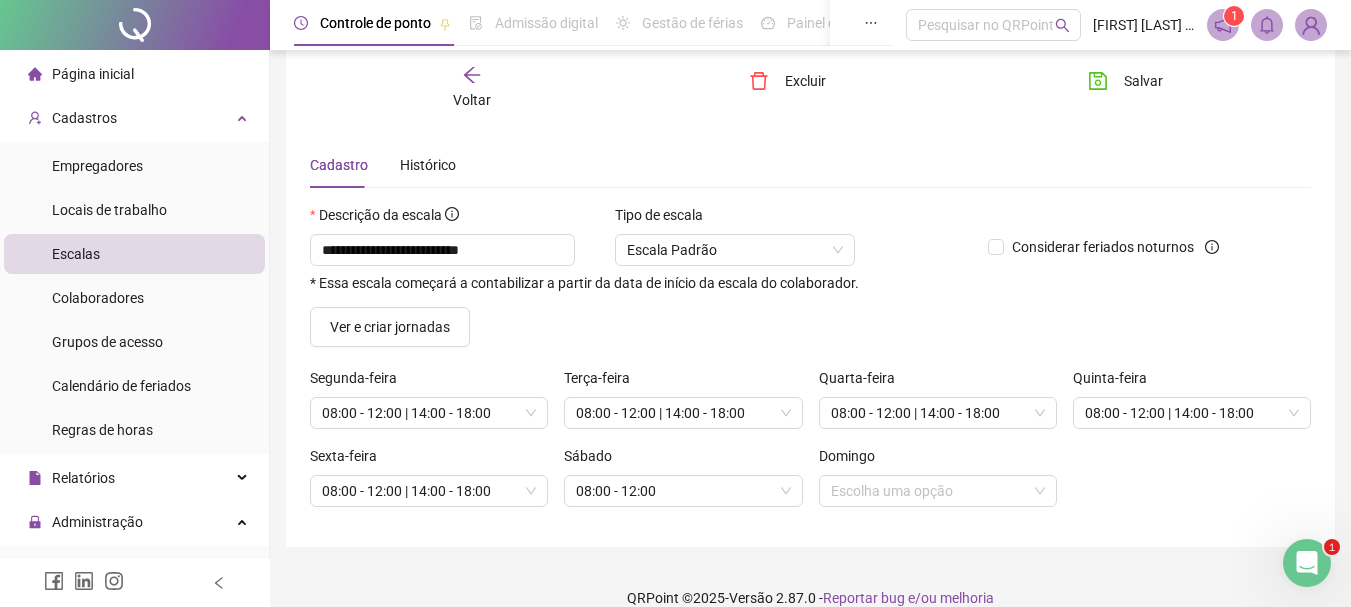scroll, scrollTop: 0, scrollLeft: 0, axis: both 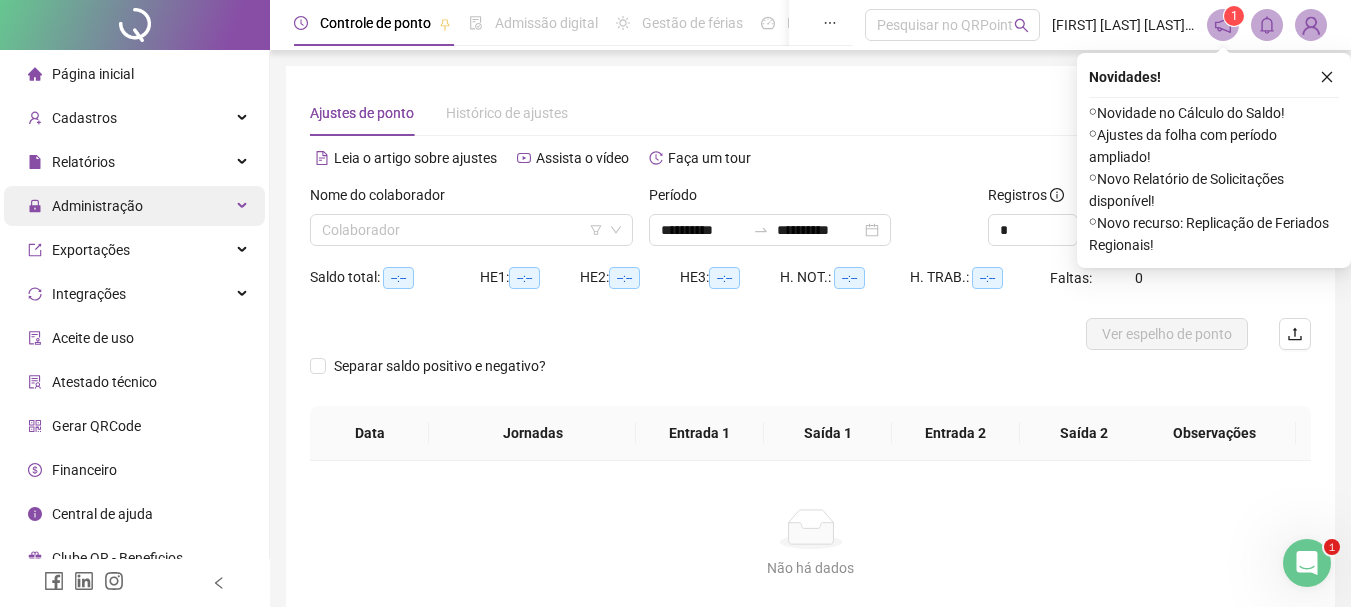 click on "Administração" at bounding box center [97, 206] 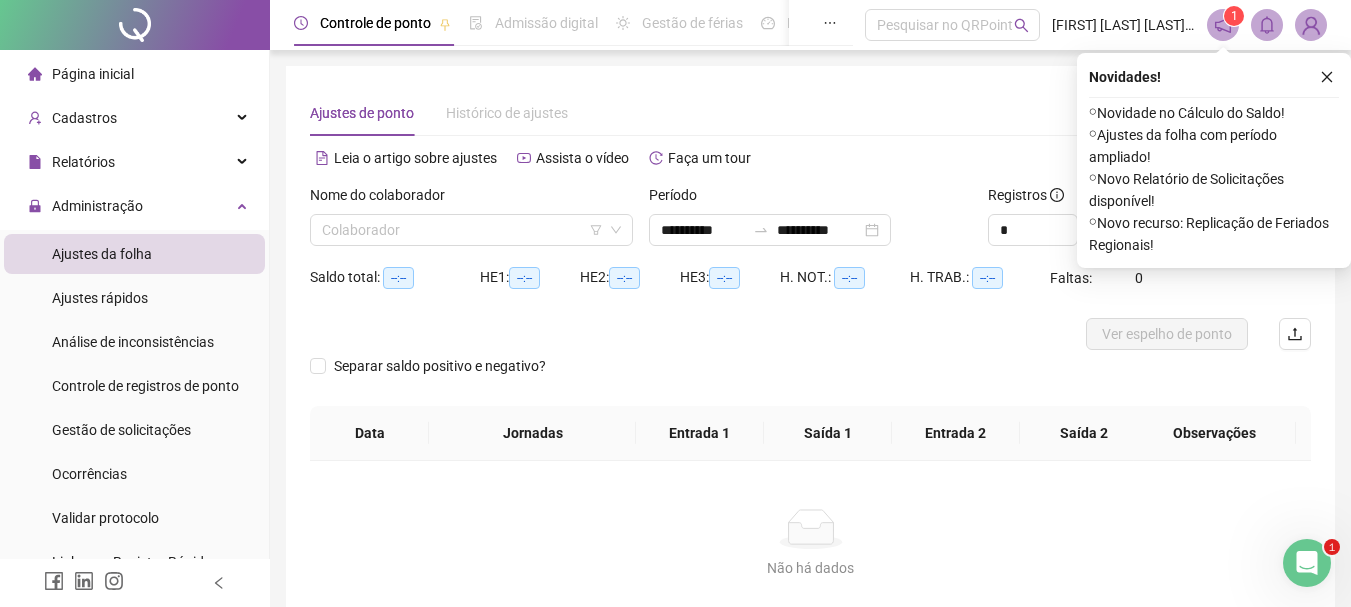 click on "Ajustes da folha" at bounding box center (102, 254) 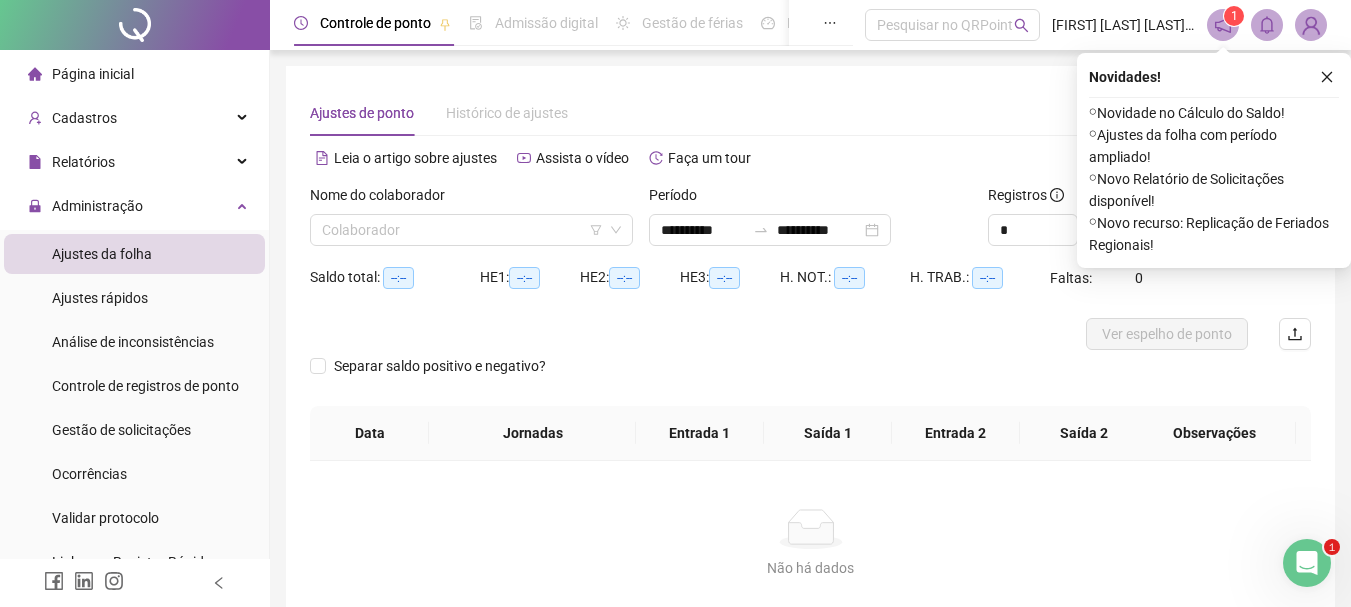 click on "Ajustes da folha" at bounding box center (102, 254) 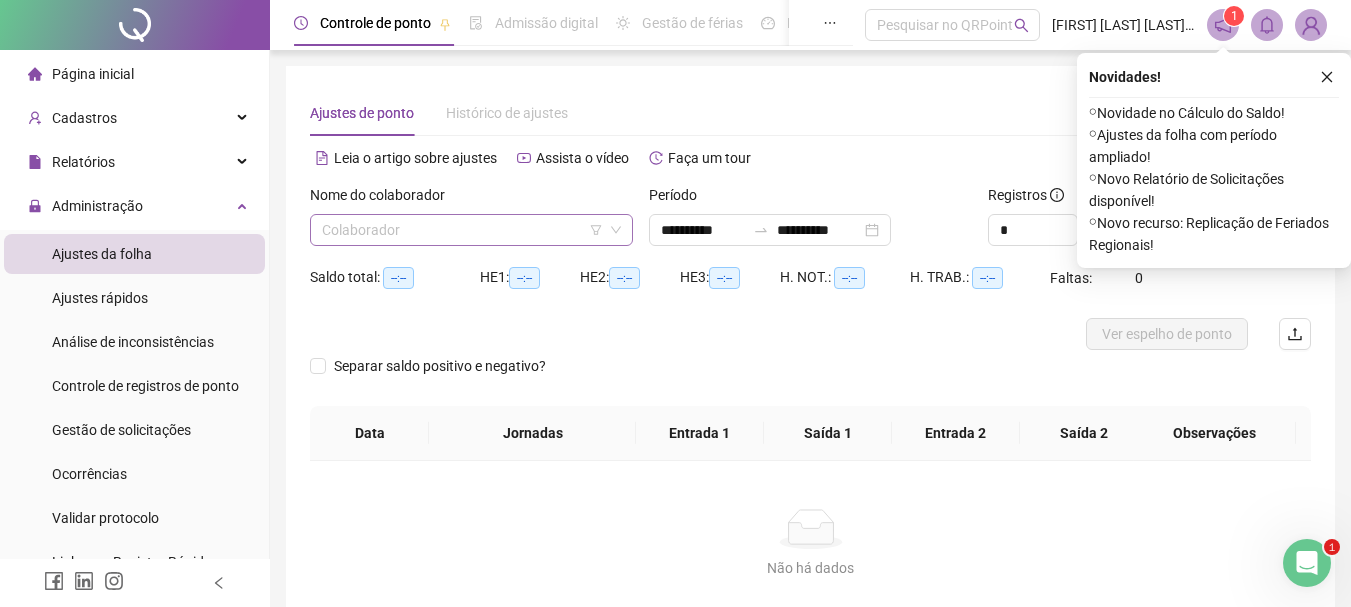 click at bounding box center (465, 230) 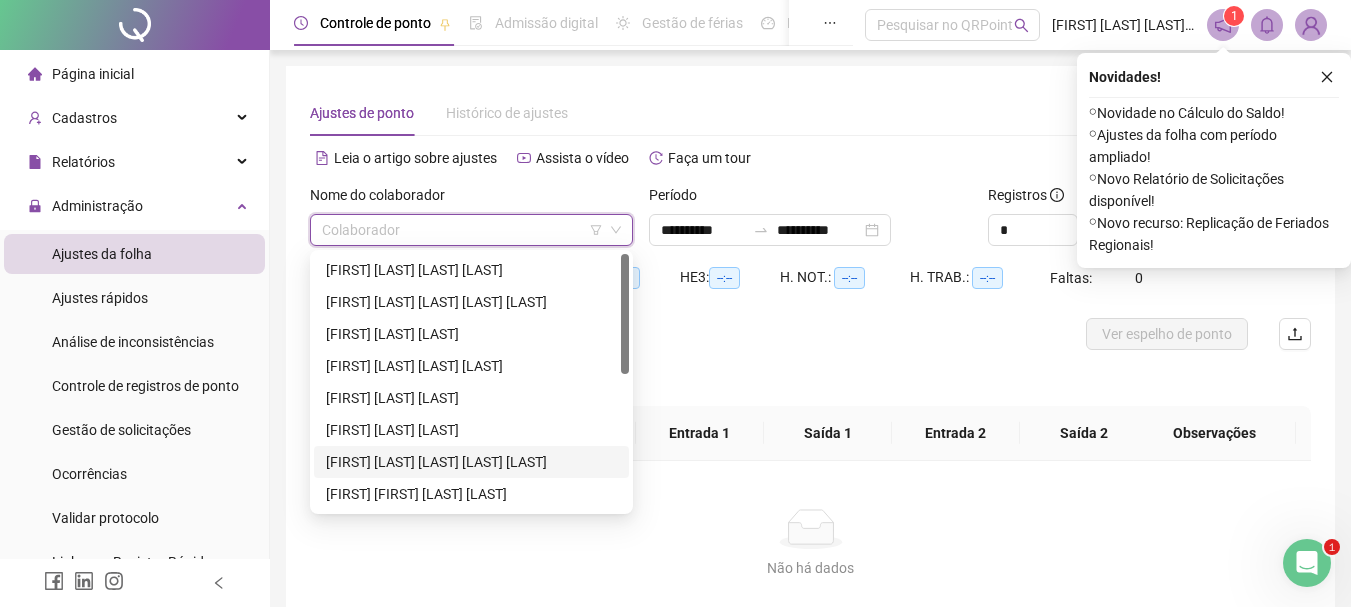 click on "[FIRST] [LAST] [LAST] [LAST] [LAST]" at bounding box center (471, 462) 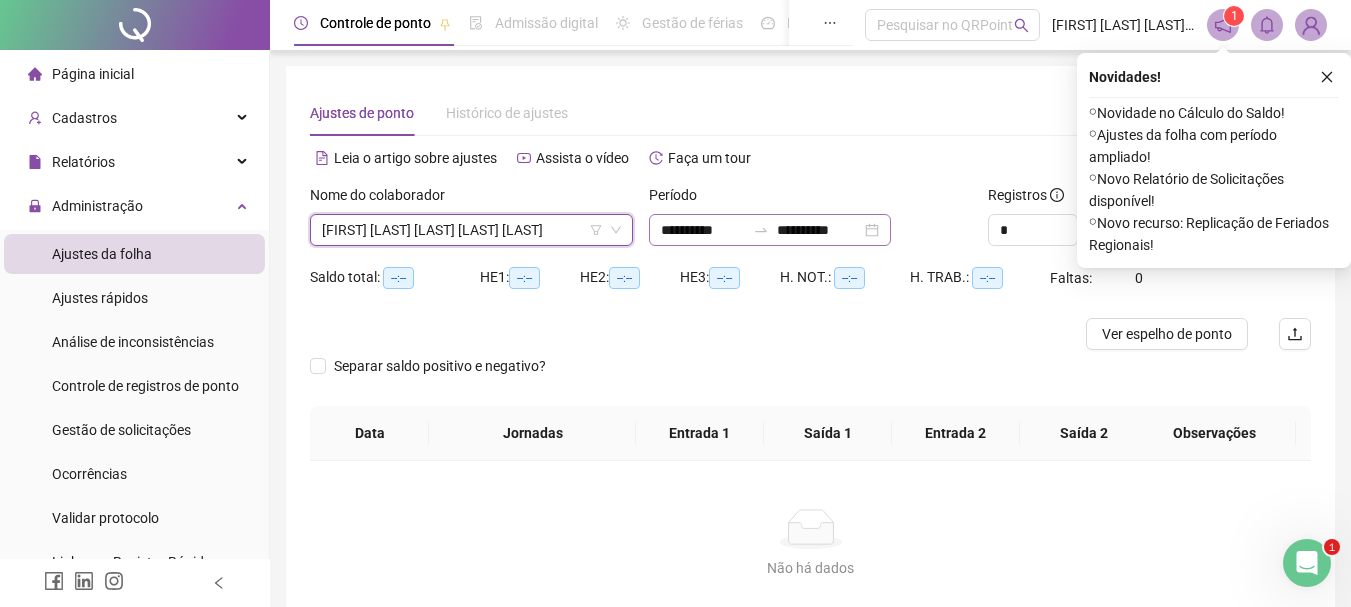 click on "**********" at bounding box center [770, 230] 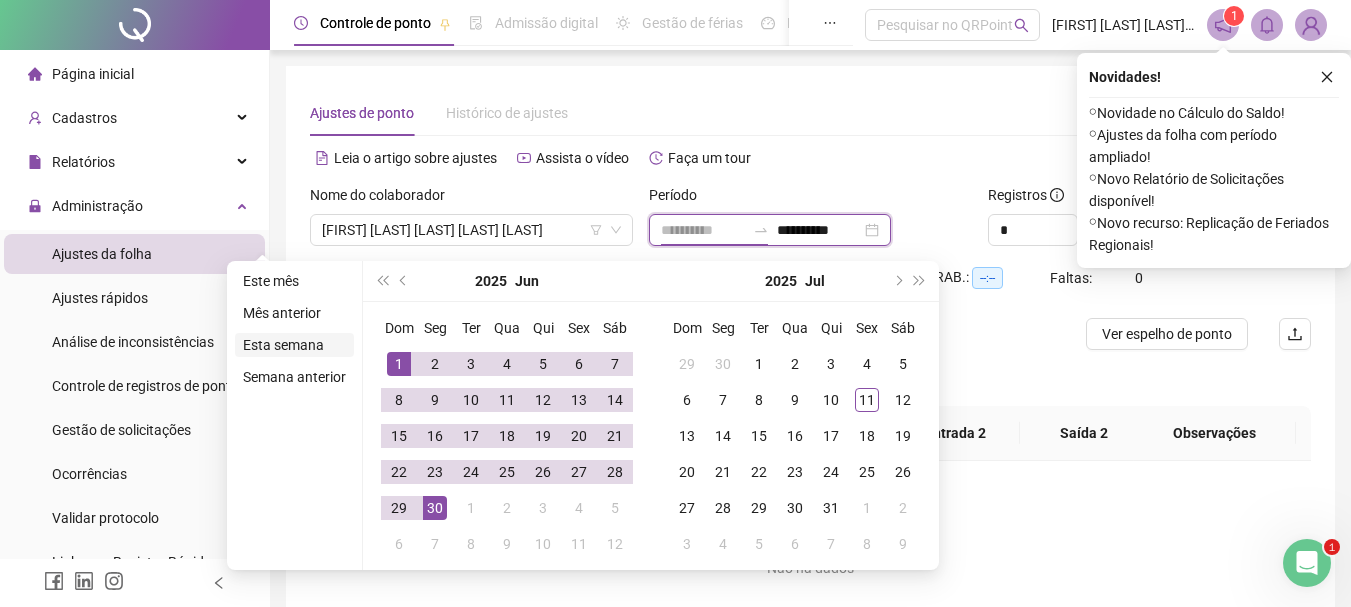 type on "**********" 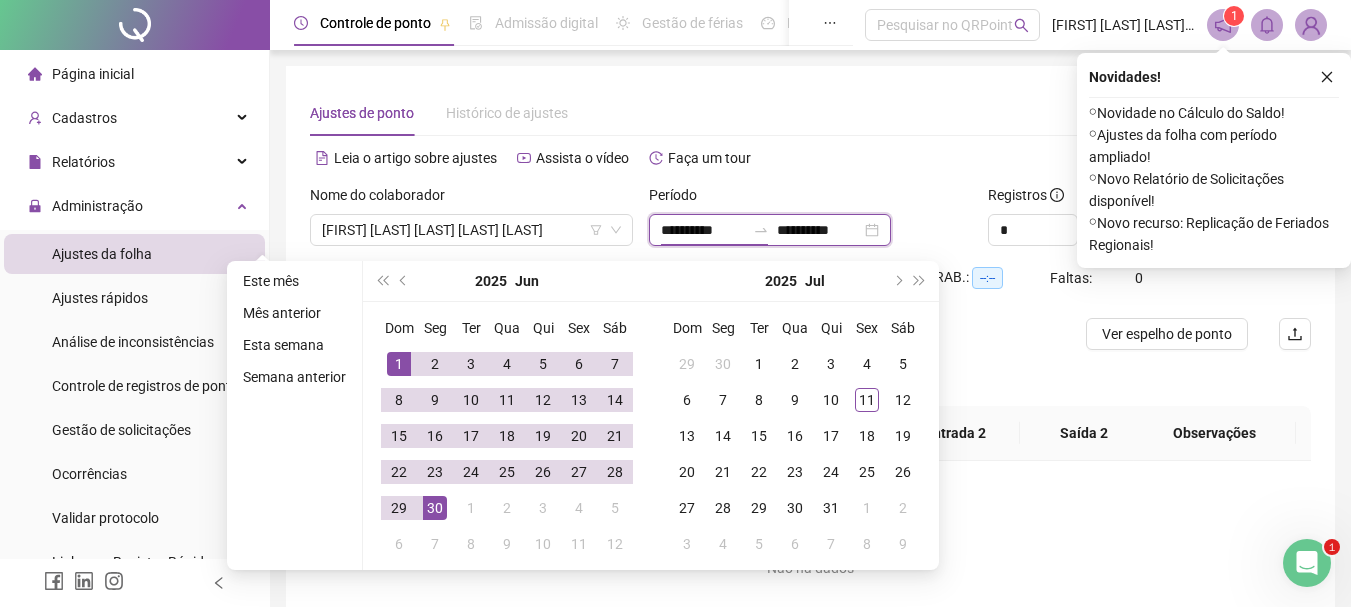 type on "**********" 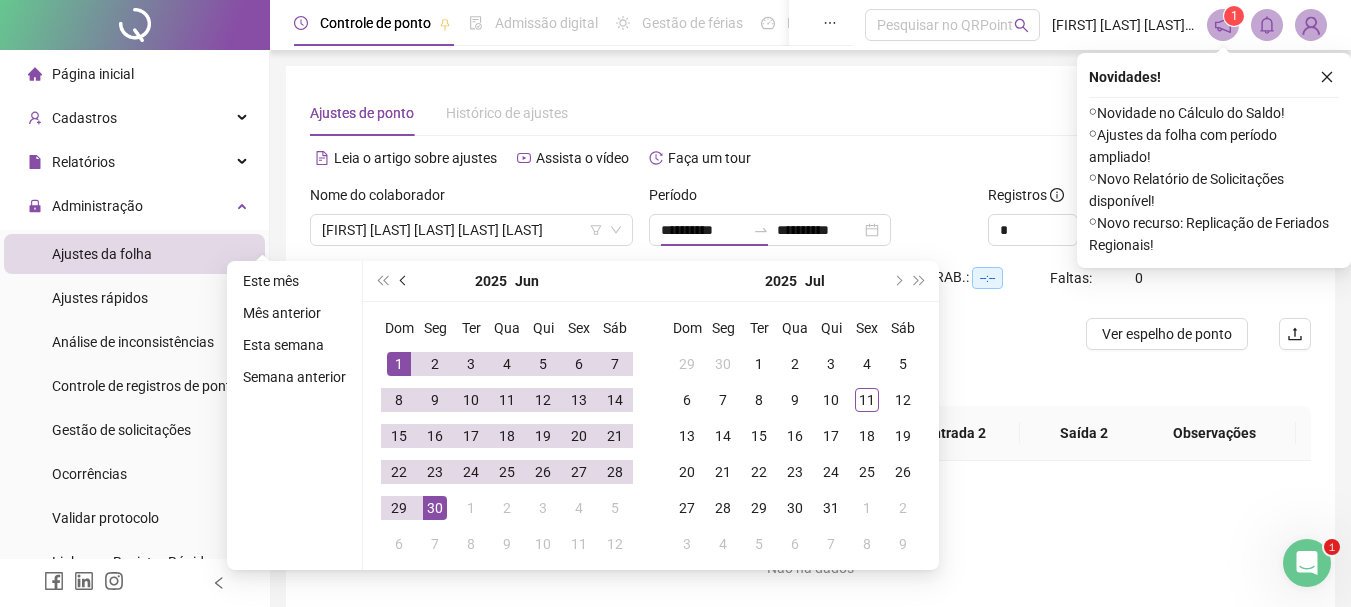 click at bounding box center [404, 281] 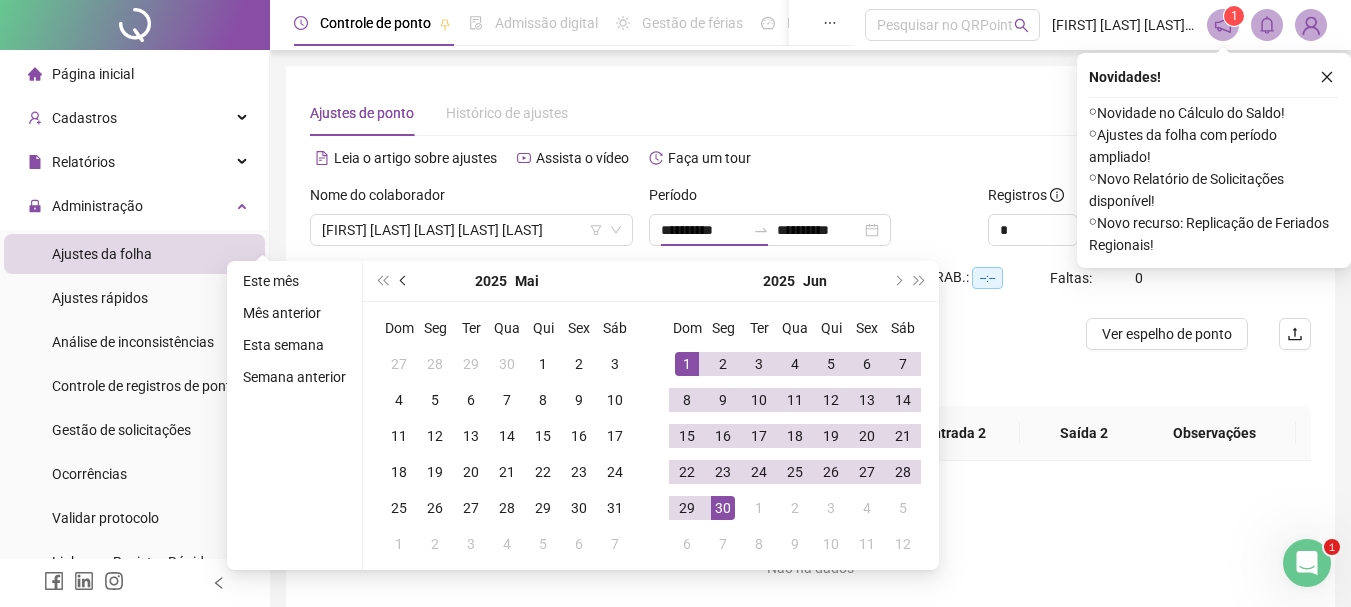 click at bounding box center [404, 281] 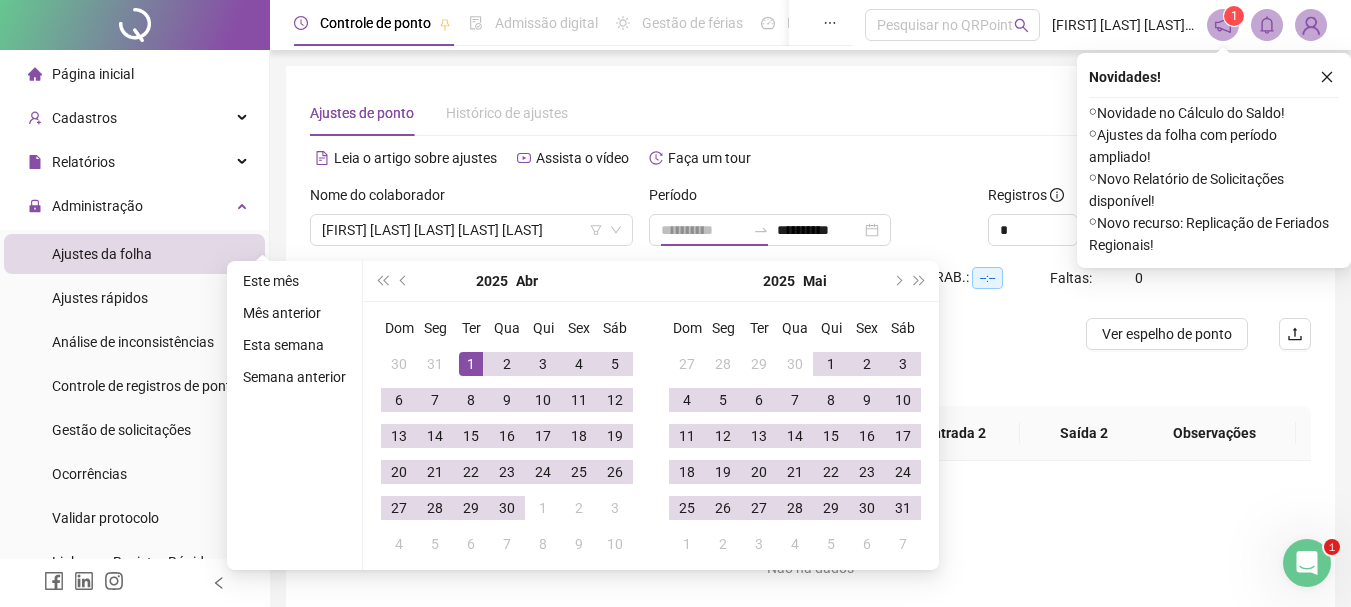 type on "**********" 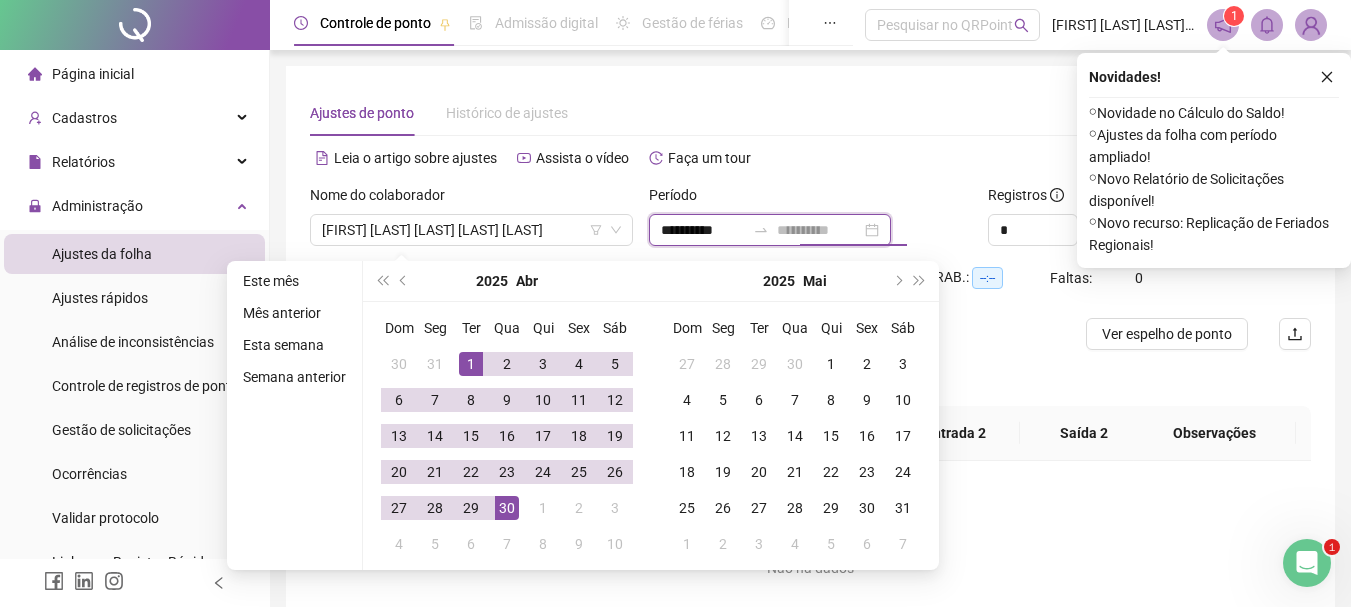 type on "**********" 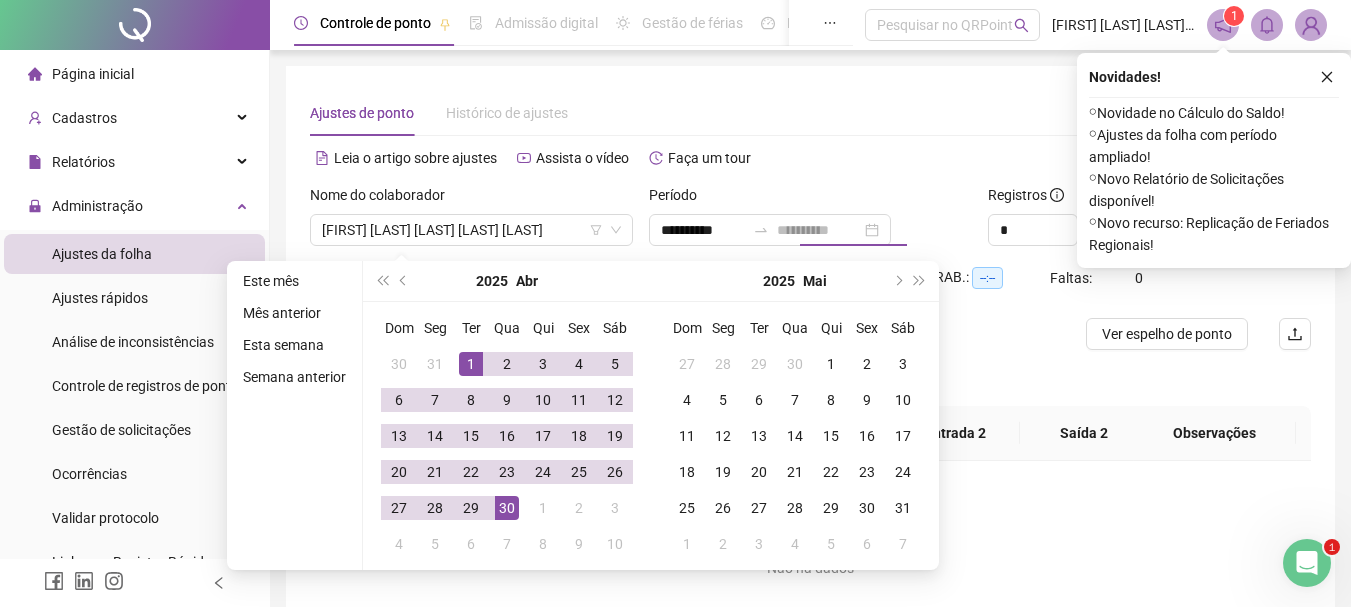 click on "30" at bounding box center (507, 508) 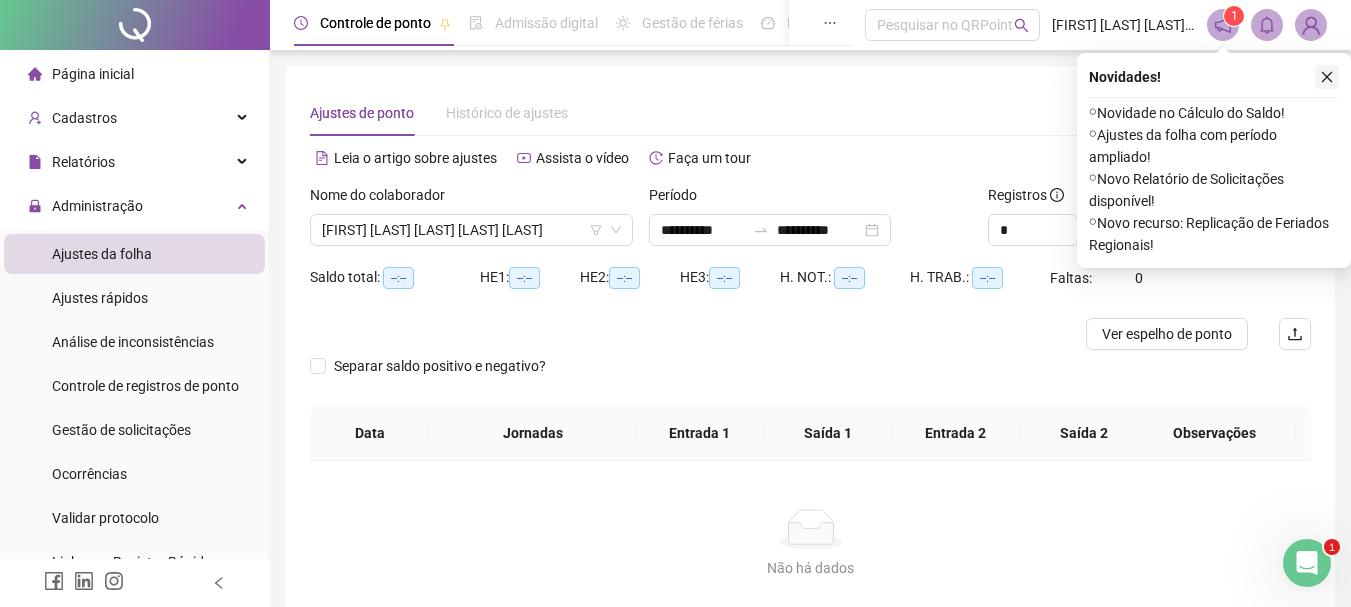 click 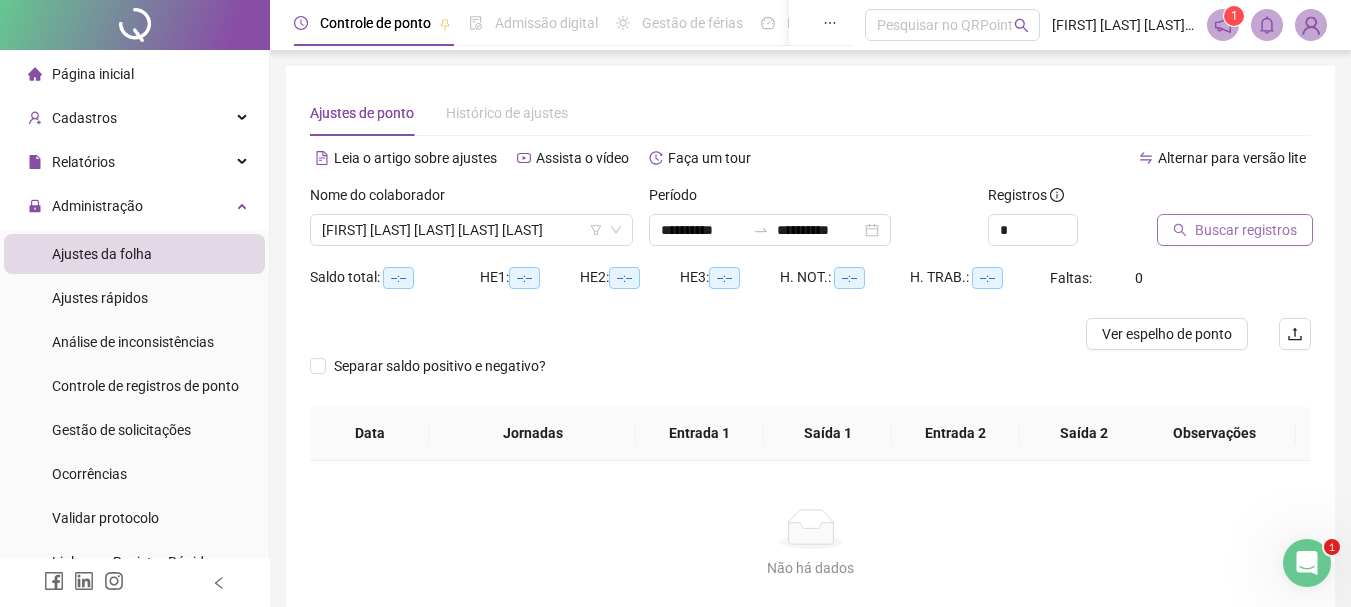 click on "Buscar registros" at bounding box center (1246, 230) 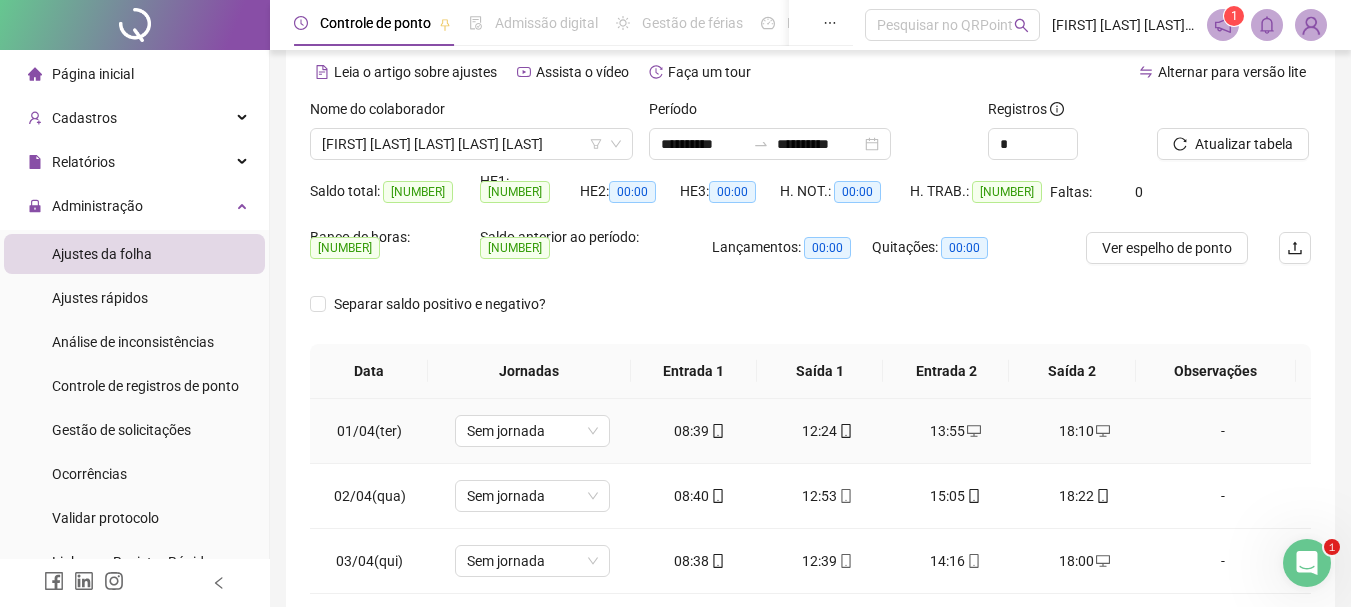 scroll, scrollTop: 200, scrollLeft: 0, axis: vertical 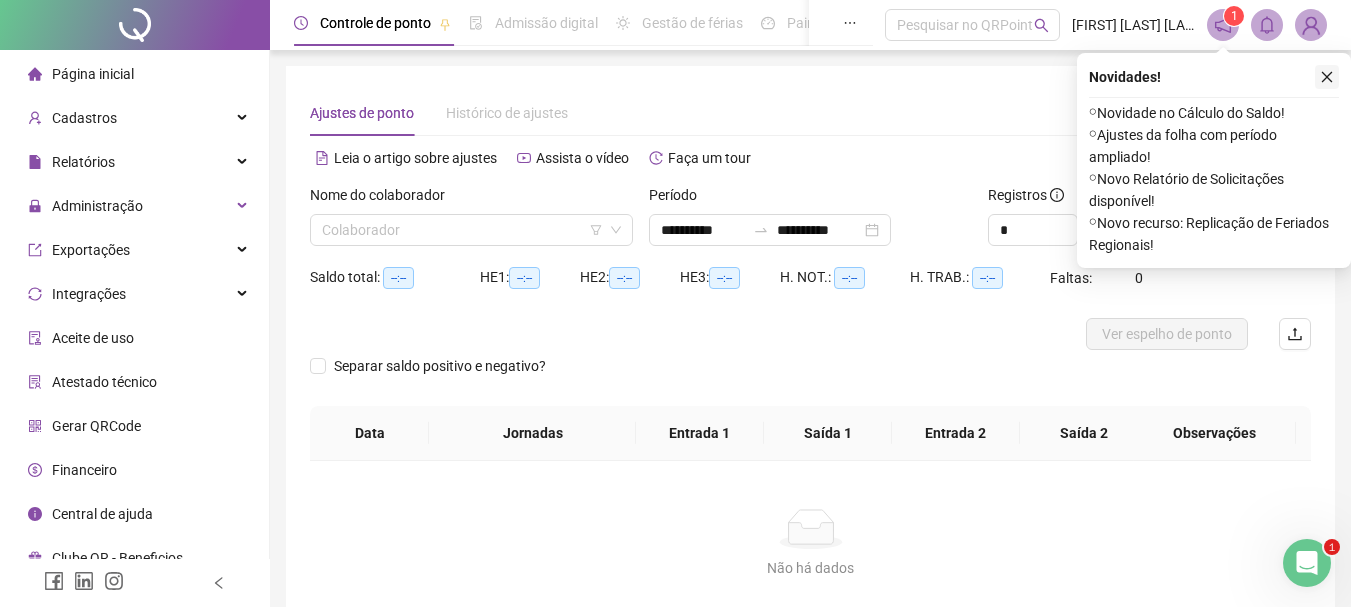 click 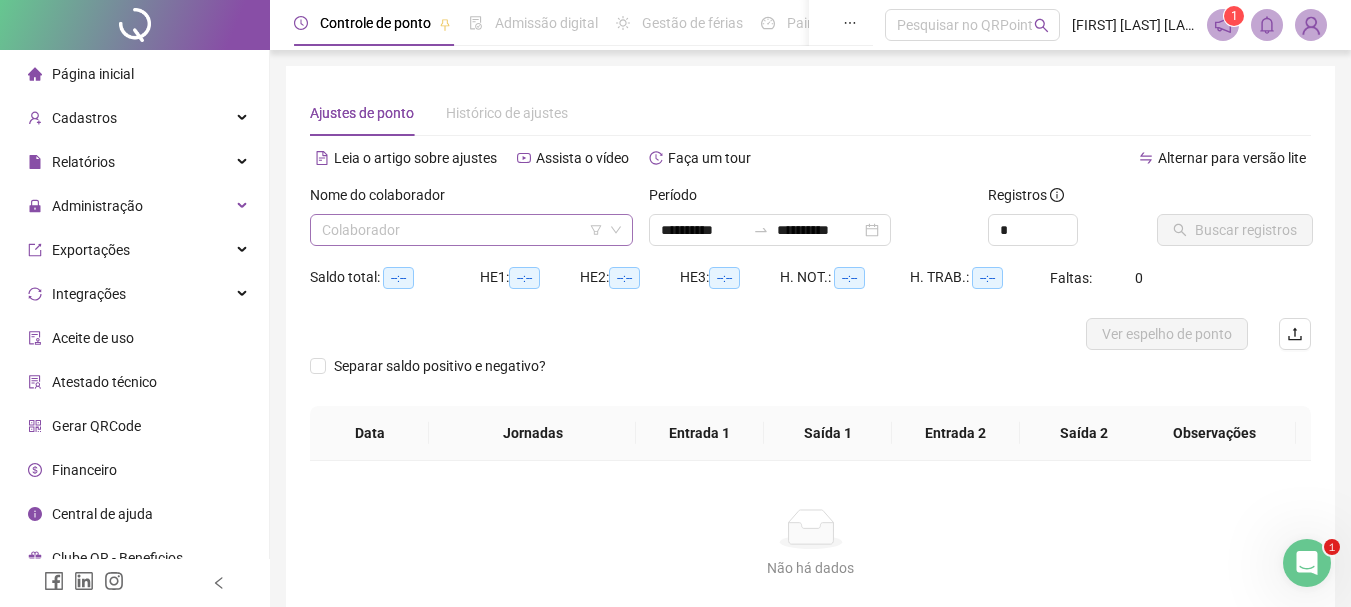 click at bounding box center [465, 230] 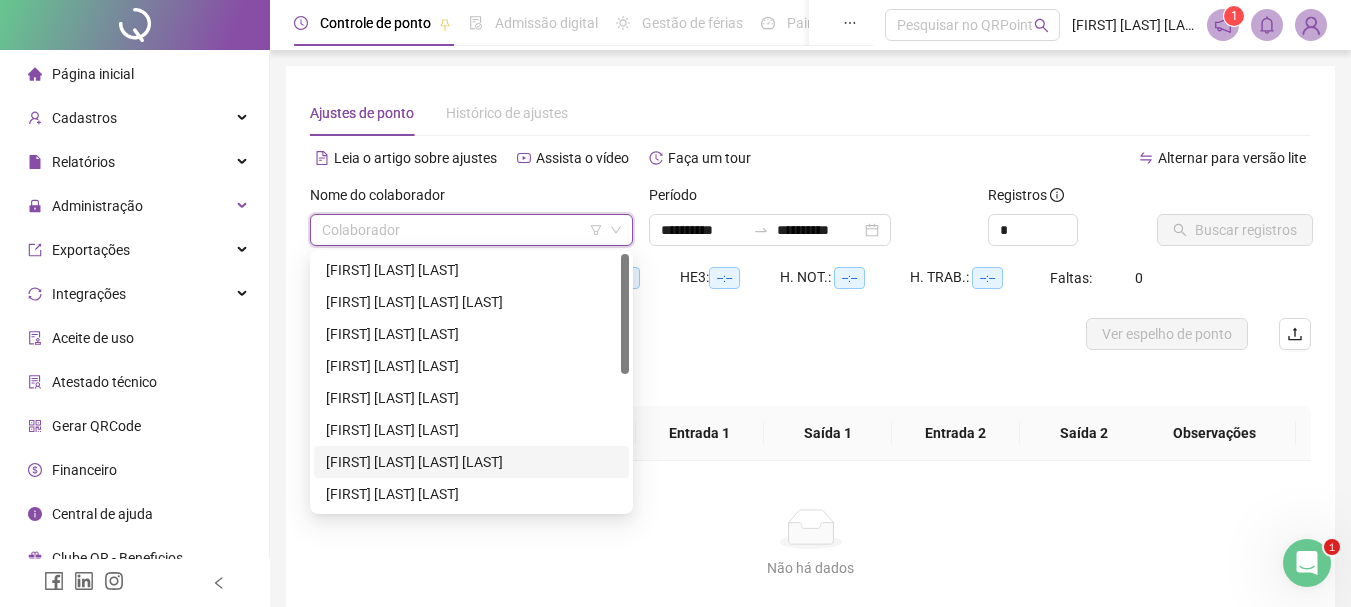 click on "[FIRST] [LAST] [LAST] [LAST] [LAST]" at bounding box center [471, 462] 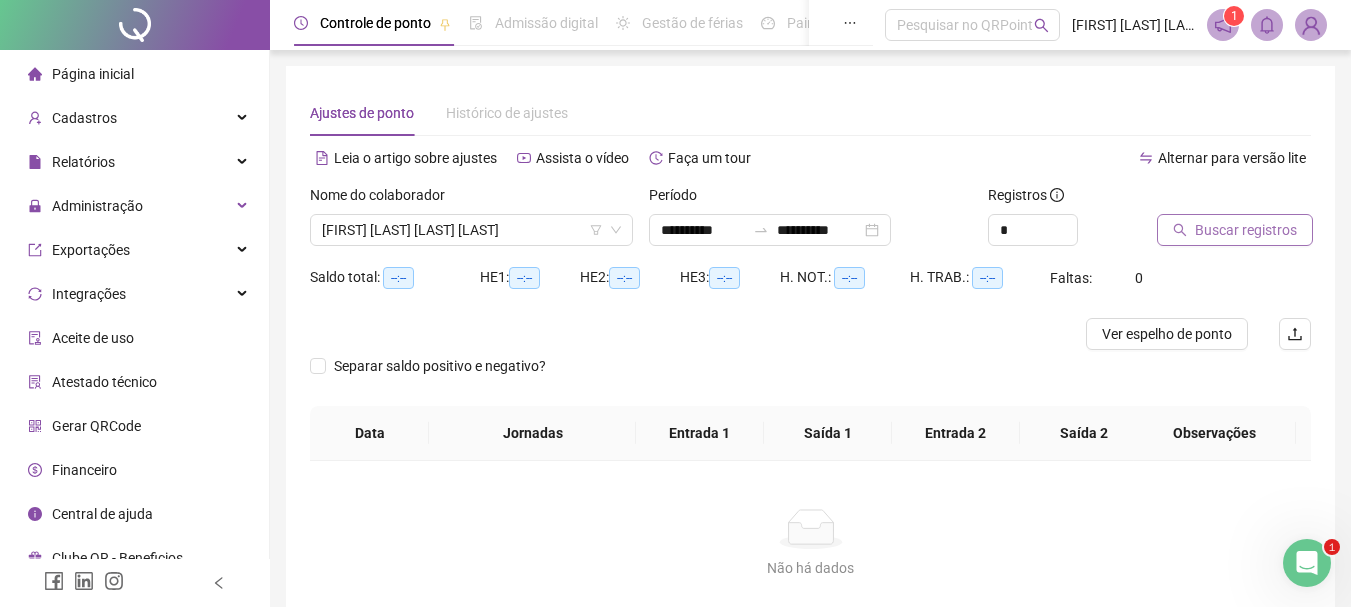 click on "Buscar registros" at bounding box center [1246, 230] 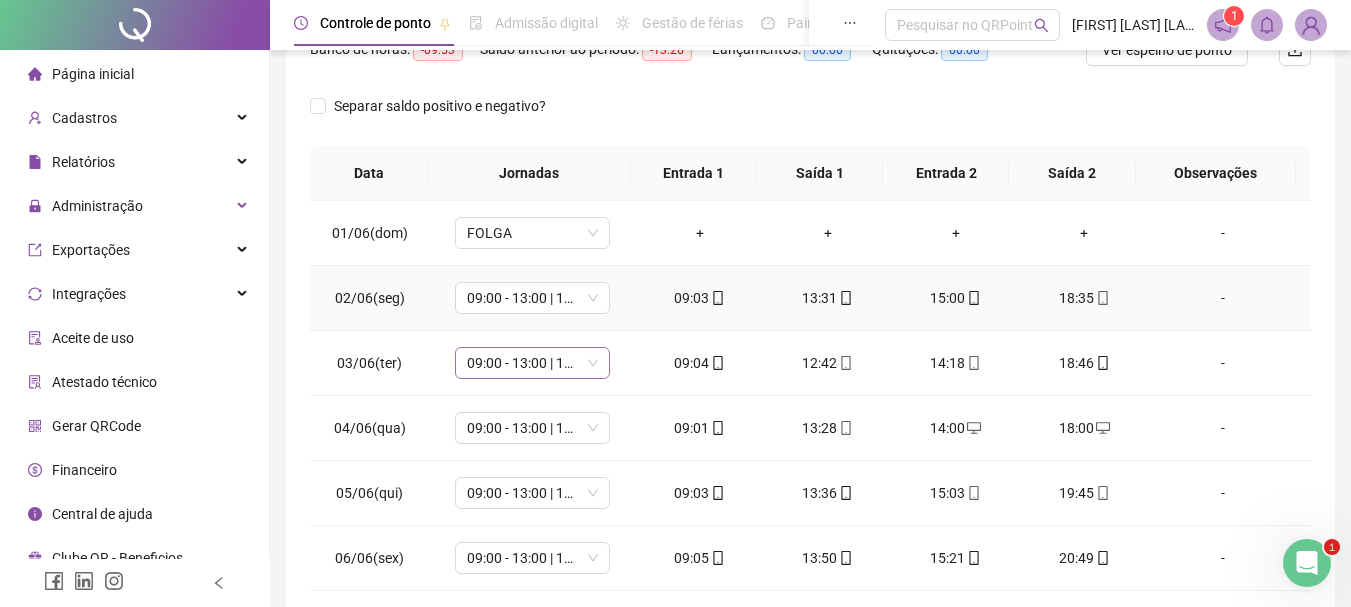 scroll, scrollTop: 300, scrollLeft: 0, axis: vertical 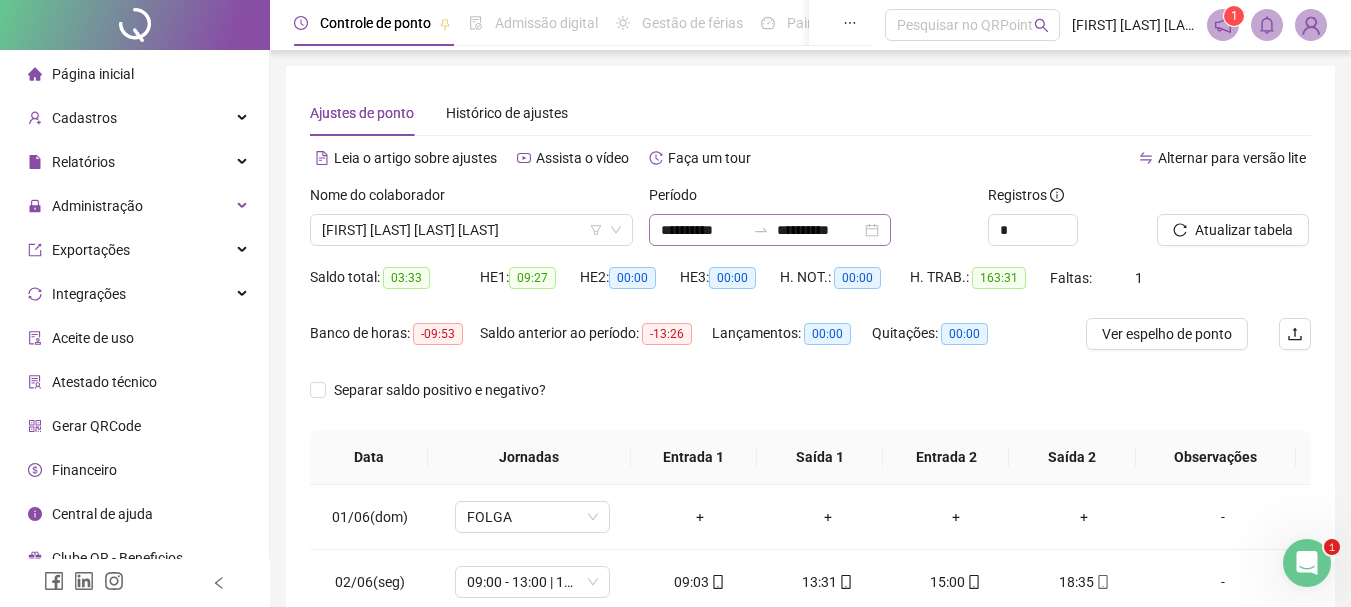 click on "**********" at bounding box center (770, 230) 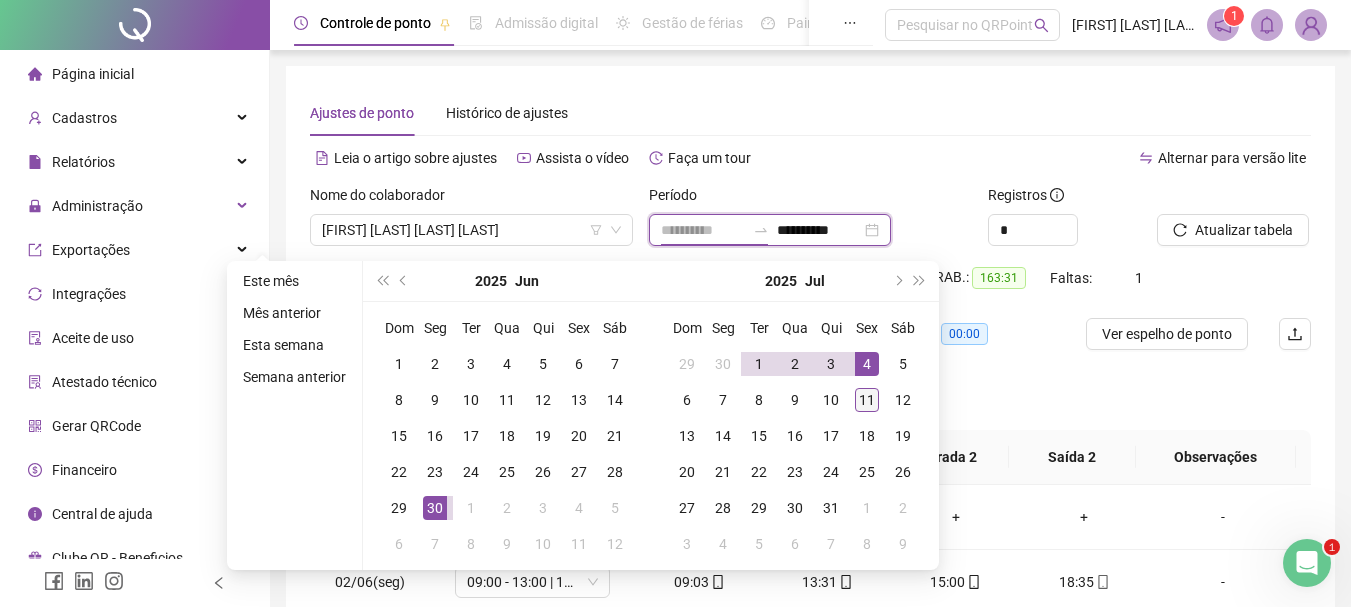 type on "**********" 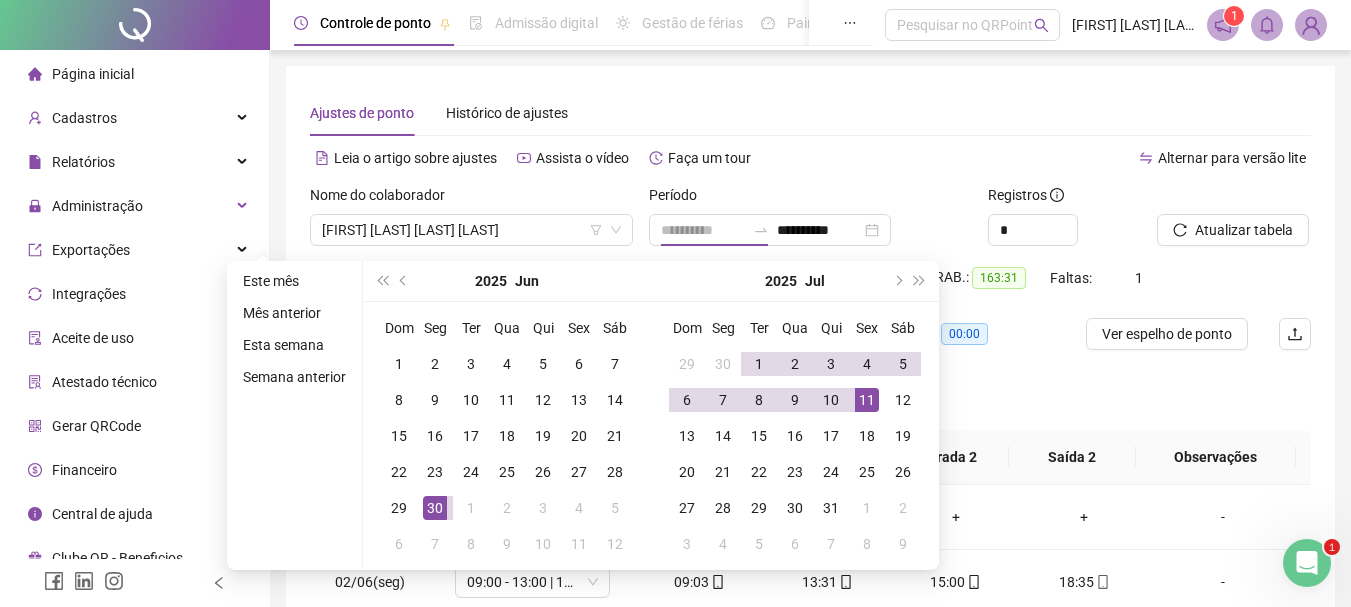 click on "11" at bounding box center [867, 400] 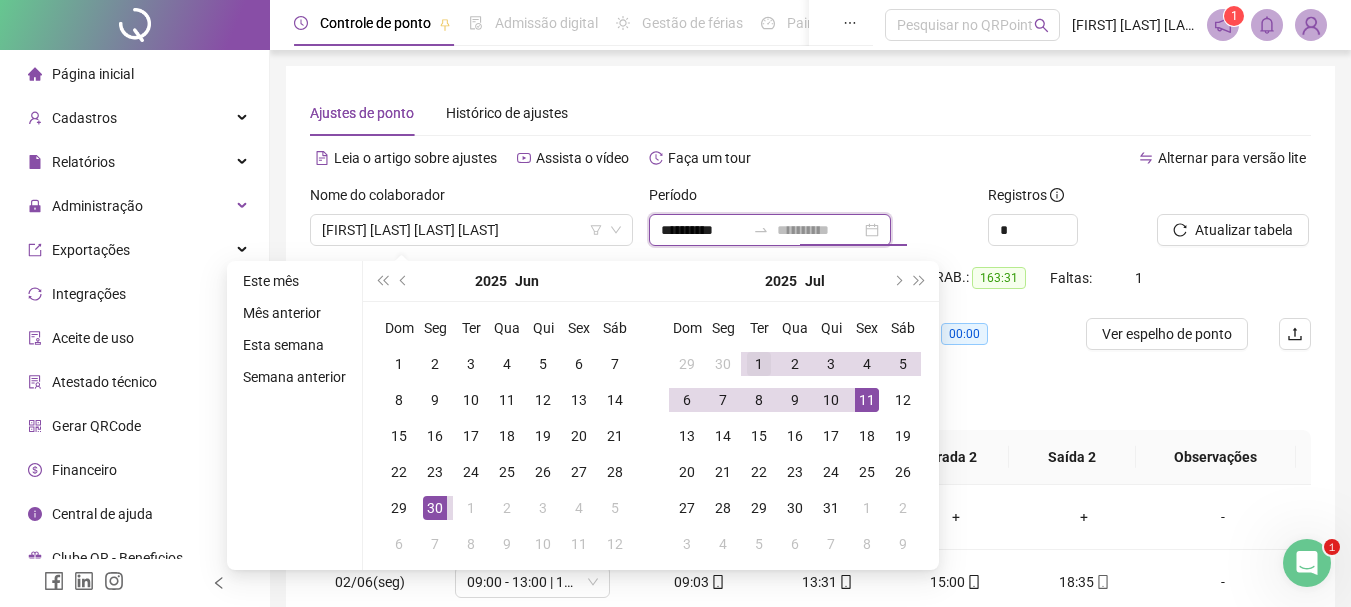 type on "**********" 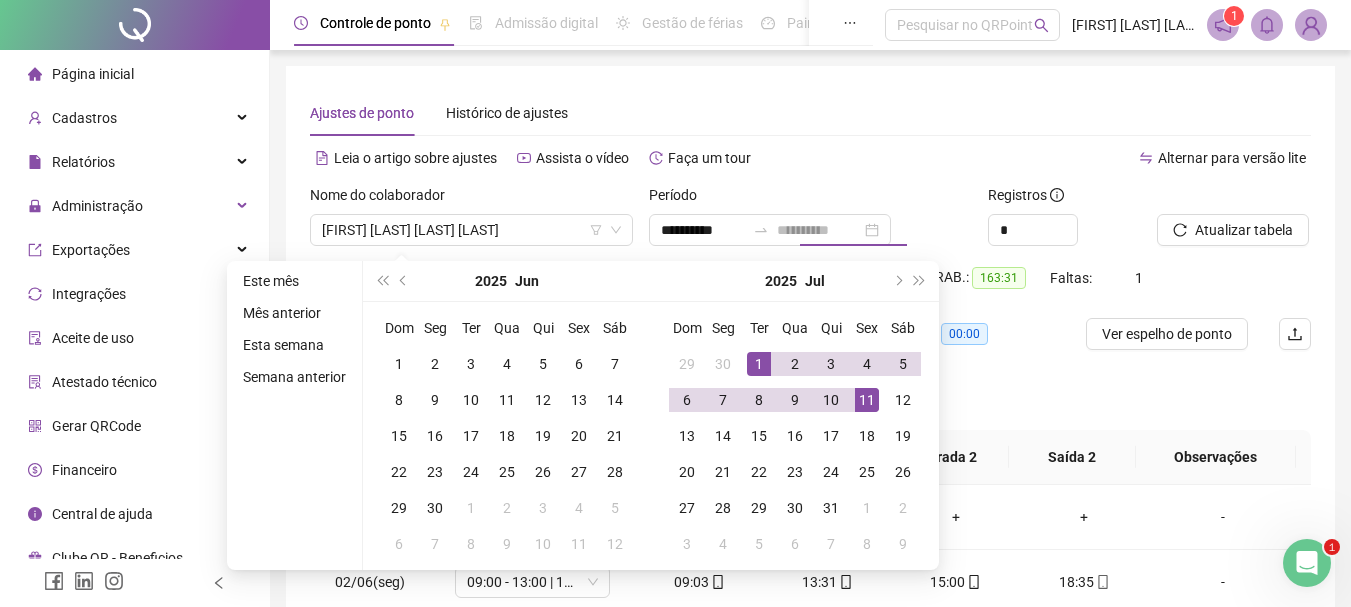 click on "1" at bounding box center [759, 364] 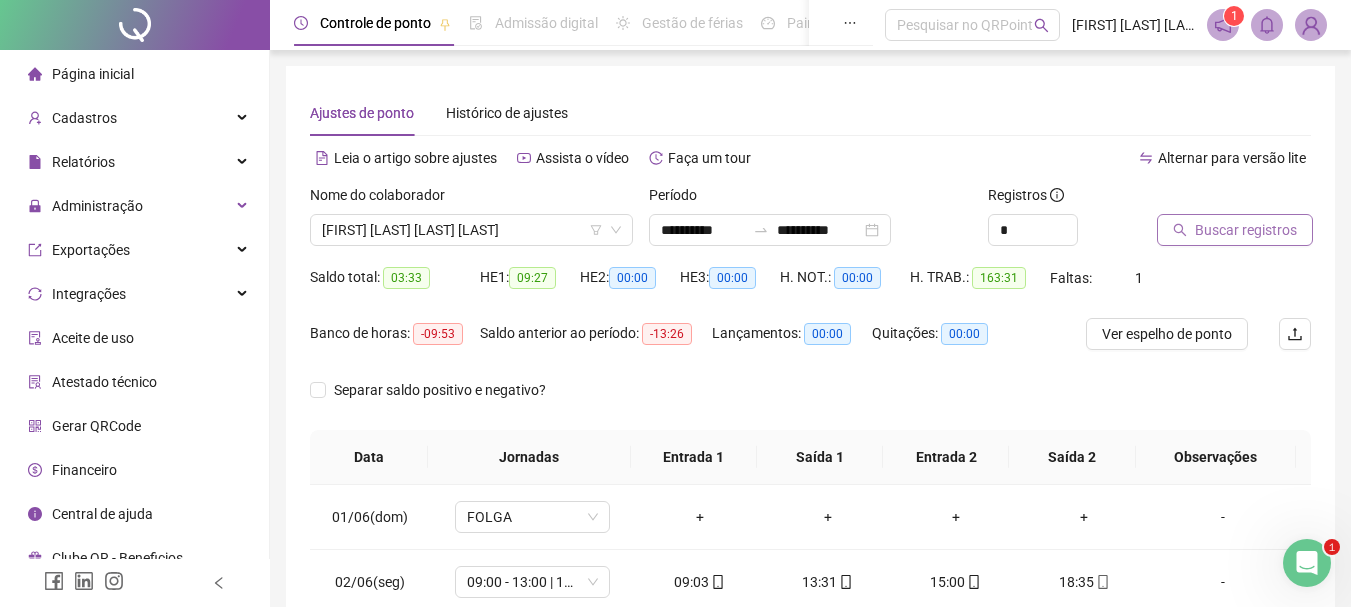 click on "Buscar registros" at bounding box center [1246, 230] 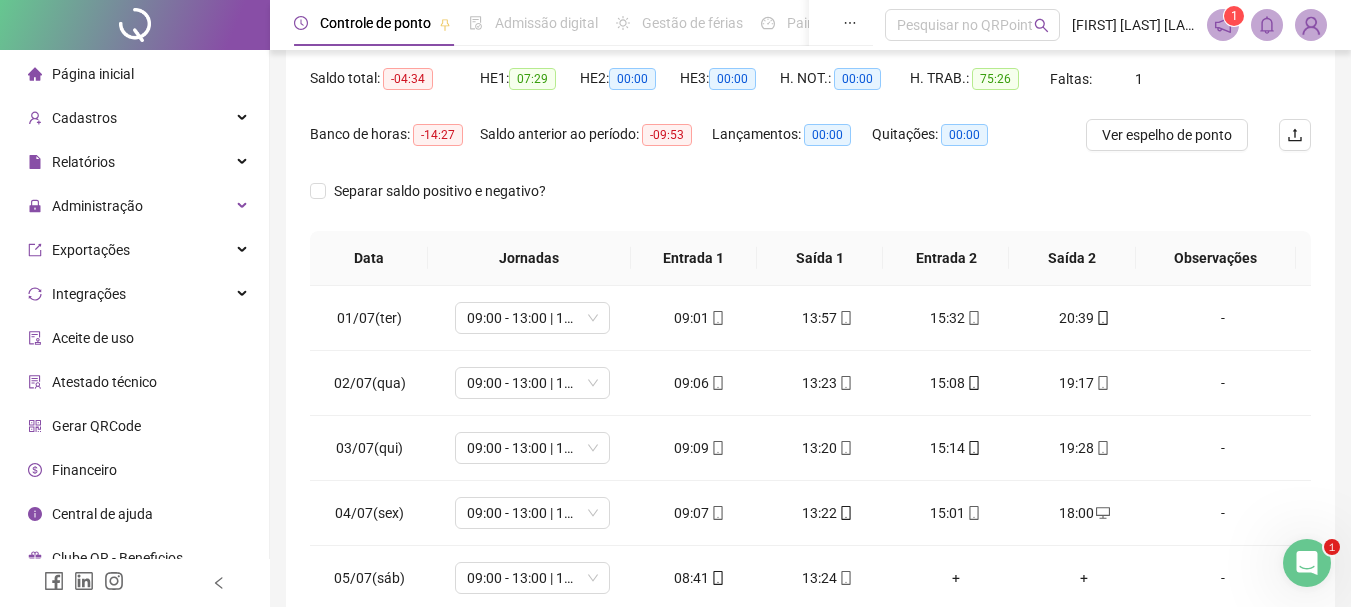 scroll, scrollTop: 200, scrollLeft: 0, axis: vertical 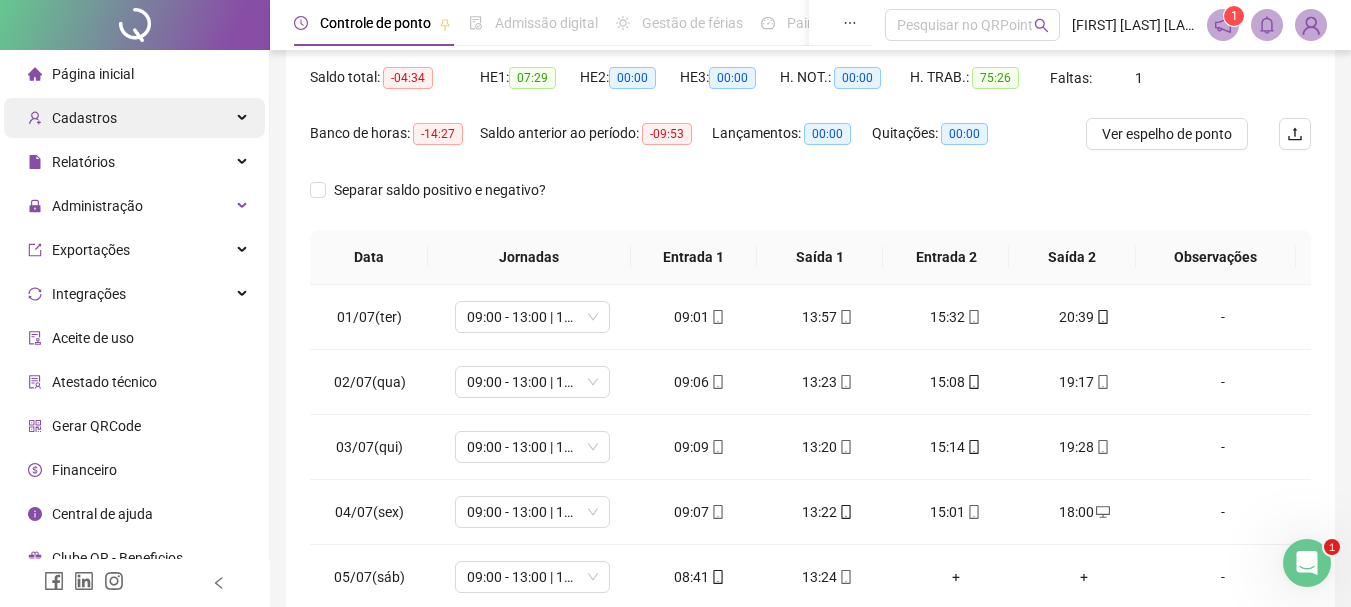 click on "Cadastros" at bounding box center [84, 118] 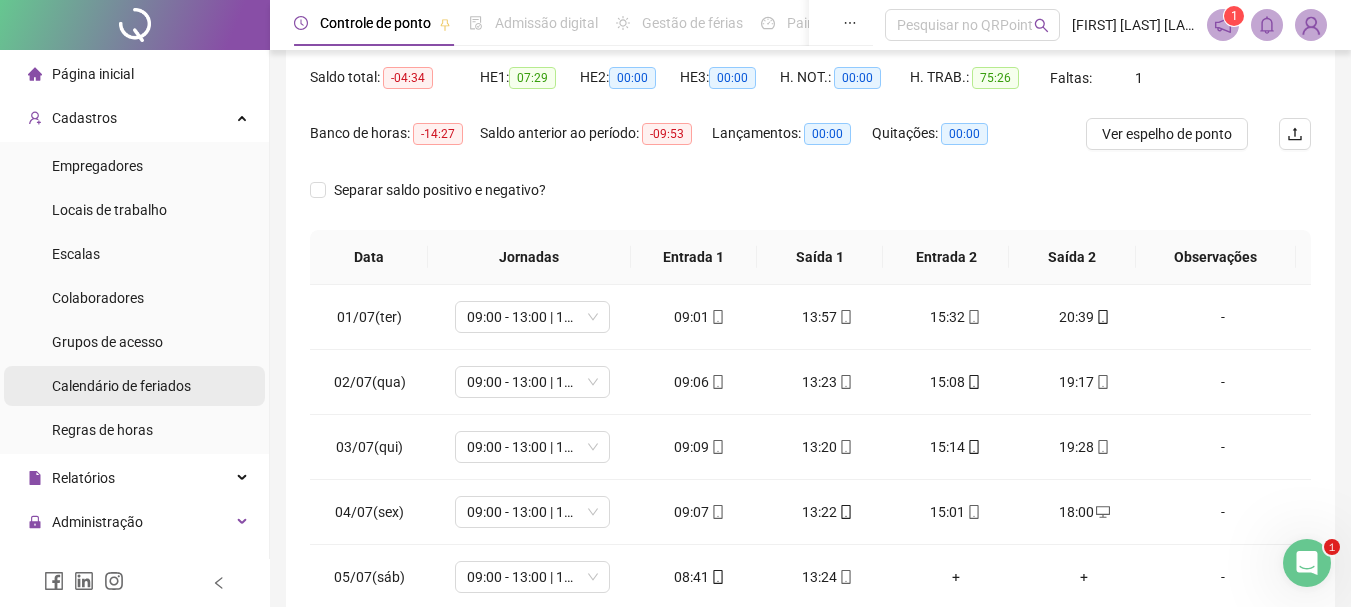 click on "Calendário de feriados" at bounding box center (121, 386) 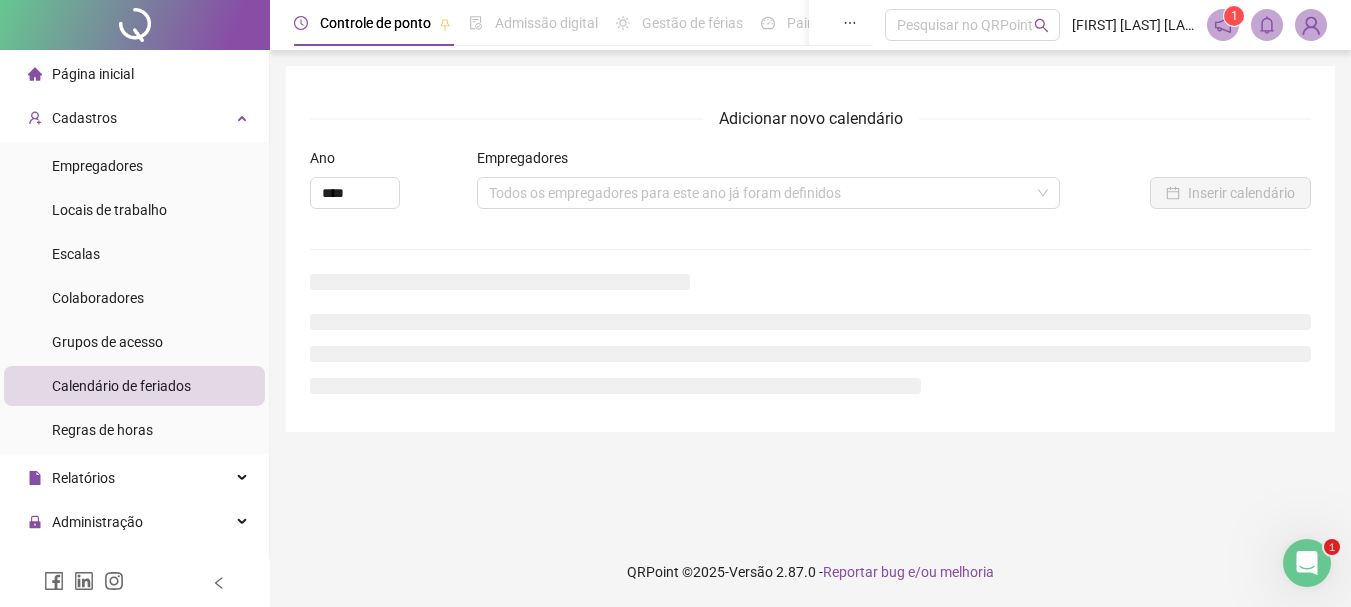 scroll, scrollTop: 0, scrollLeft: 0, axis: both 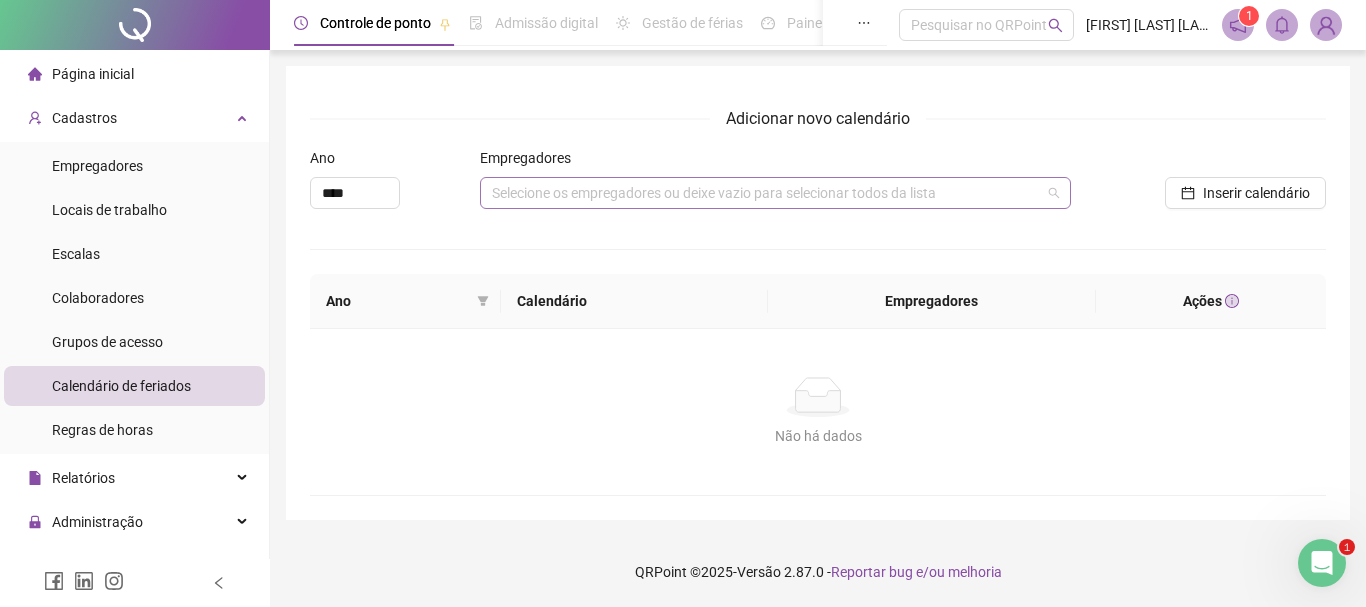 click at bounding box center [765, 193] 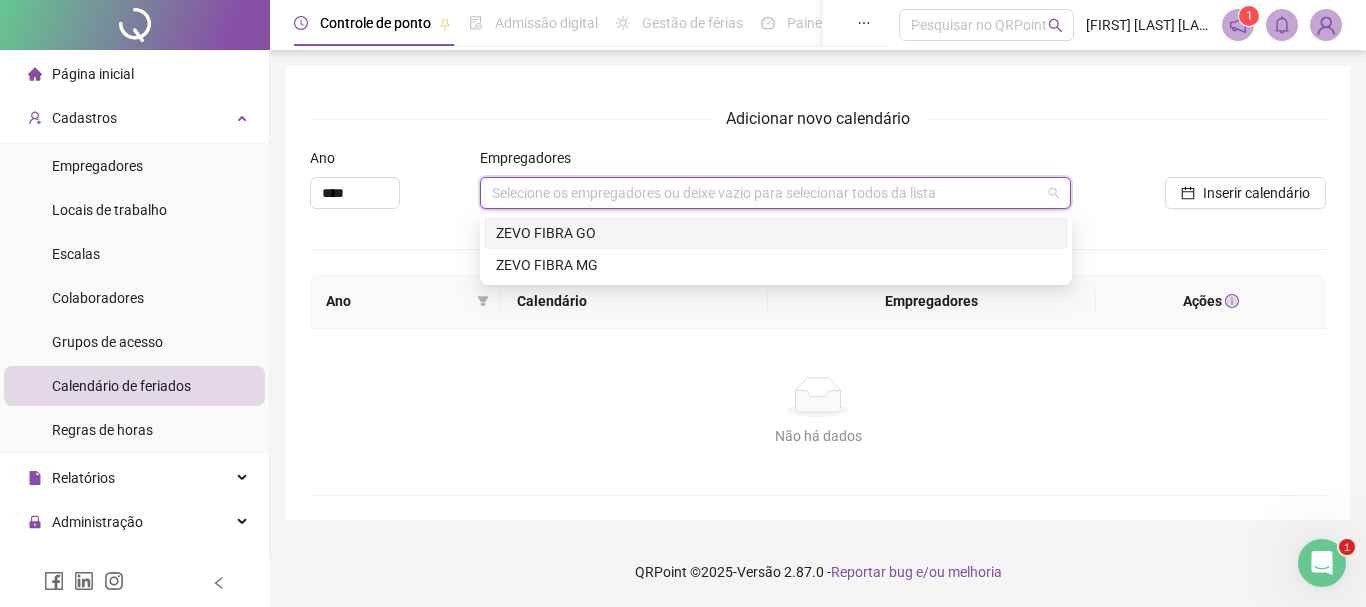 click on "ZEVO FIBRA GO" at bounding box center [776, 233] 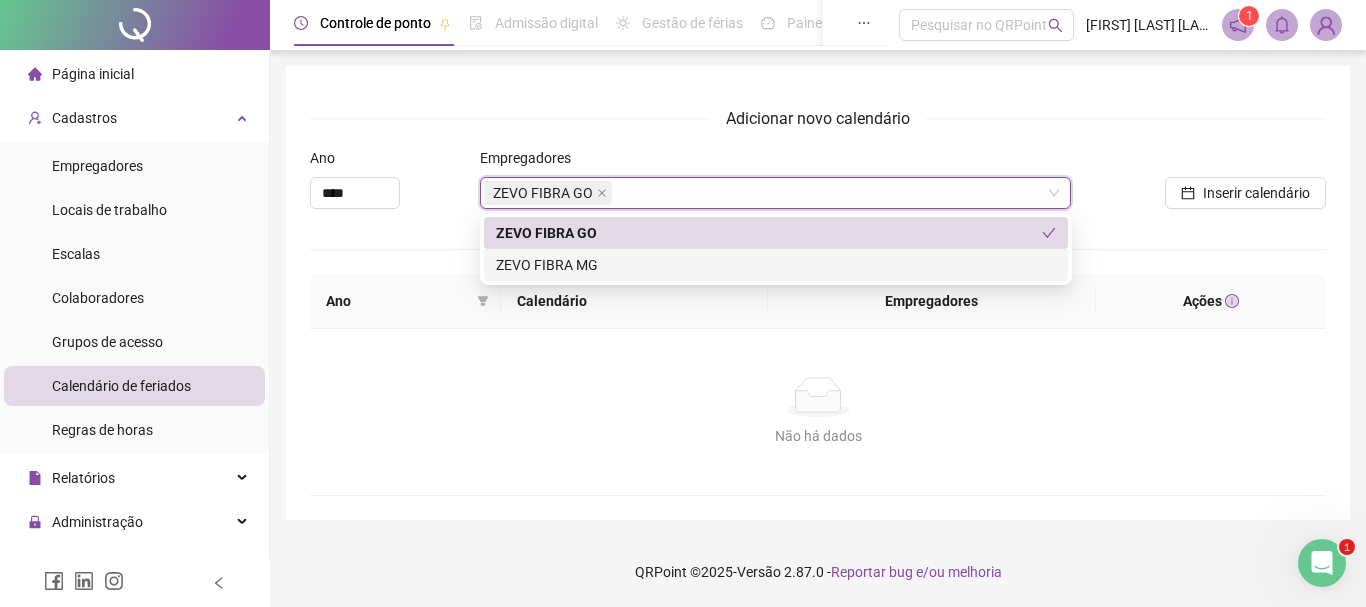 click on "Inserir calendário" at bounding box center (1199, 186) 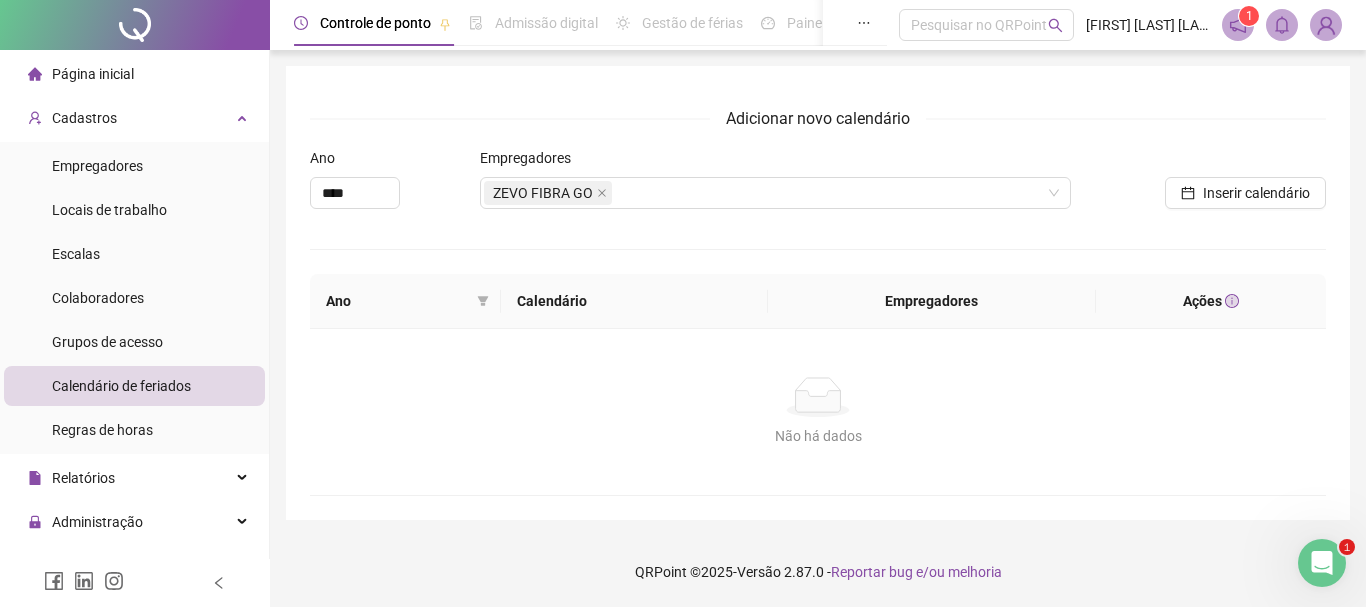 click on "Adicionar novo calendário Ano **** Empregadores ZEVO FIBRA GO     Inserir calendário Ano Calendário Empregadores Ações           Não há dados Não há dados" at bounding box center (818, 293) 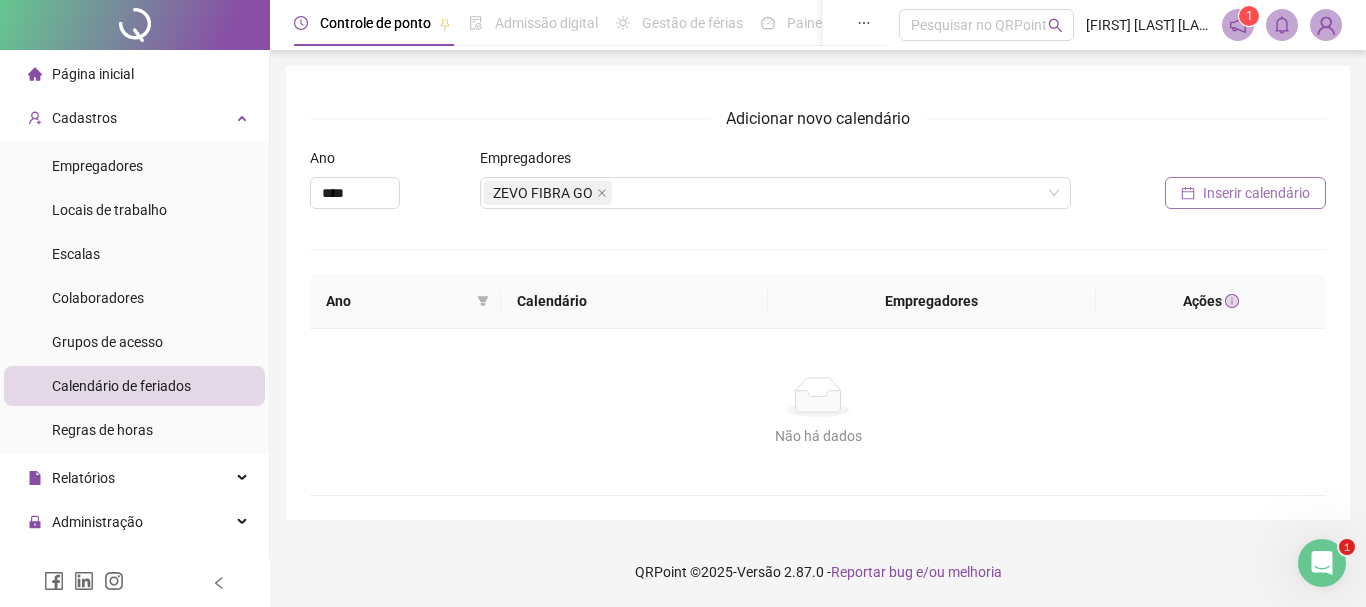 click on "Inserir calendário" at bounding box center [1256, 193] 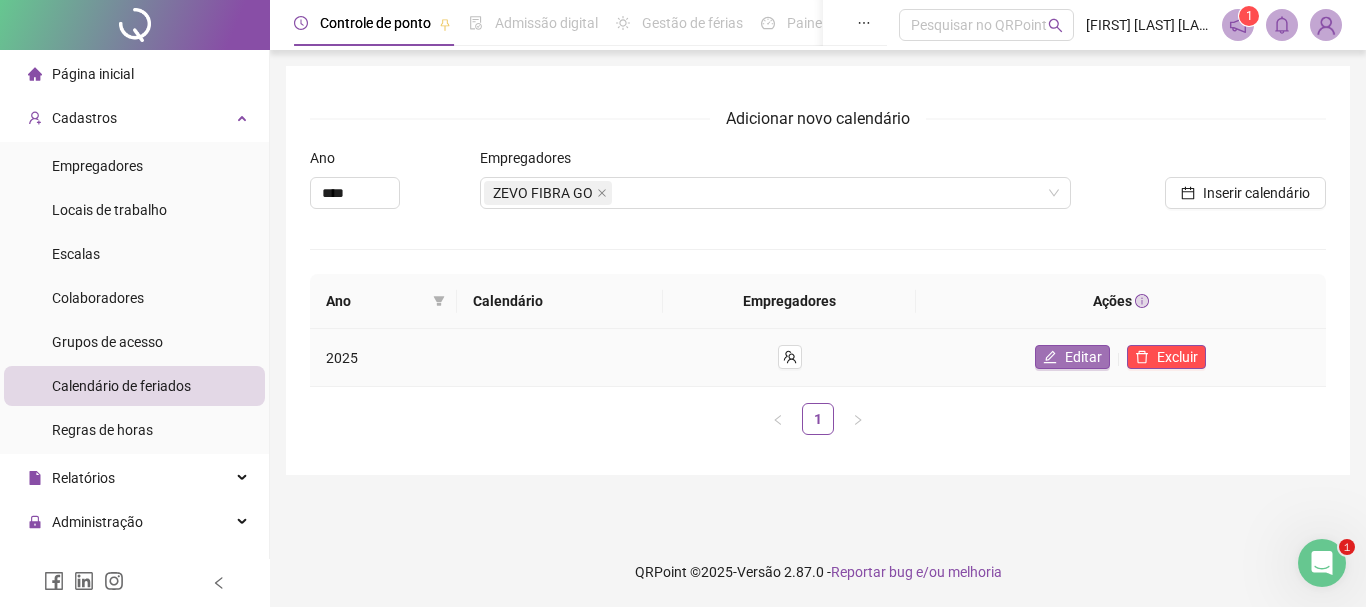 click on "Editar" at bounding box center [1083, 357] 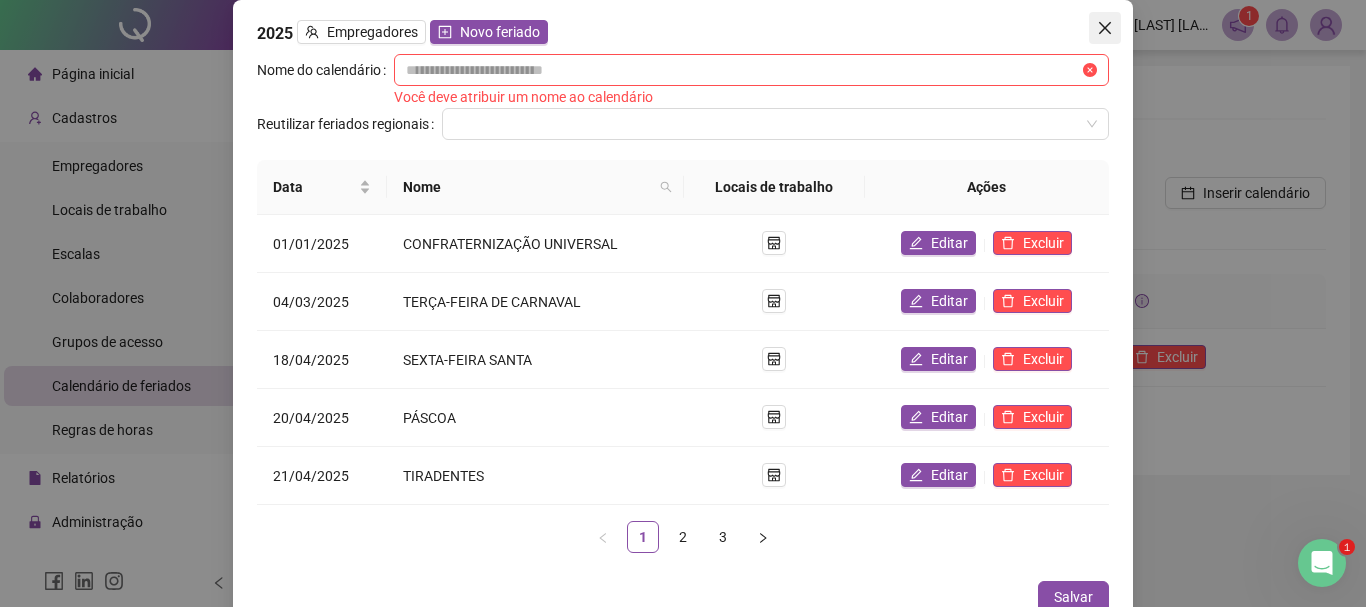 click 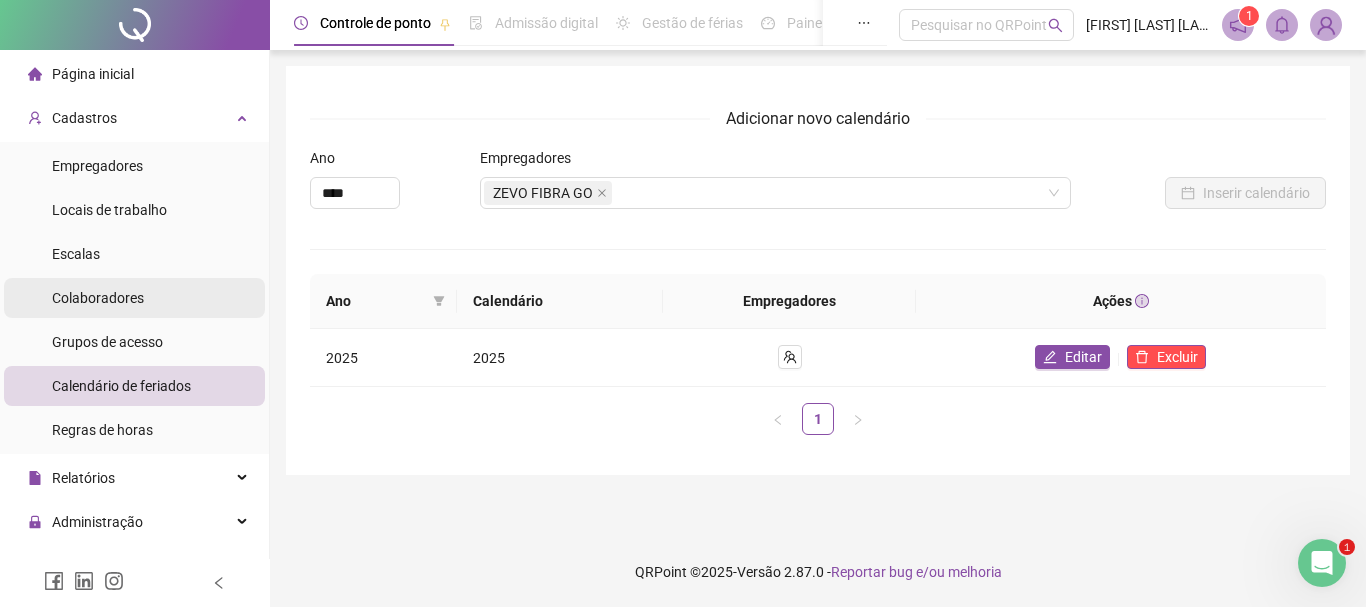 click on "Colaboradores" at bounding box center (98, 298) 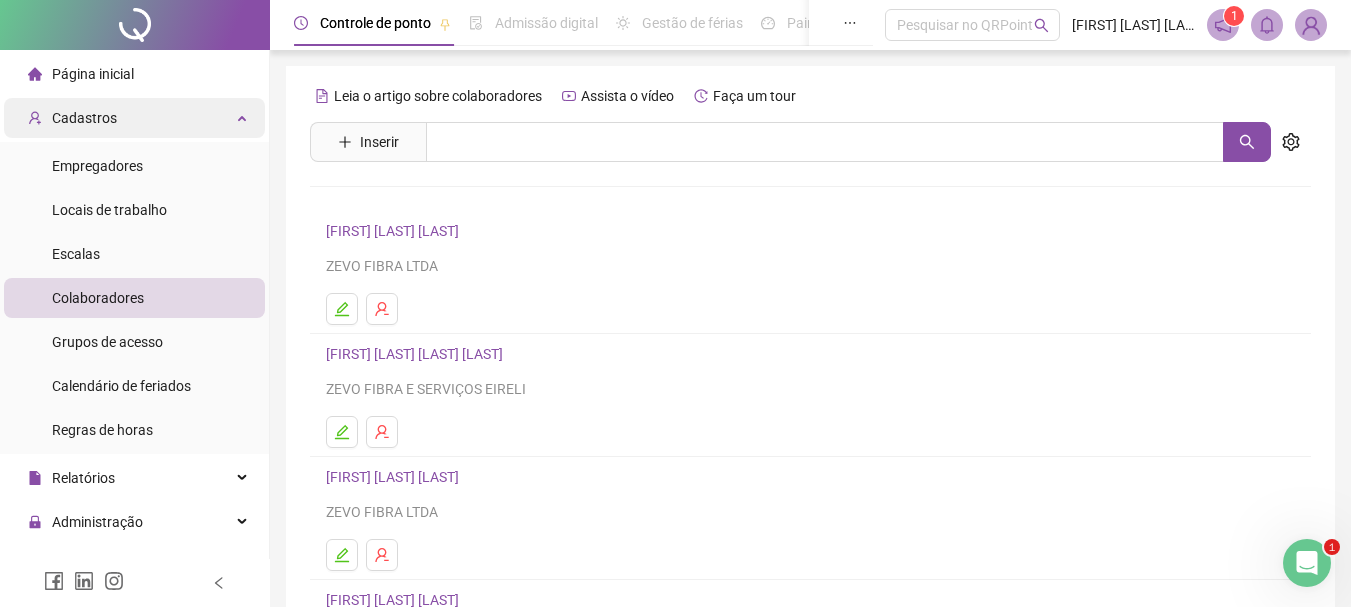click on "Cadastros" at bounding box center [84, 118] 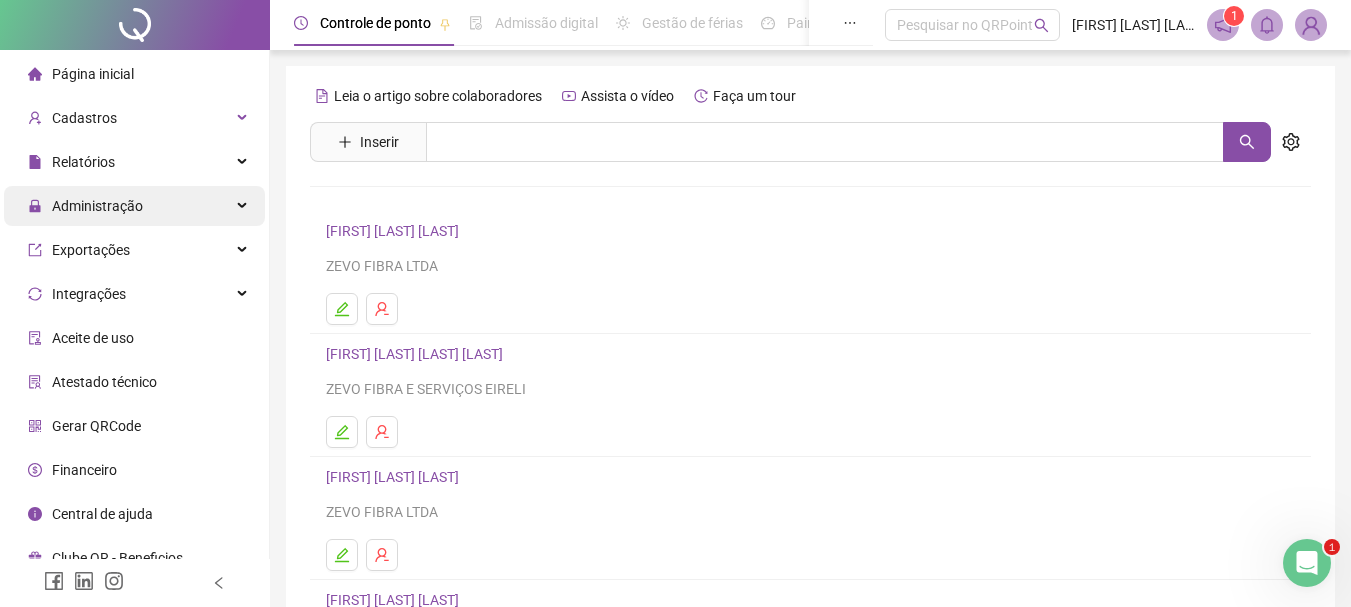 click on "Administração" at bounding box center (97, 206) 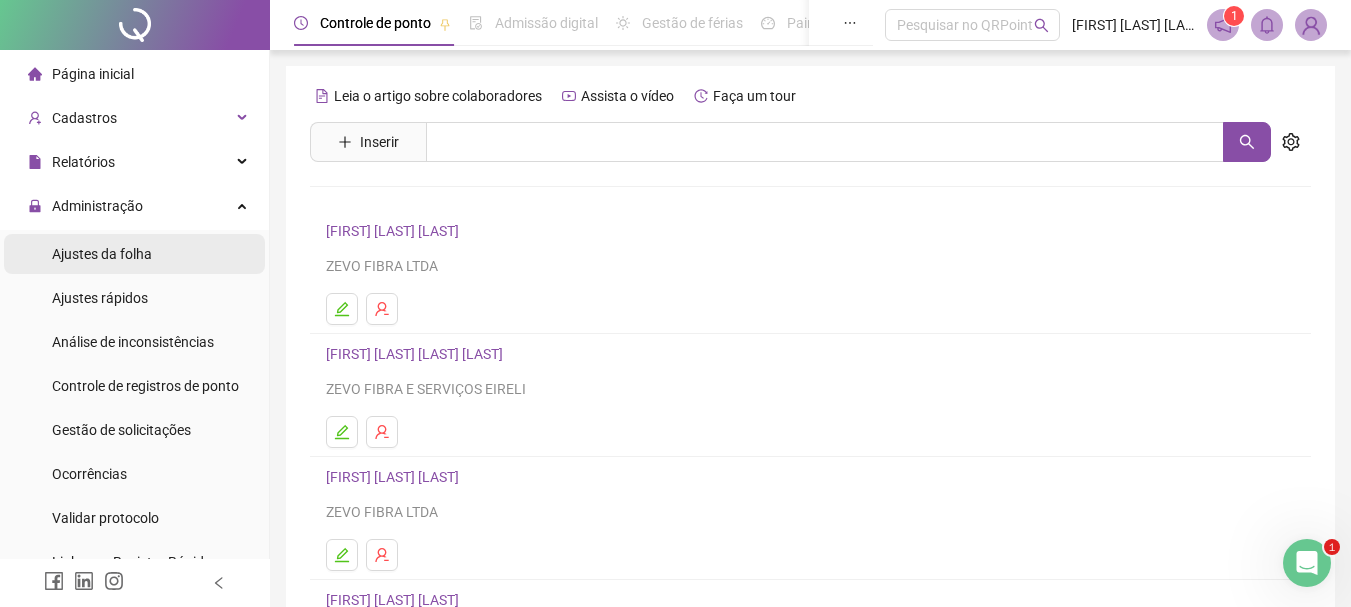 click on "Ajustes da folha" at bounding box center [102, 254] 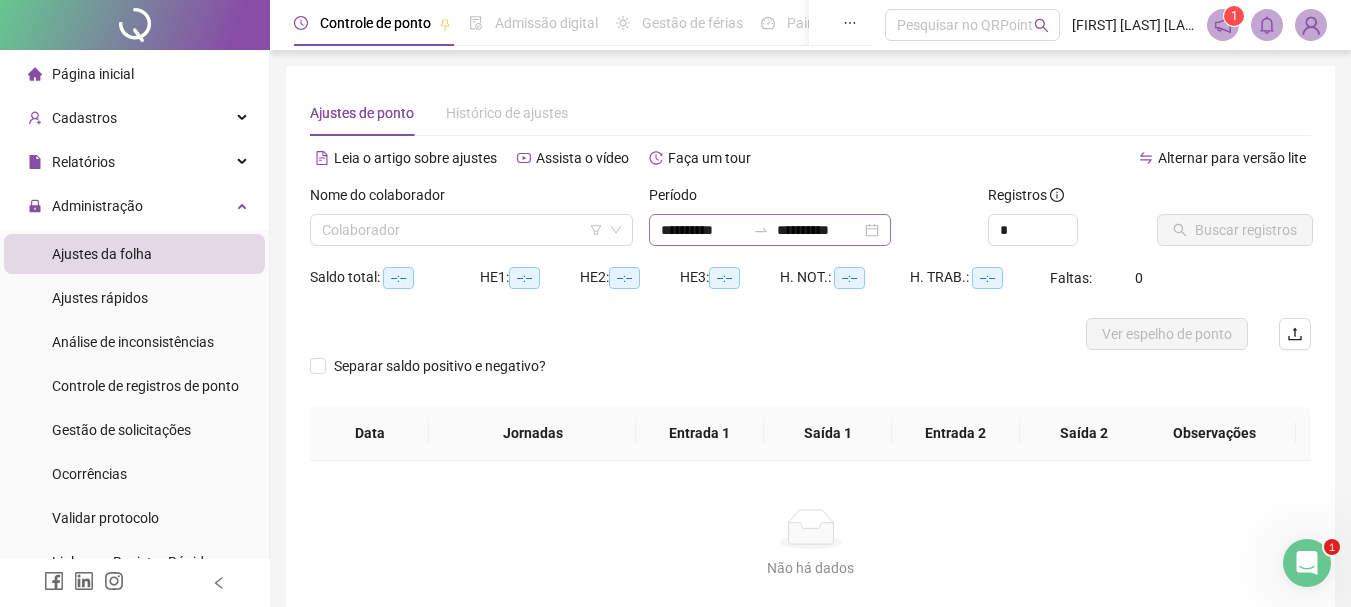 click on "**********" at bounding box center (770, 230) 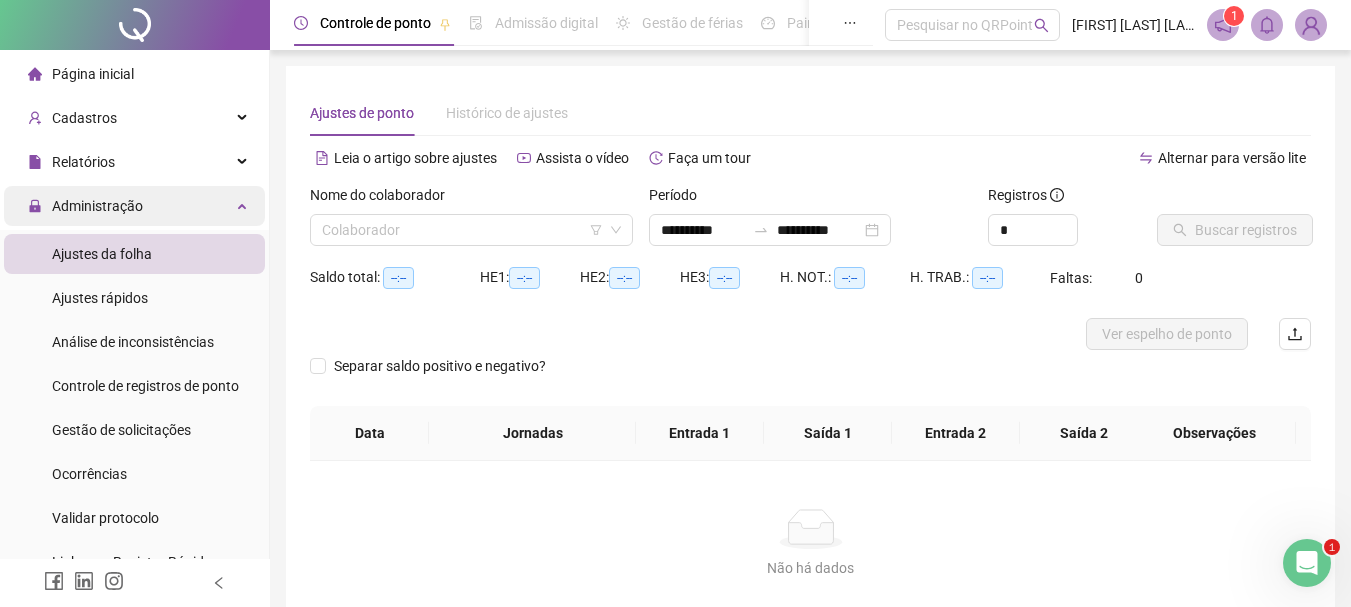 click on "Administração" at bounding box center [97, 206] 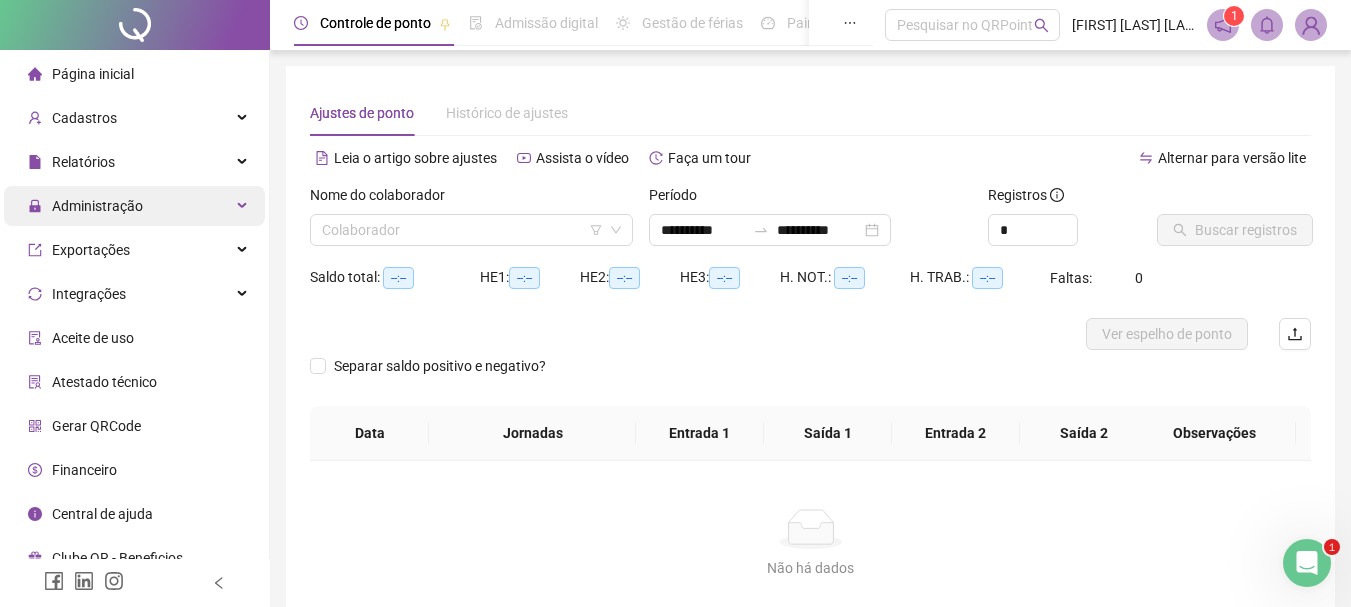 click on "Administração" at bounding box center [85, 206] 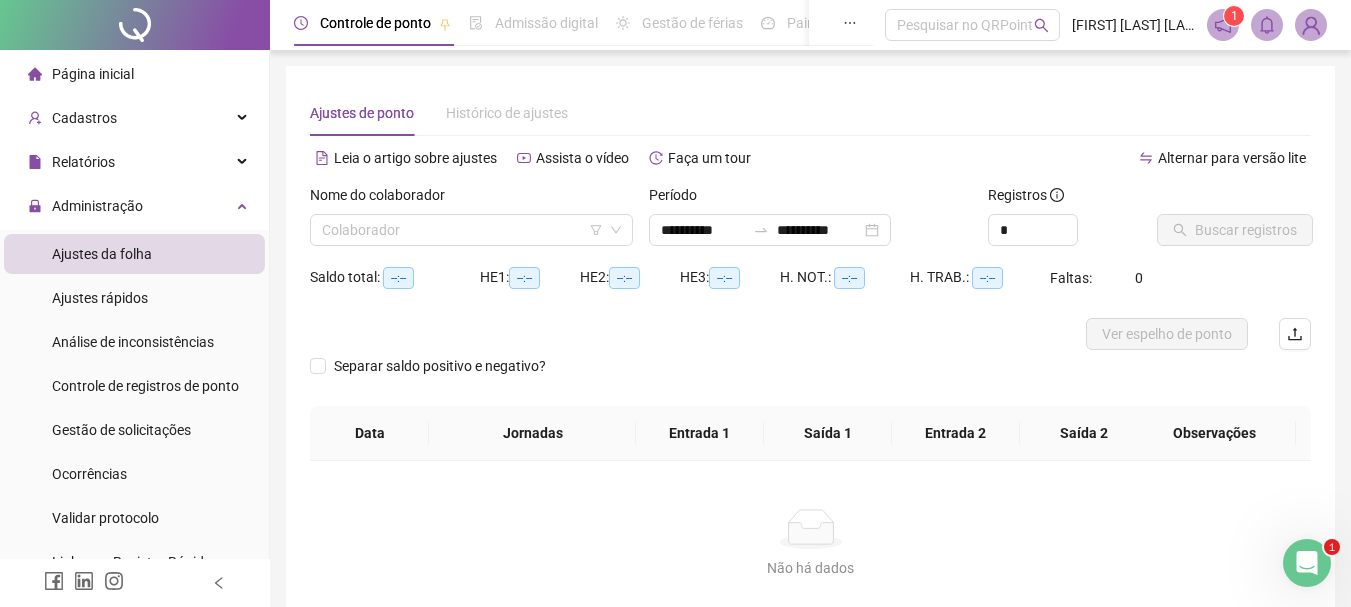 drag, startPoint x: 90, startPoint y: 254, endPoint x: 100, endPoint y: 271, distance: 19.723083 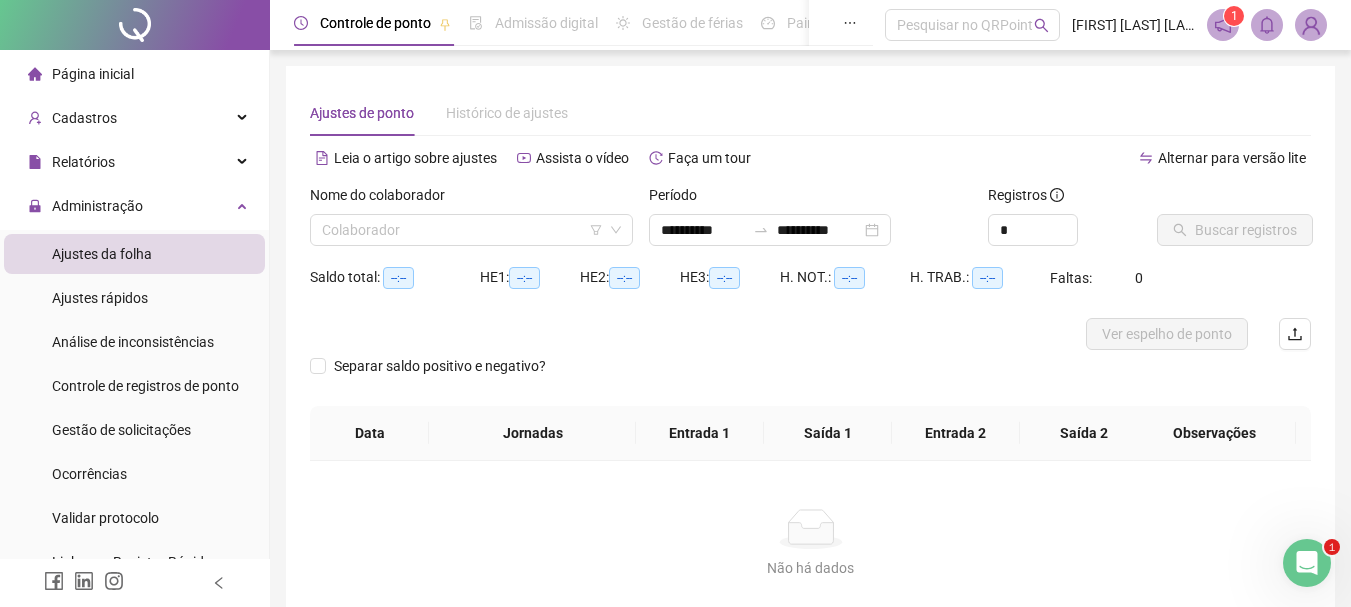 click on "Ajustes da folha" at bounding box center (102, 254) 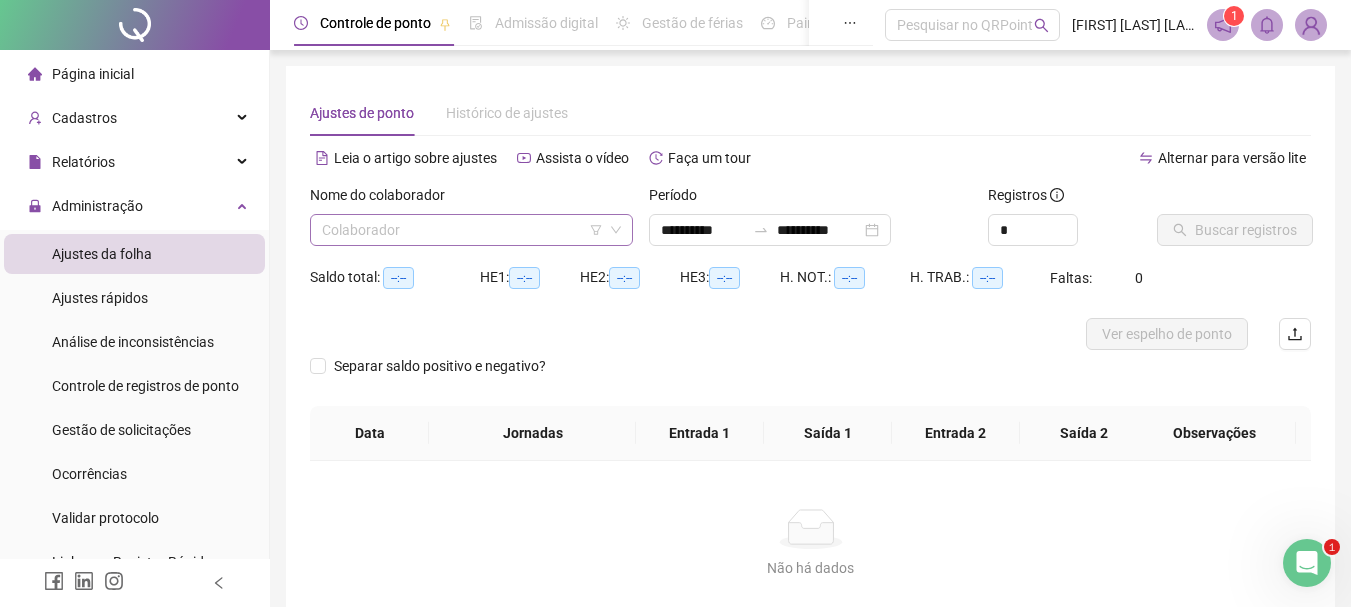 click at bounding box center [465, 230] 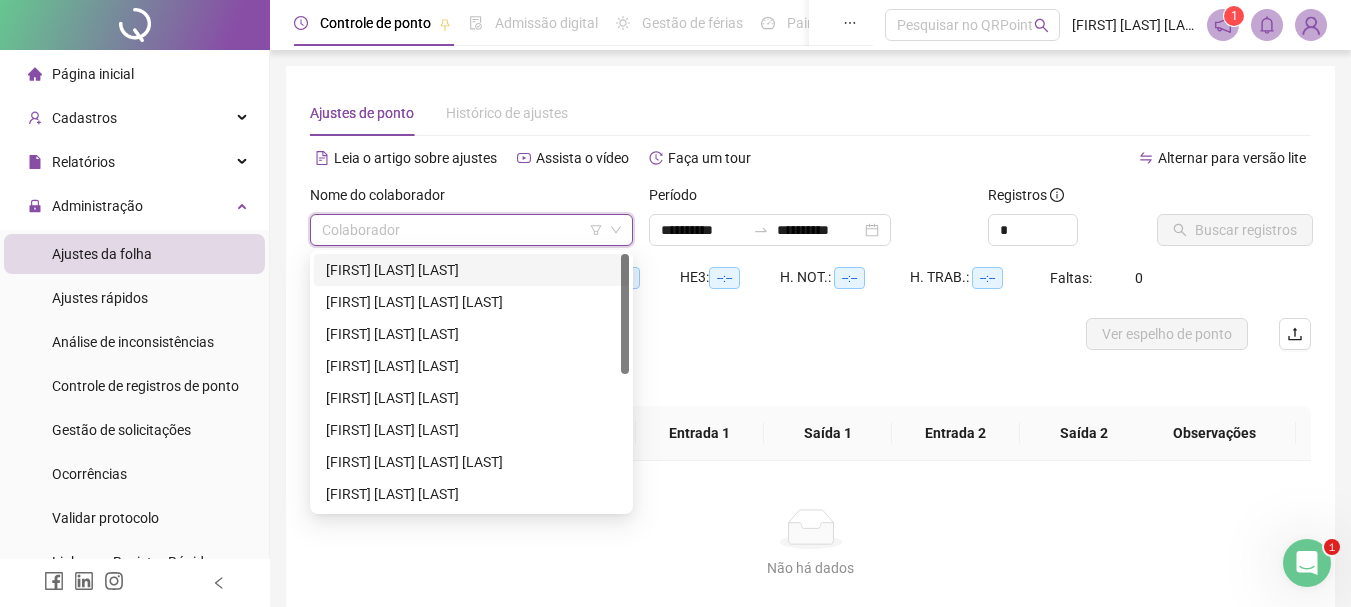 click on "[FIRST] [LAST] [LAST] [LAST]" at bounding box center [471, 270] 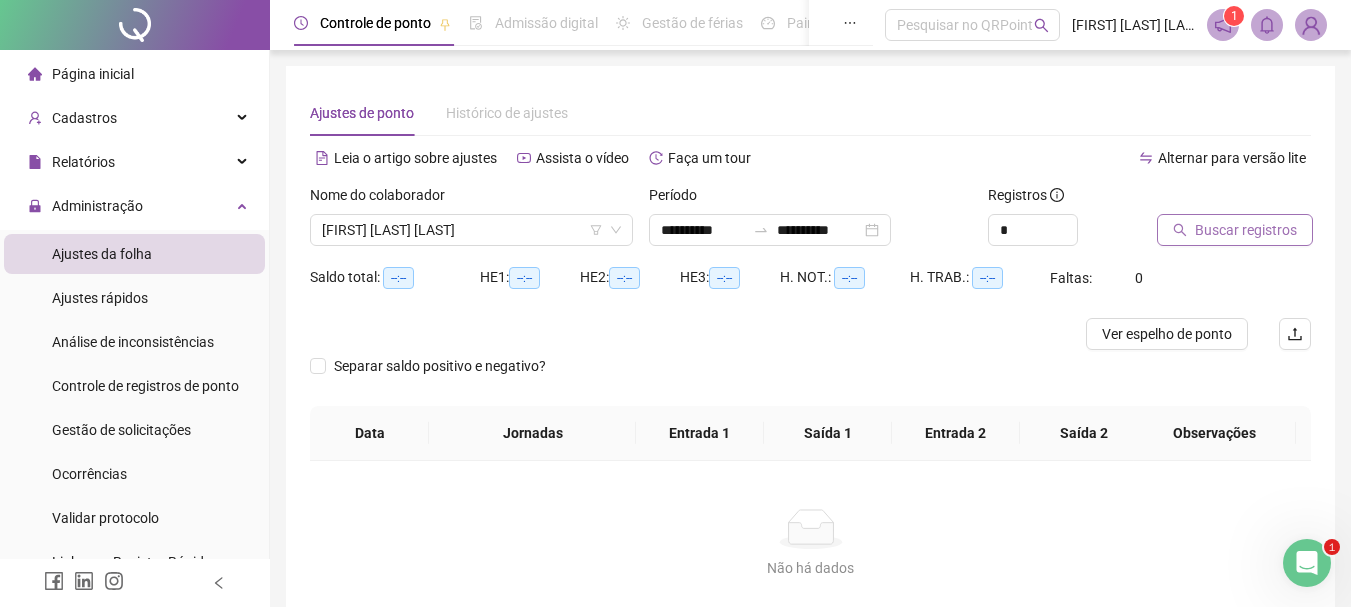 click on "Buscar registros" at bounding box center [1246, 230] 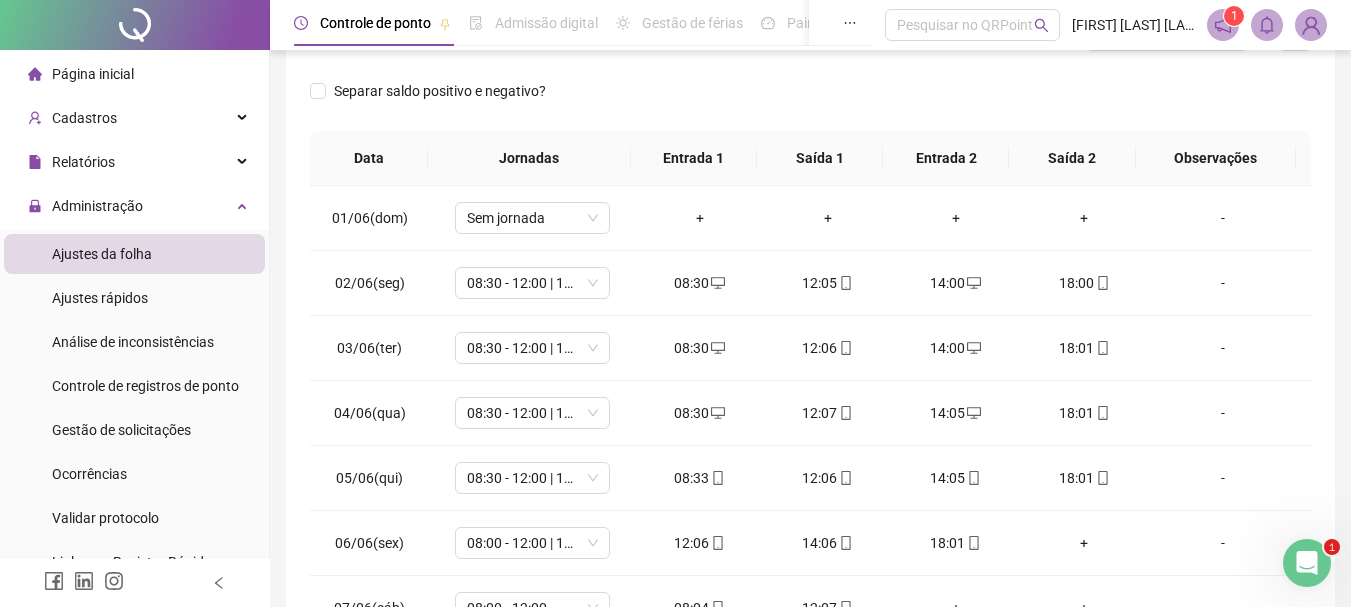 scroll, scrollTop: 300, scrollLeft: 0, axis: vertical 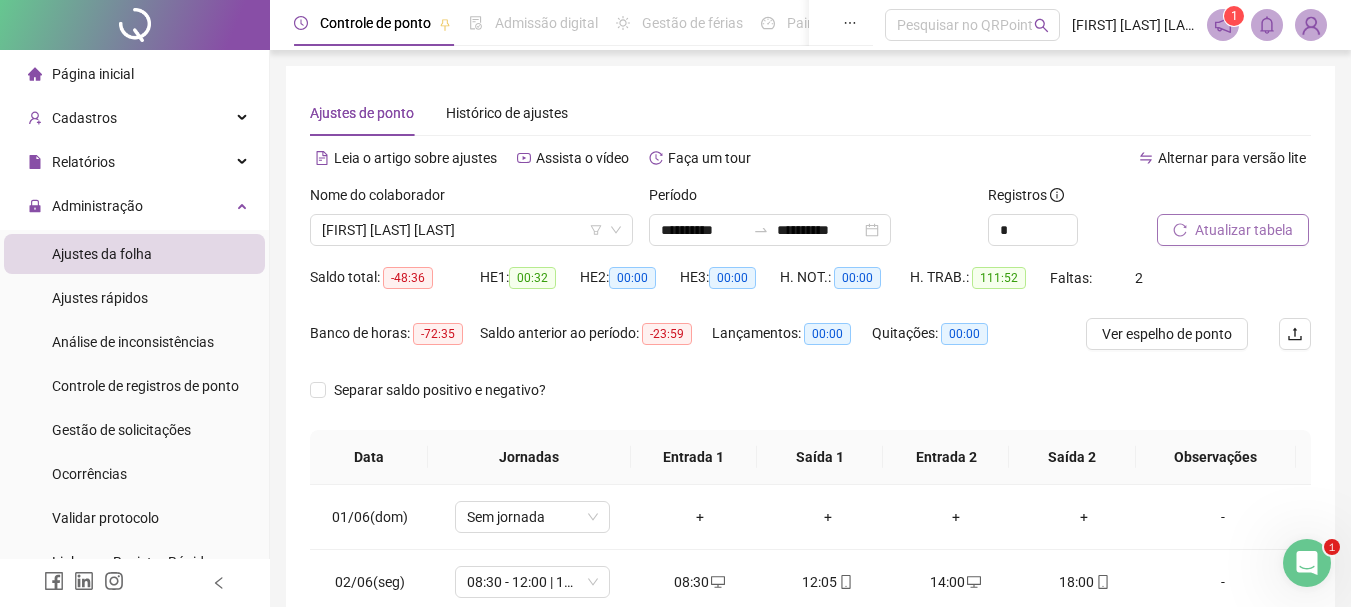 click on "Observações" at bounding box center (1216, 457) 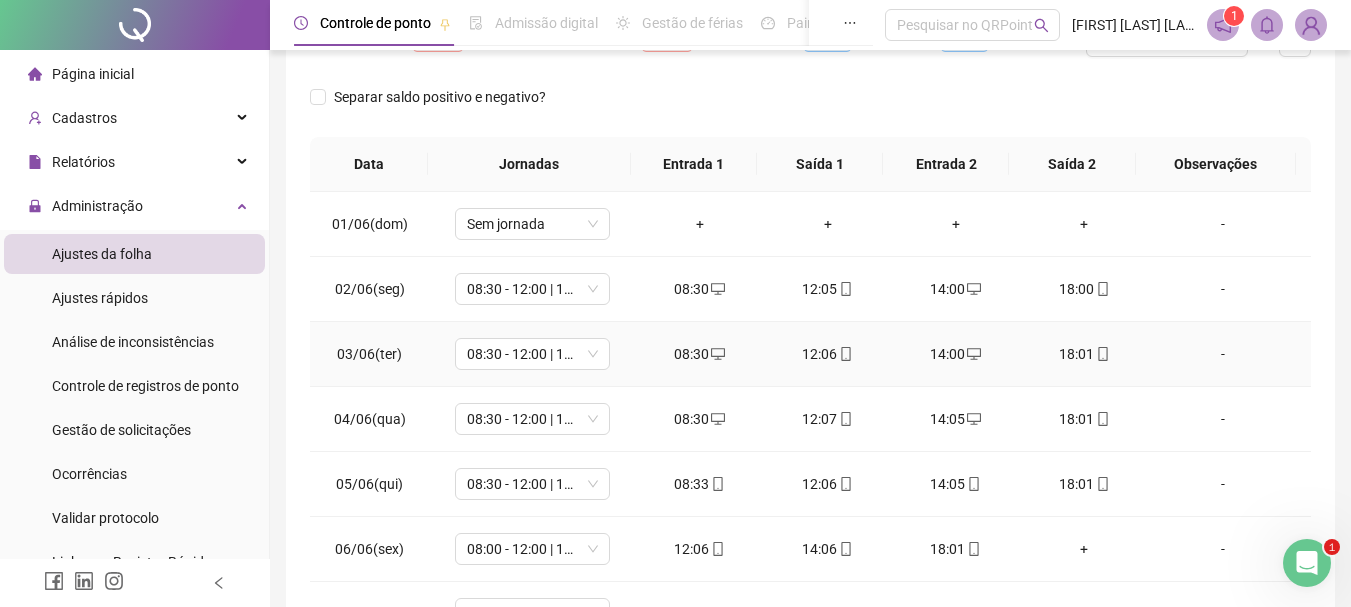 scroll, scrollTop: 300, scrollLeft: 0, axis: vertical 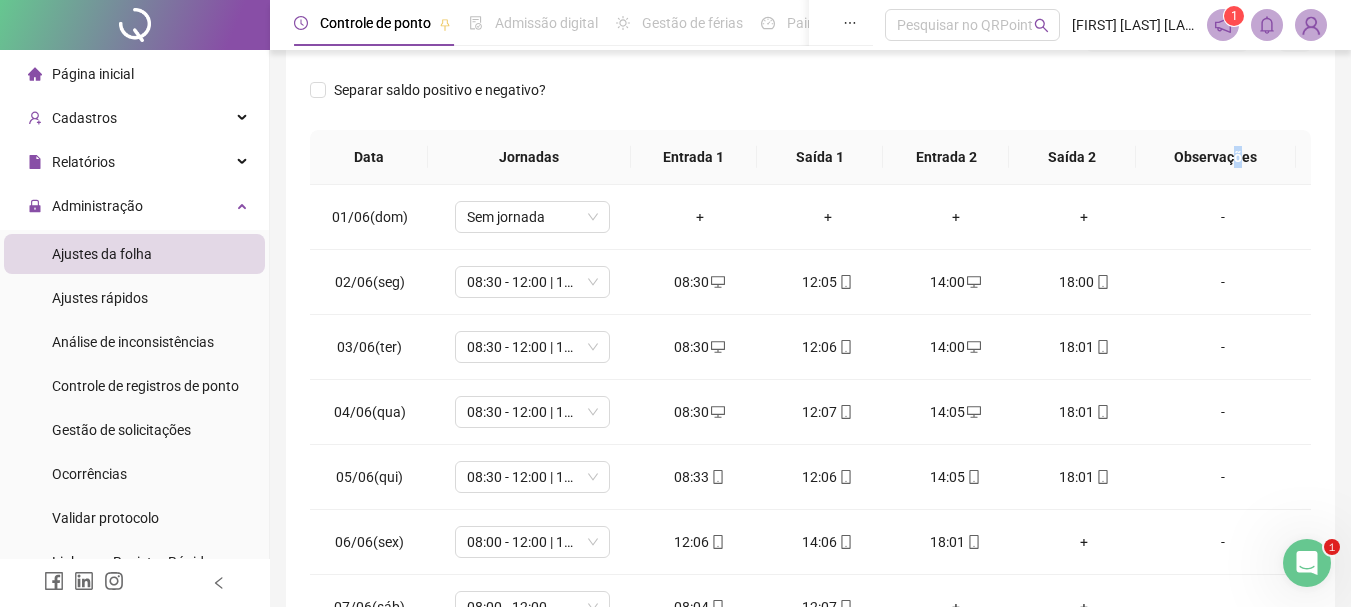 click on "Observações" at bounding box center (1216, 157) 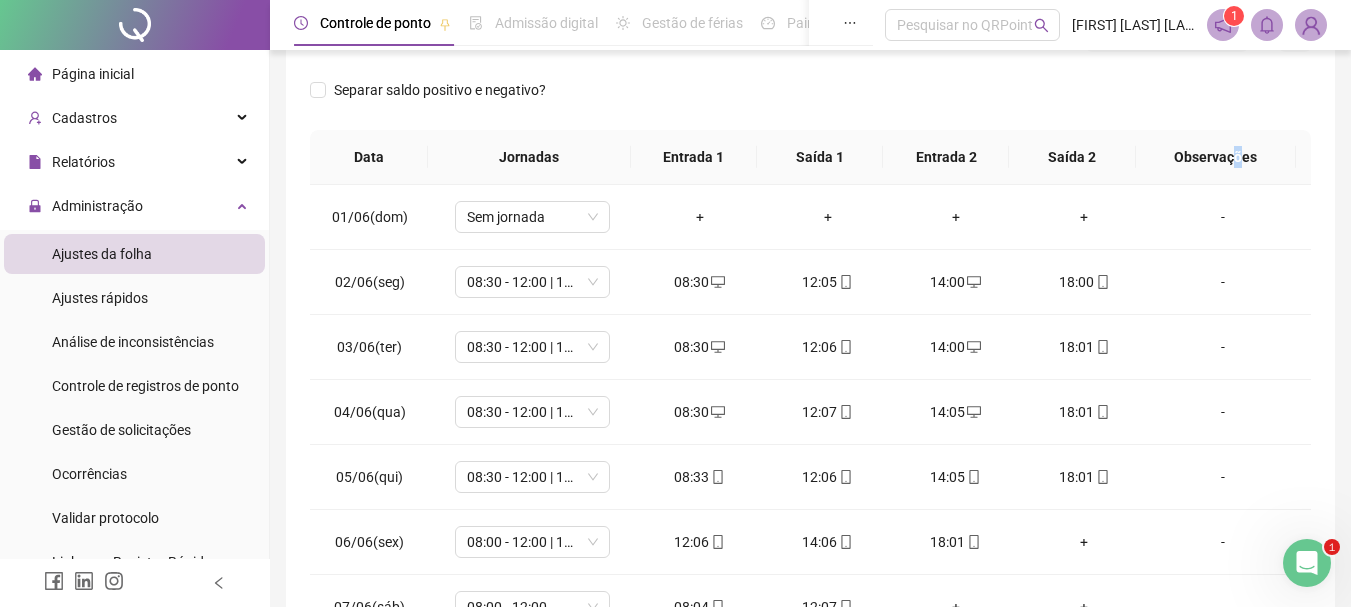 click on "Observações" at bounding box center (1216, 157) 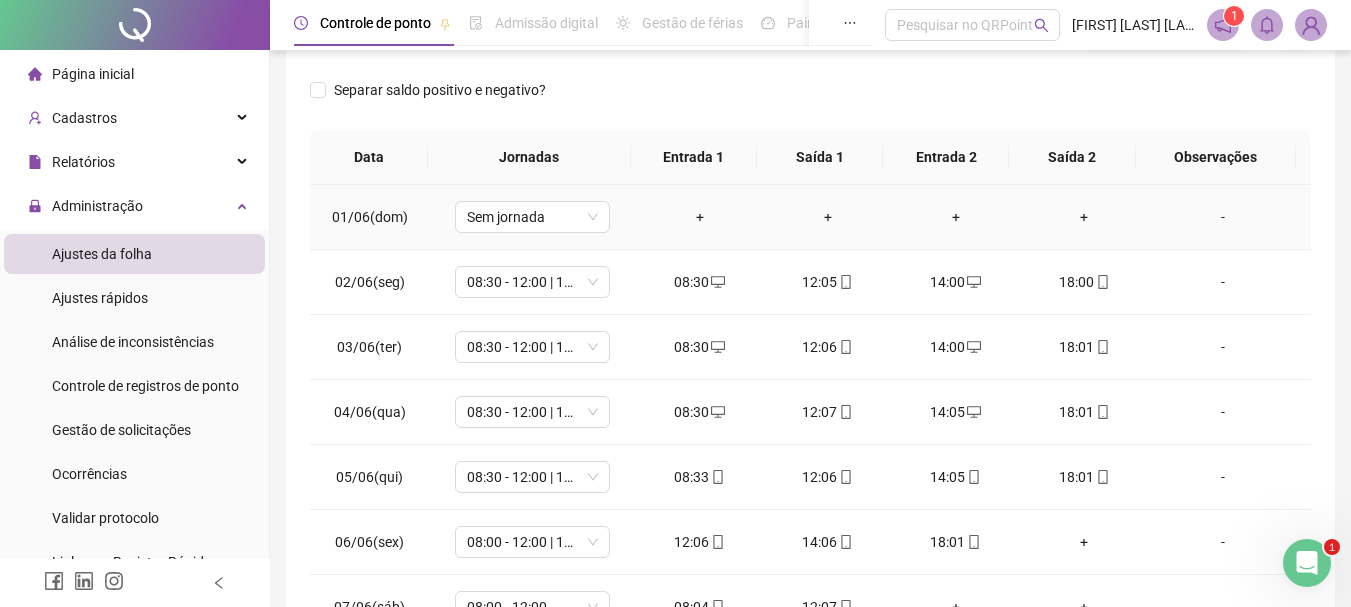 click on "-" at bounding box center (1223, 217) 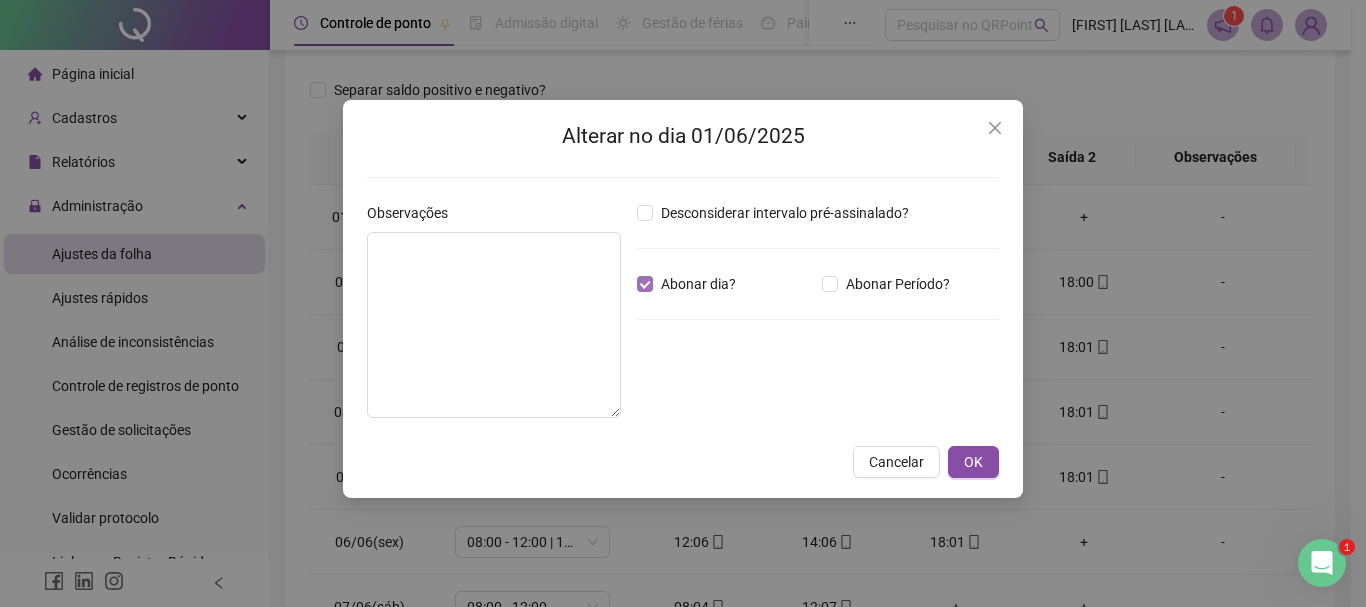 click on "Abonar dia?" at bounding box center (698, 284) 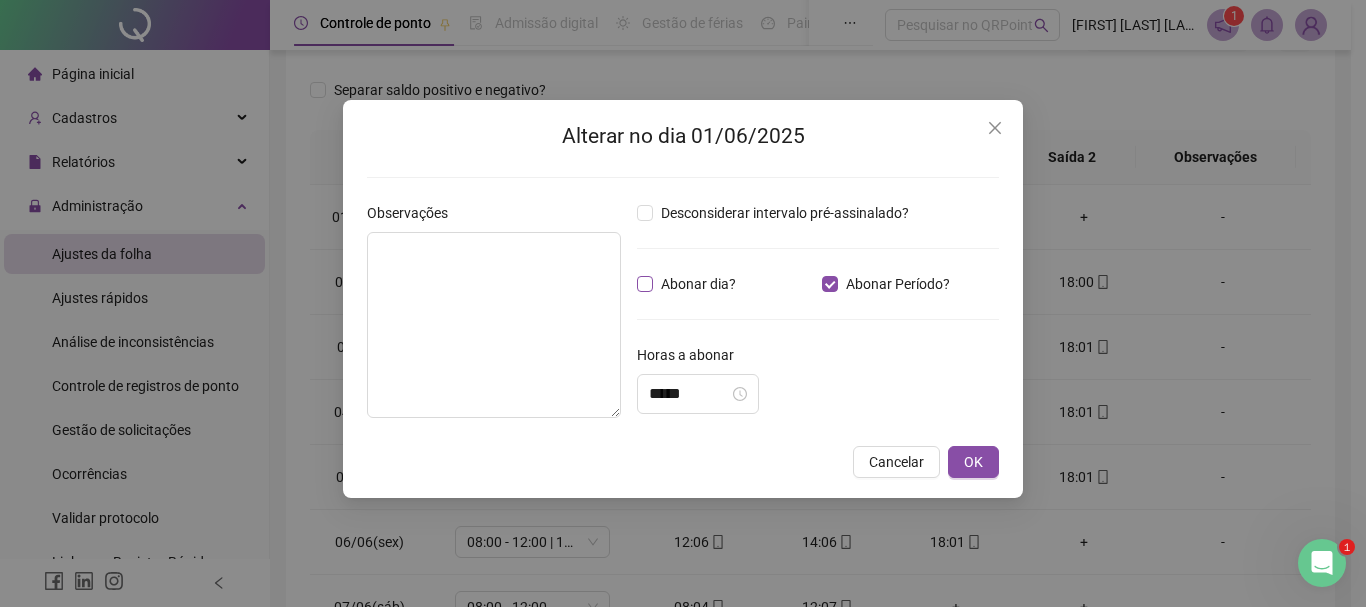 click on "Abonar dia?" at bounding box center (690, 284) 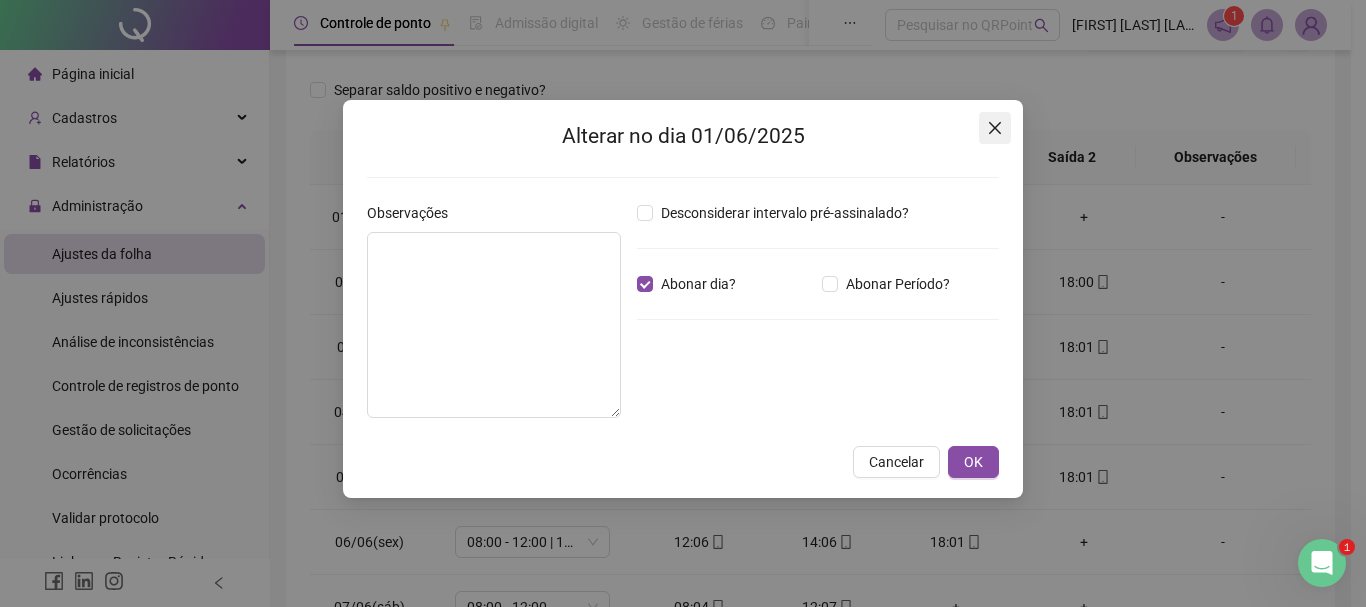 click at bounding box center [995, 128] 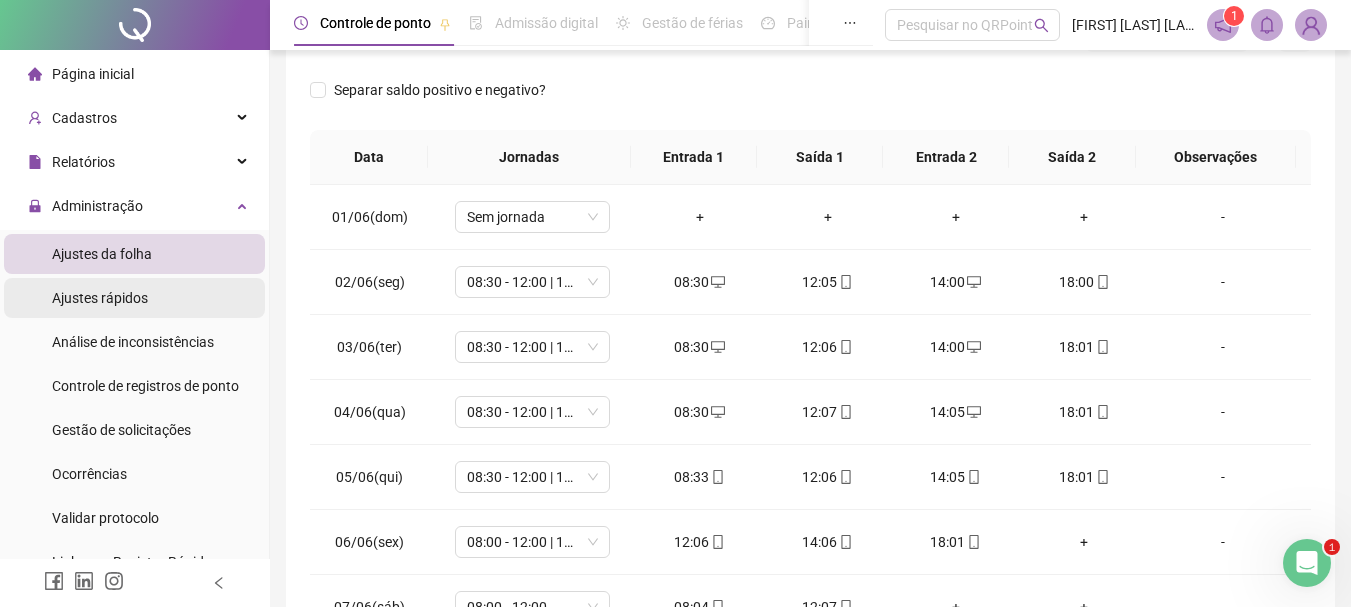 click on "Ajustes rápidos" at bounding box center [134, 298] 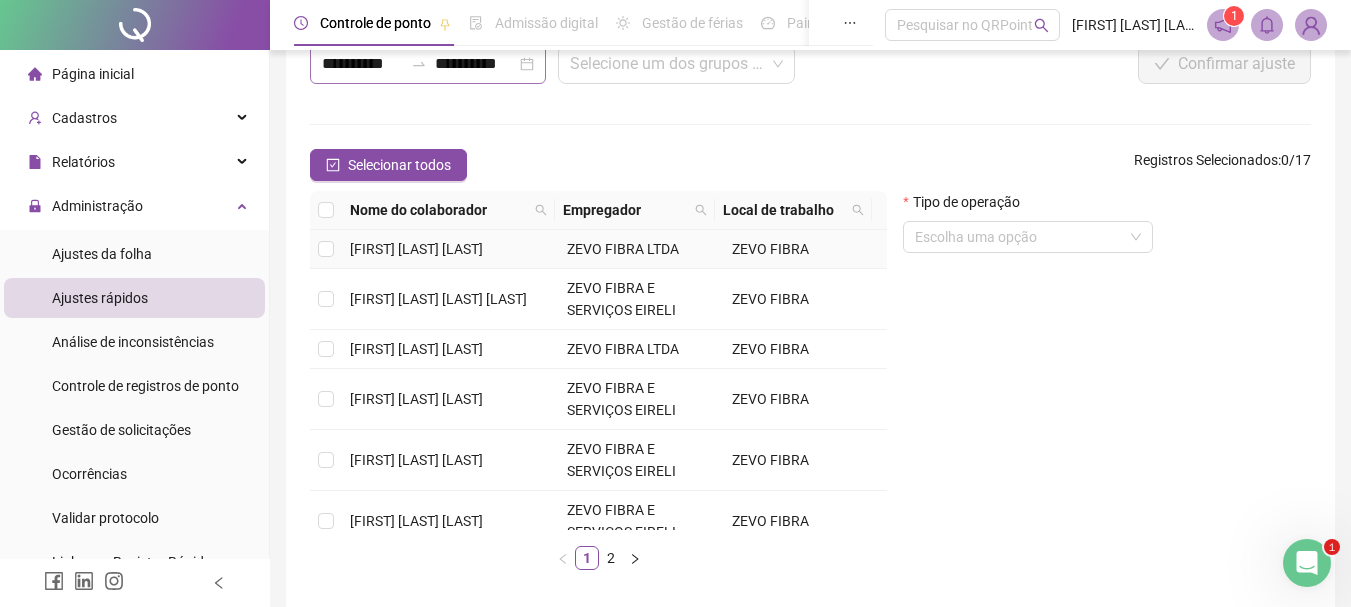 scroll, scrollTop: 27, scrollLeft: 0, axis: vertical 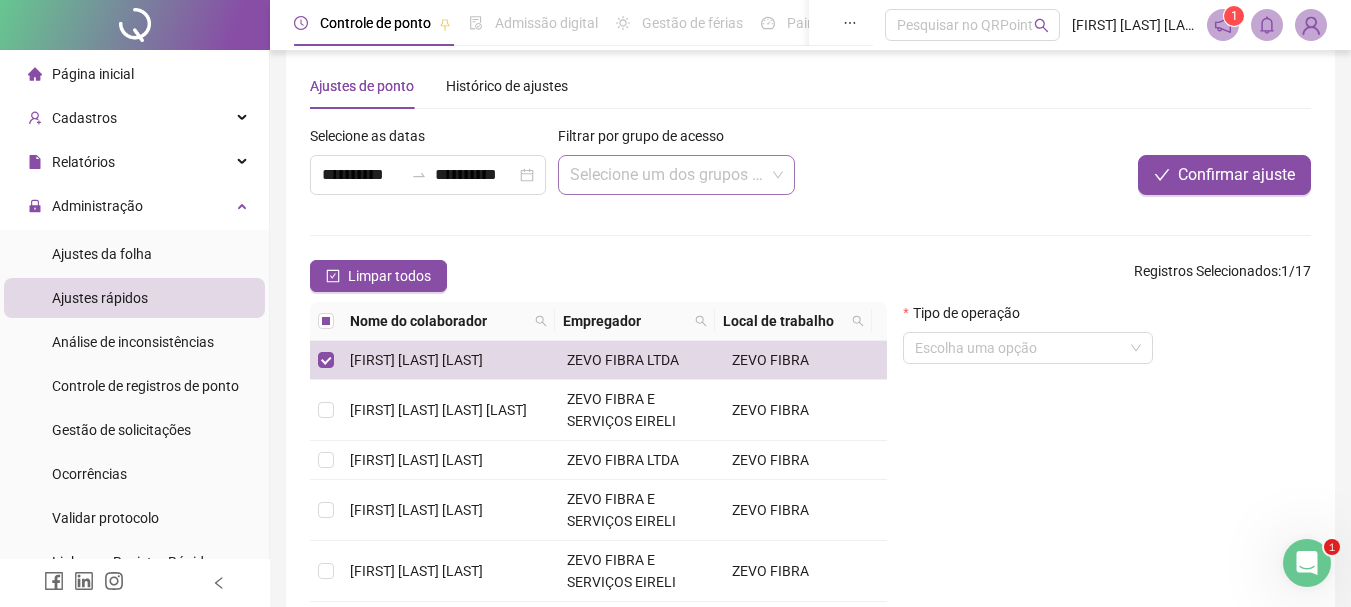 click at bounding box center (670, 175) 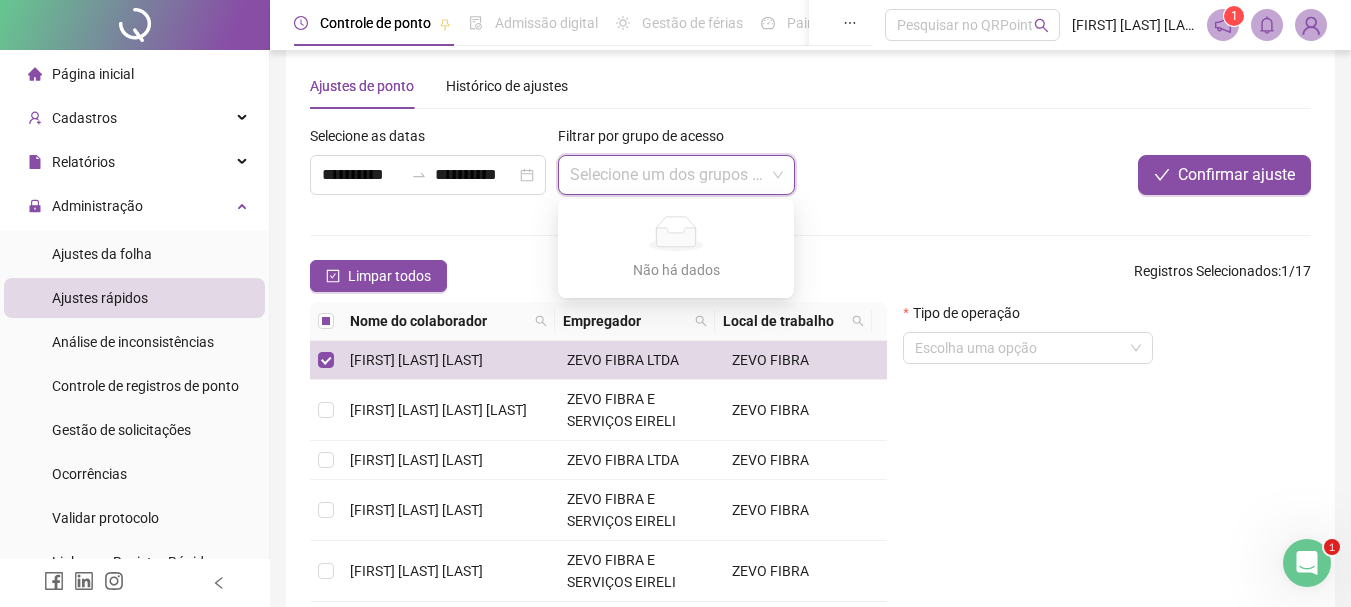click at bounding box center (670, 175) 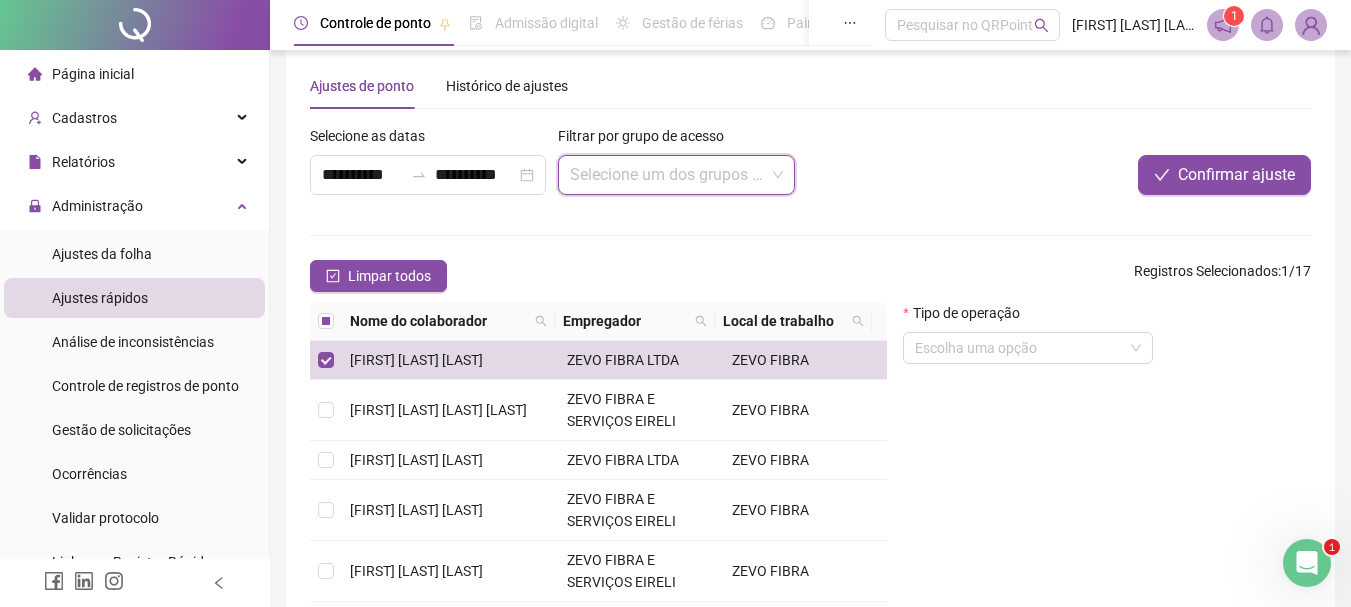 click on "Confirmar ajuste" at bounding box center [1102, 175] 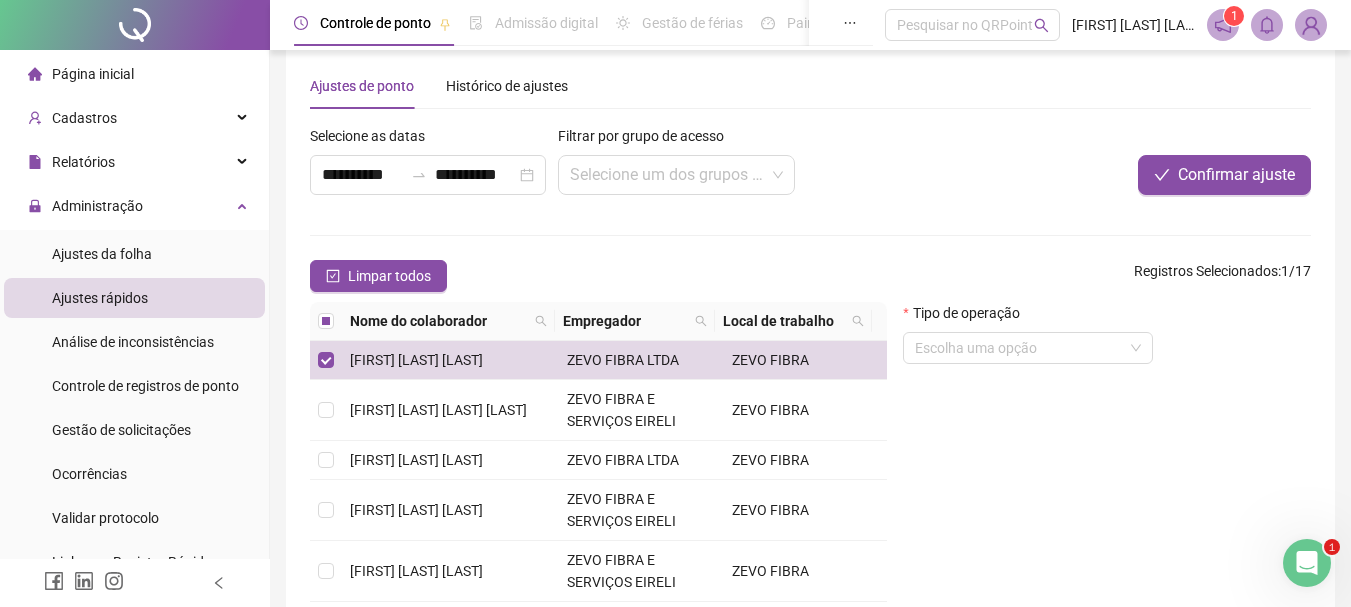 click on "Página inicial" at bounding box center (93, 74) 